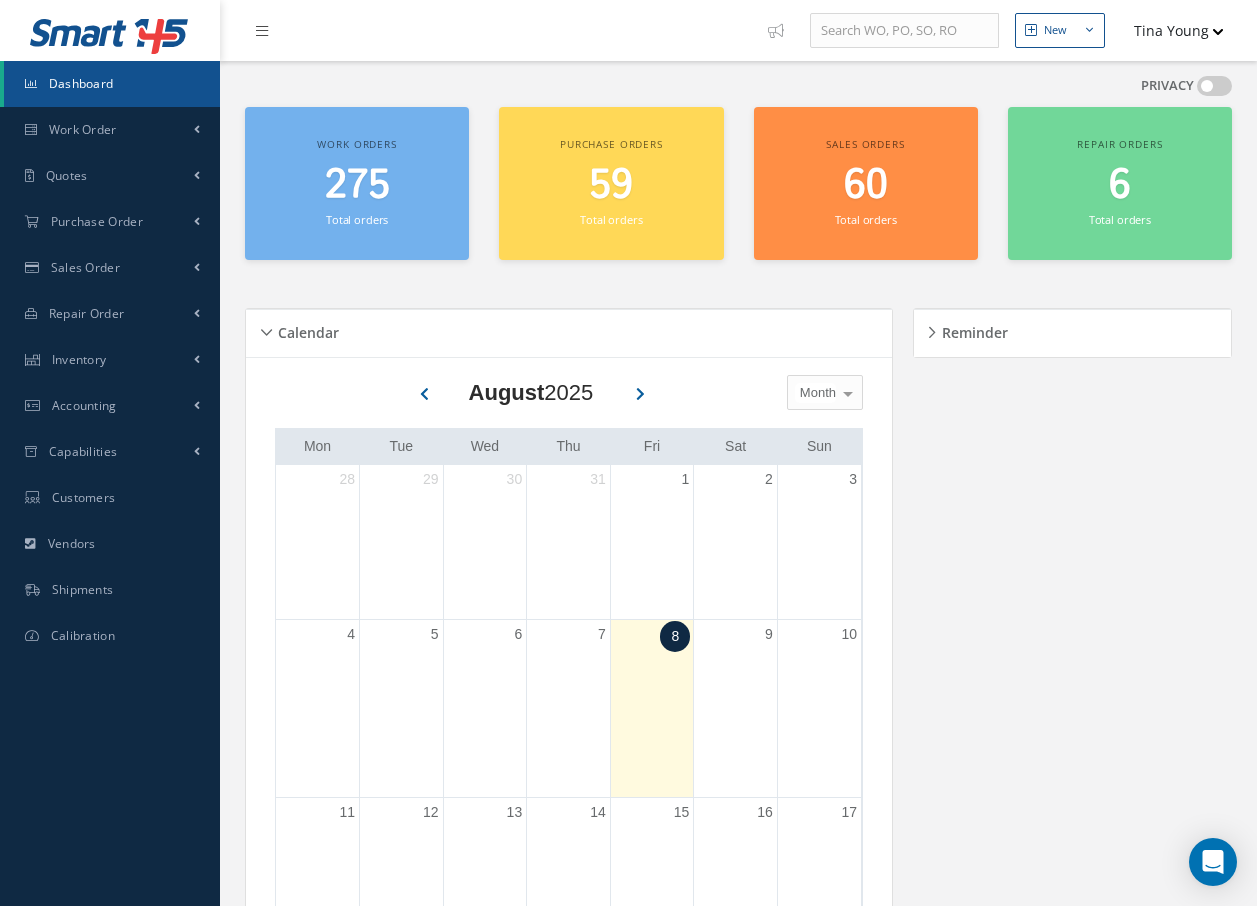 scroll, scrollTop: 0, scrollLeft: 0, axis: both 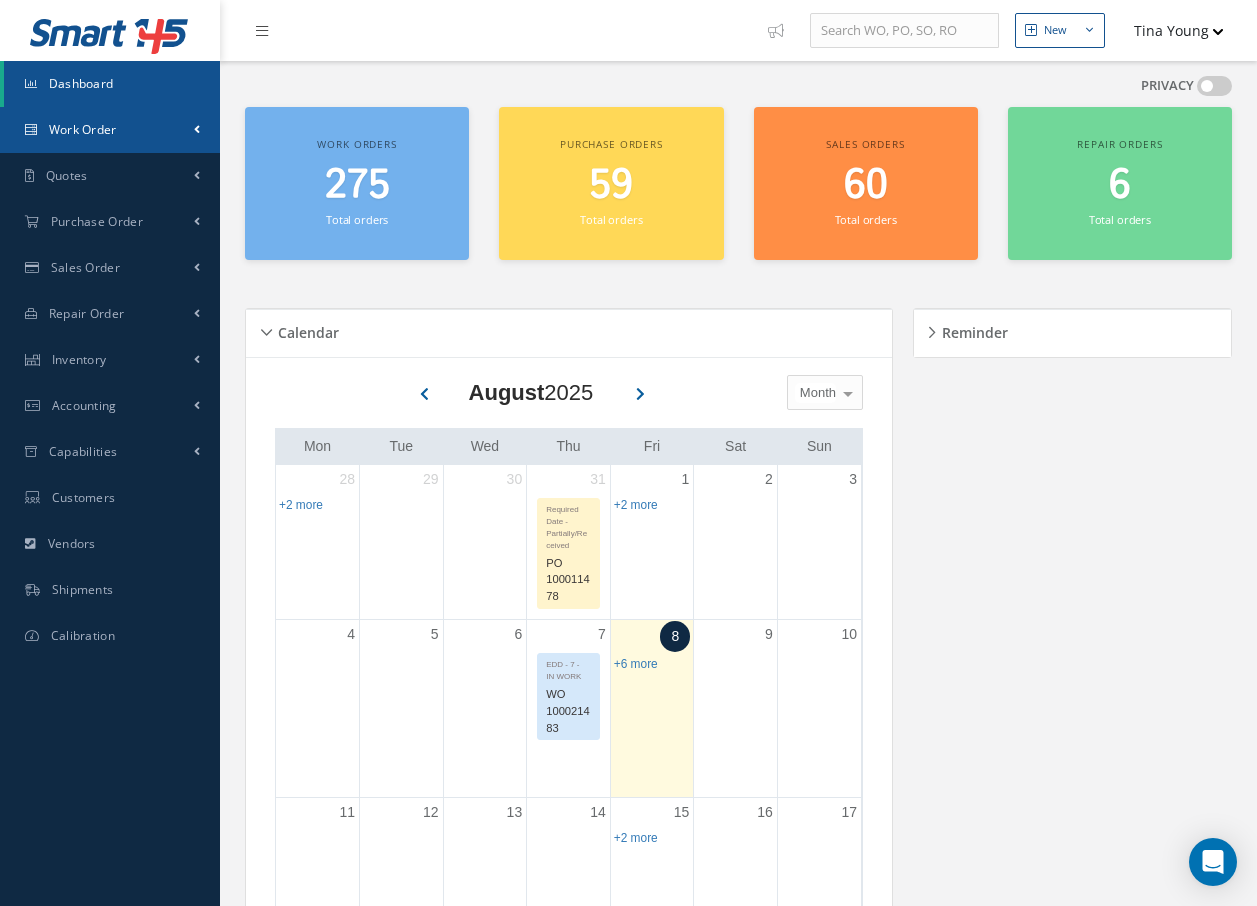 click on "Work Order" at bounding box center (83, 129) 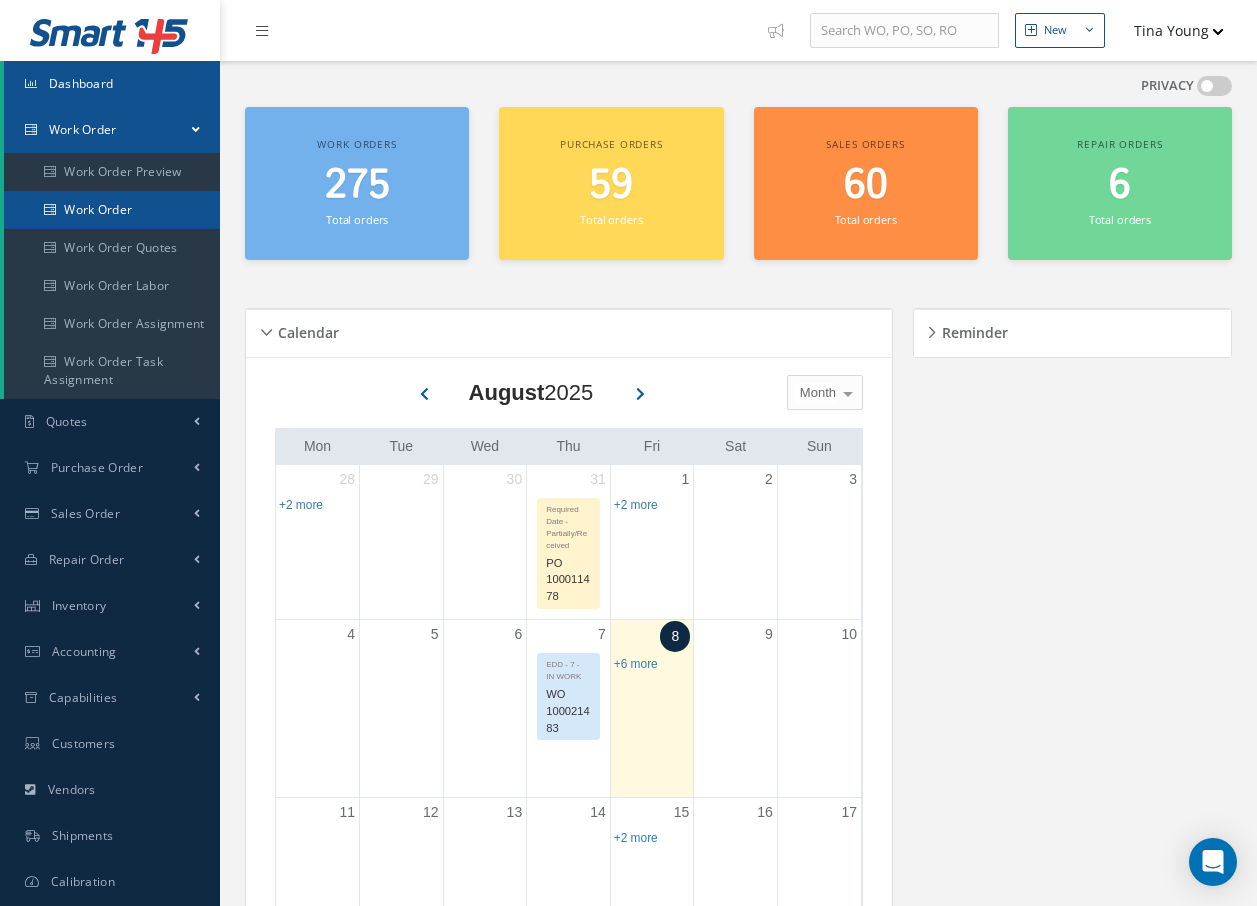 click on "Work Order" at bounding box center (112, 210) 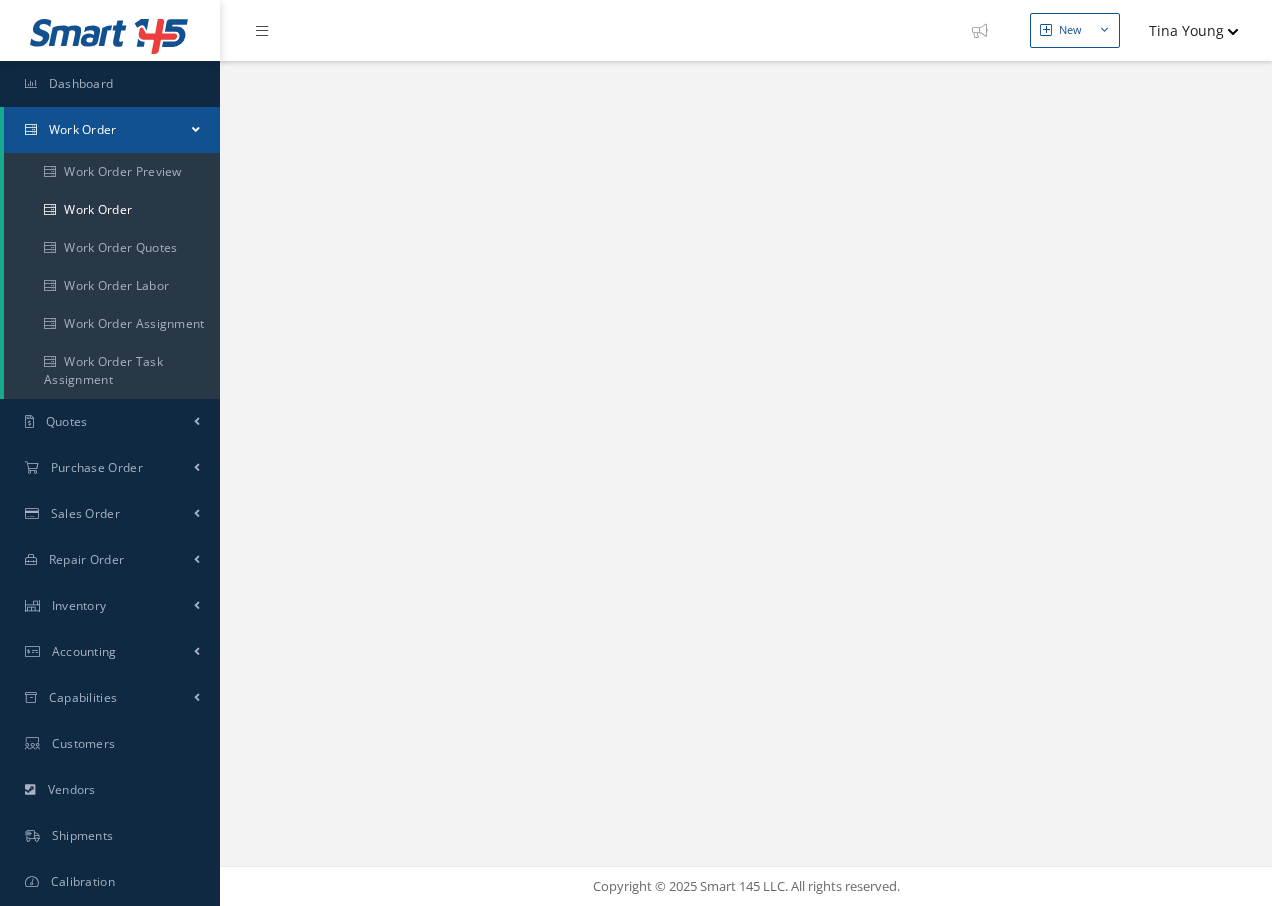 scroll, scrollTop: 0, scrollLeft: 0, axis: both 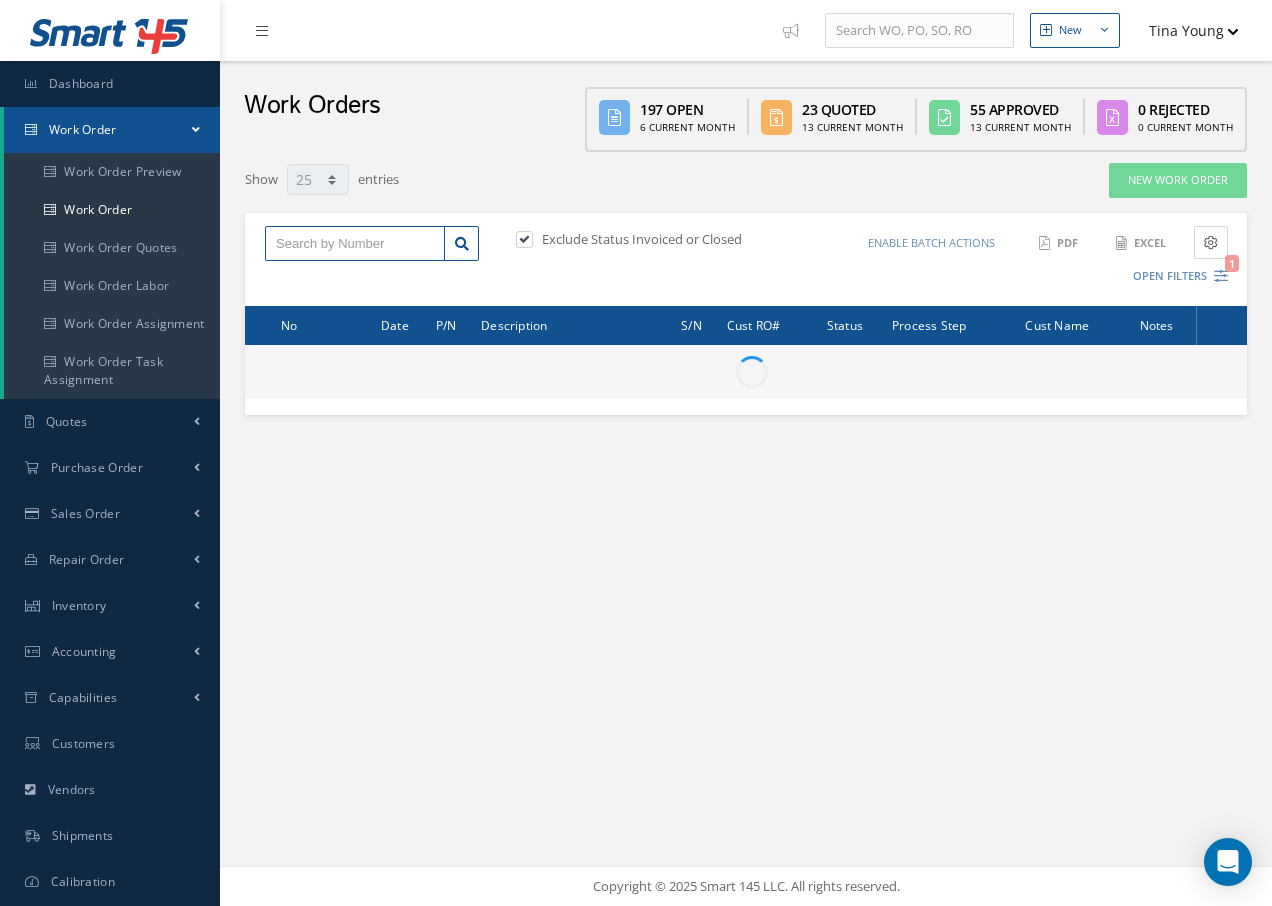drag, startPoint x: 413, startPoint y: 240, endPoint x: 438, endPoint y: 125, distance: 117.68602 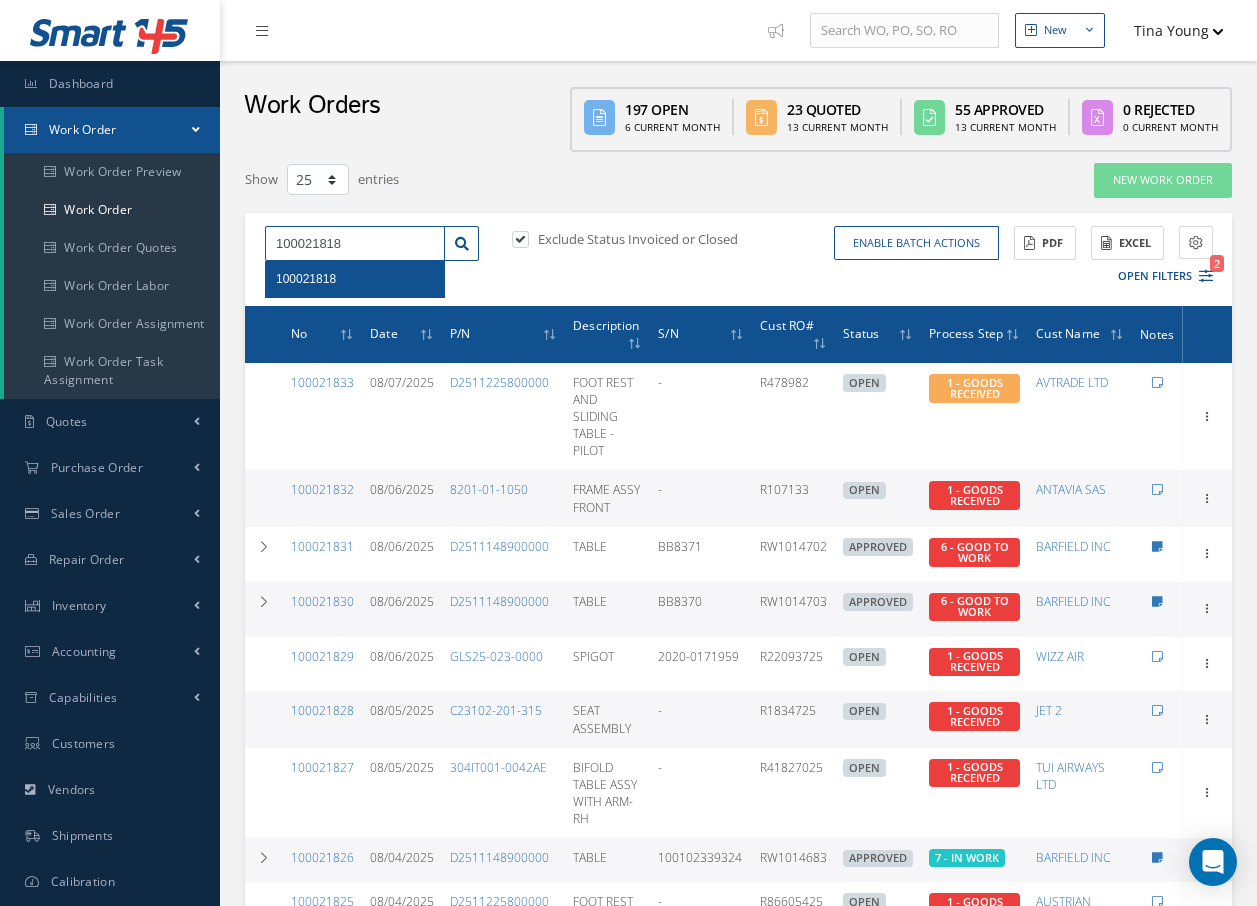 type on "100021818" 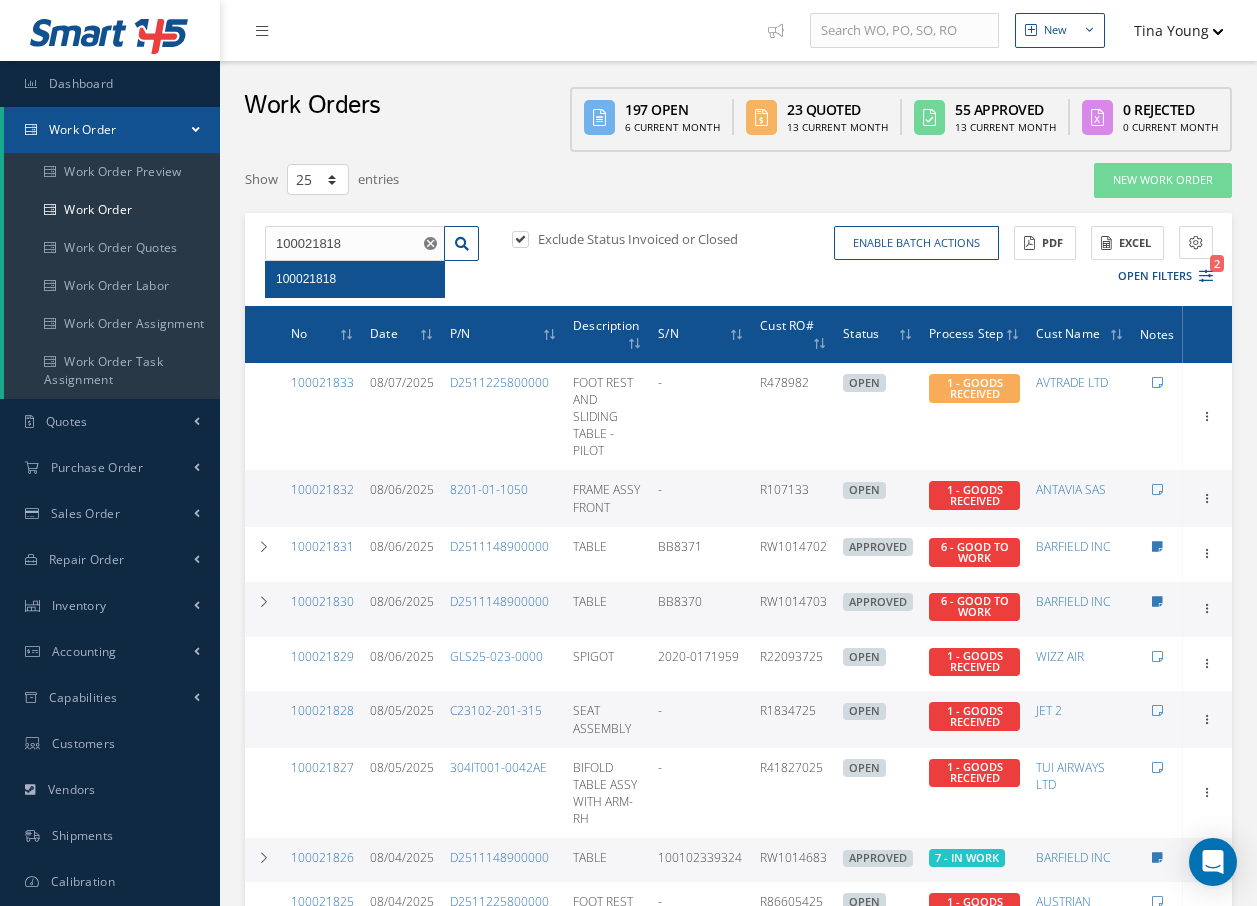 click on "100021818" at bounding box center (306, 279) 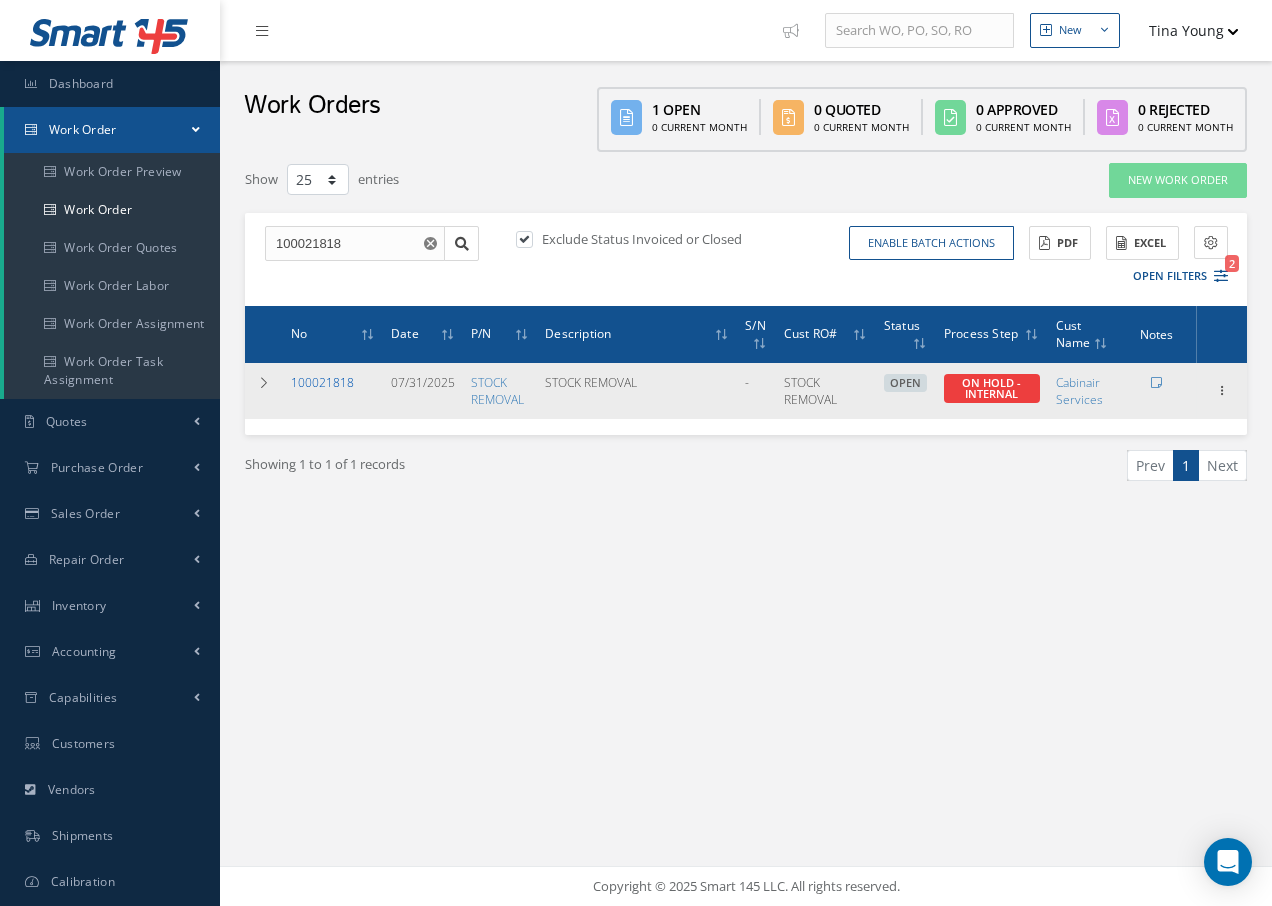 click on "100021818" at bounding box center (322, 382) 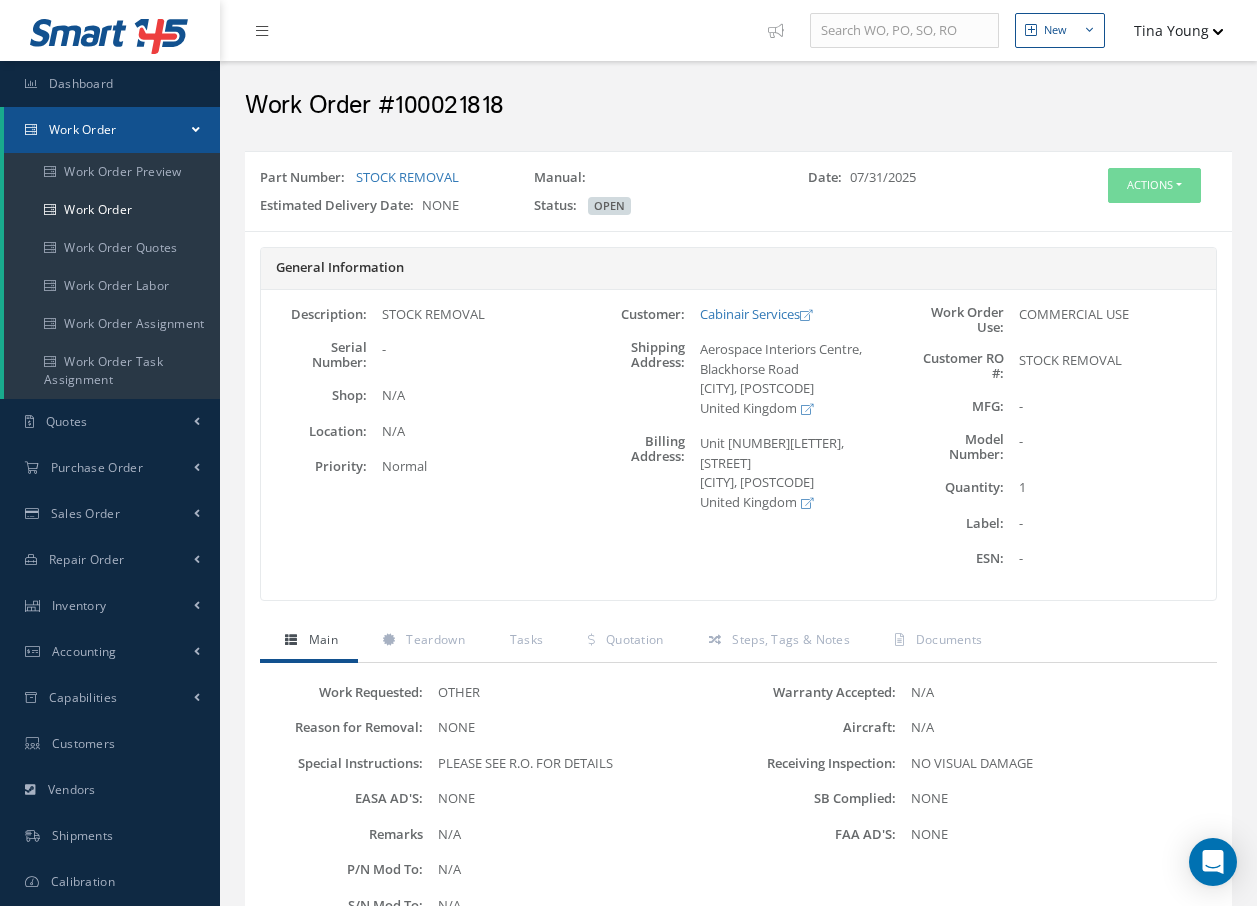 scroll, scrollTop: 0, scrollLeft: 0, axis: both 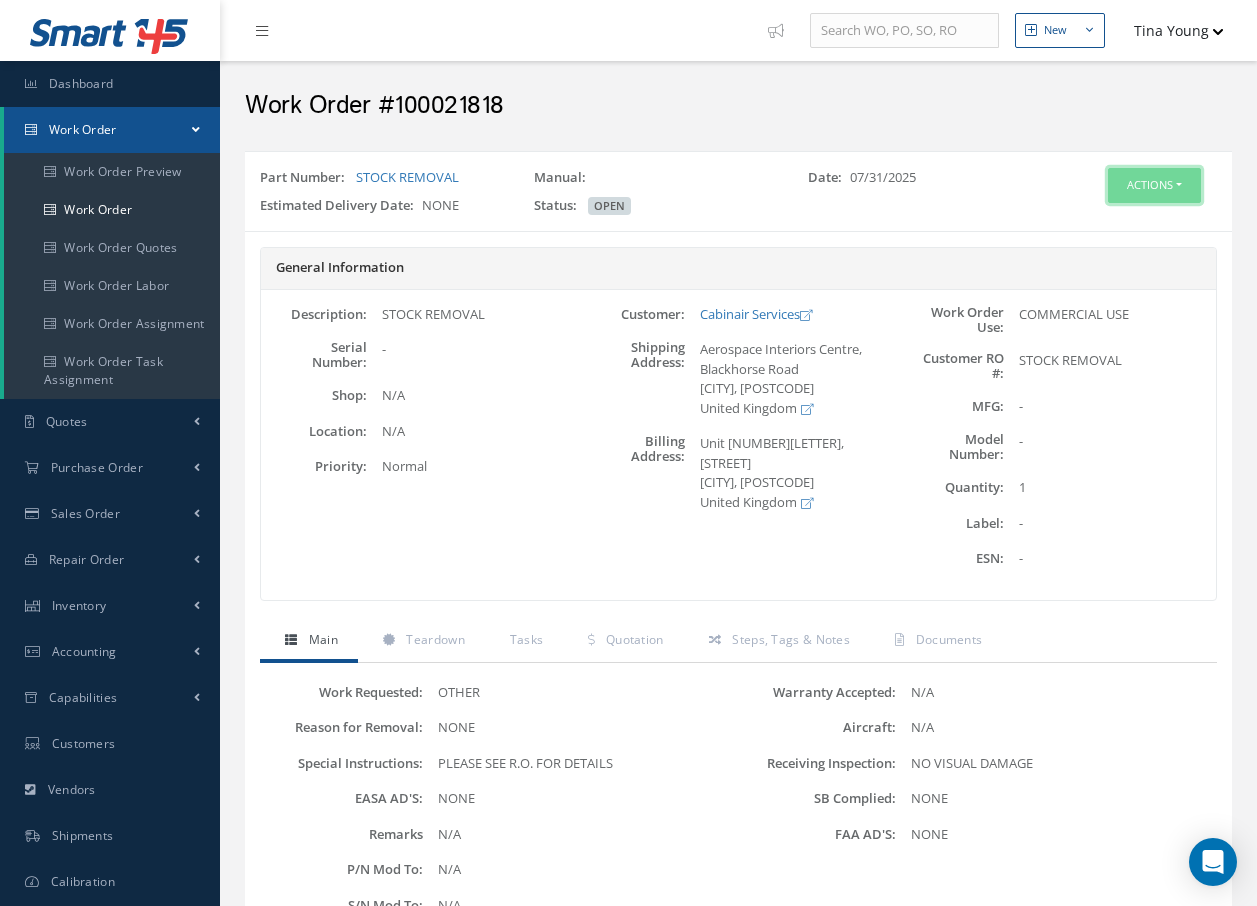 click on "Actions" at bounding box center [1154, 185] 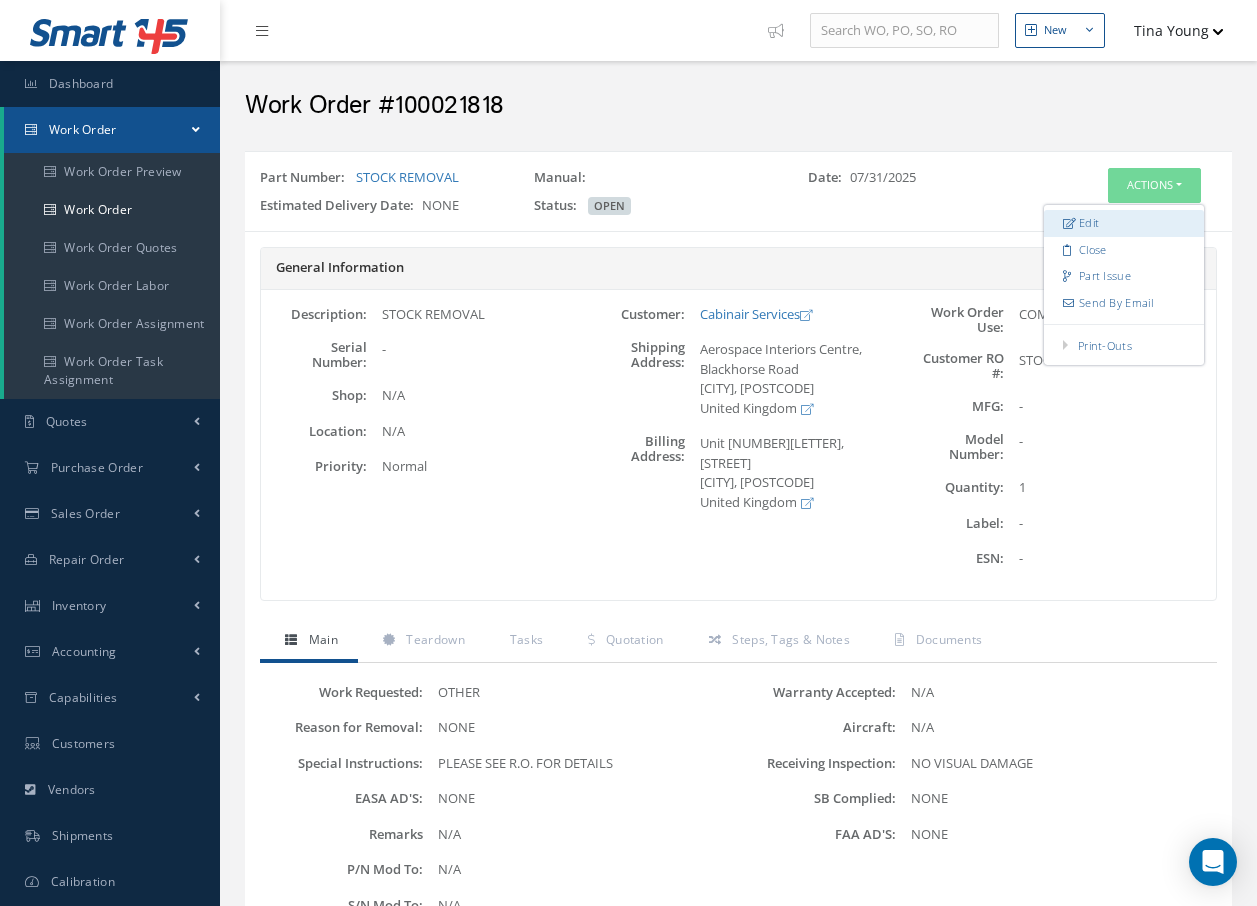 click on "Edit" at bounding box center [1124, 223] 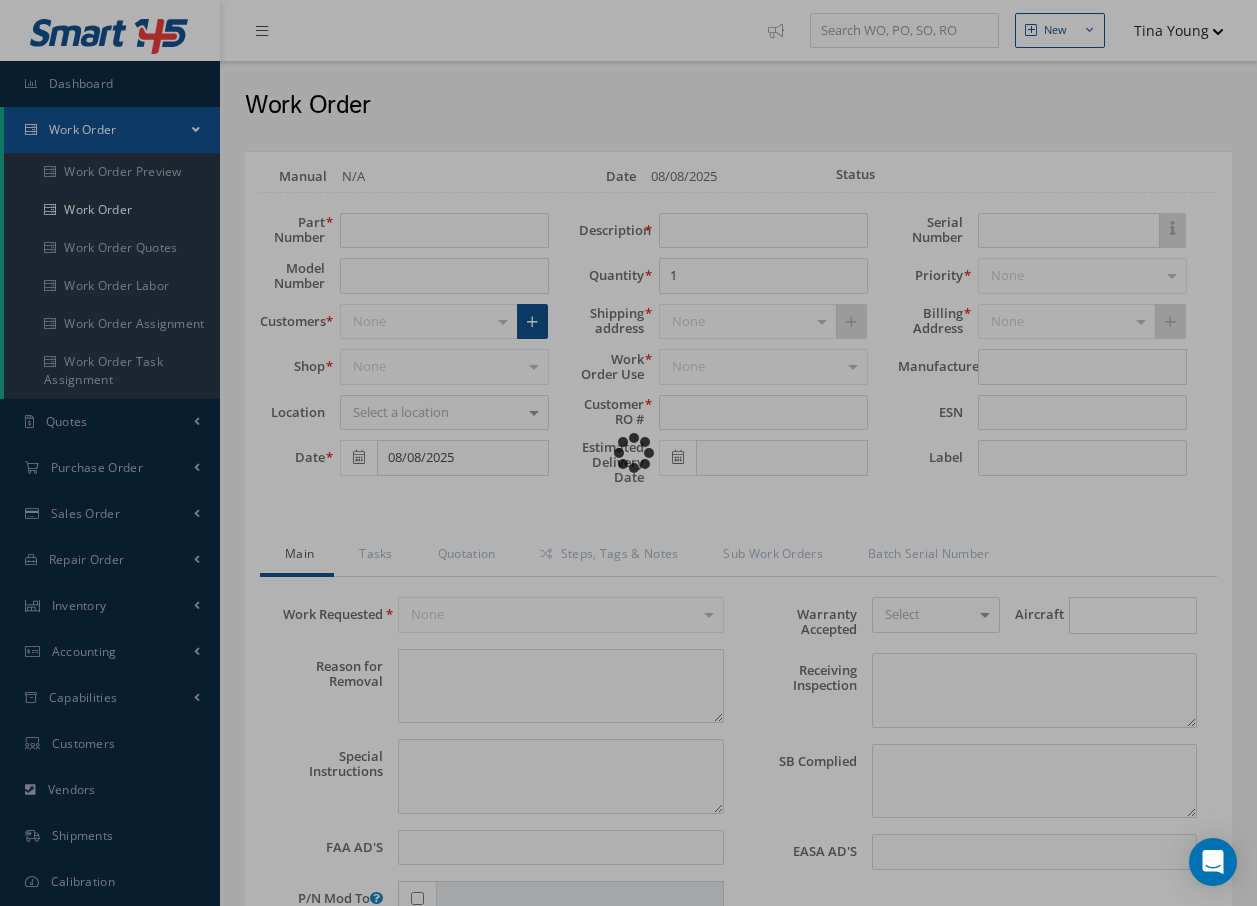 scroll, scrollTop: 0, scrollLeft: 0, axis: both 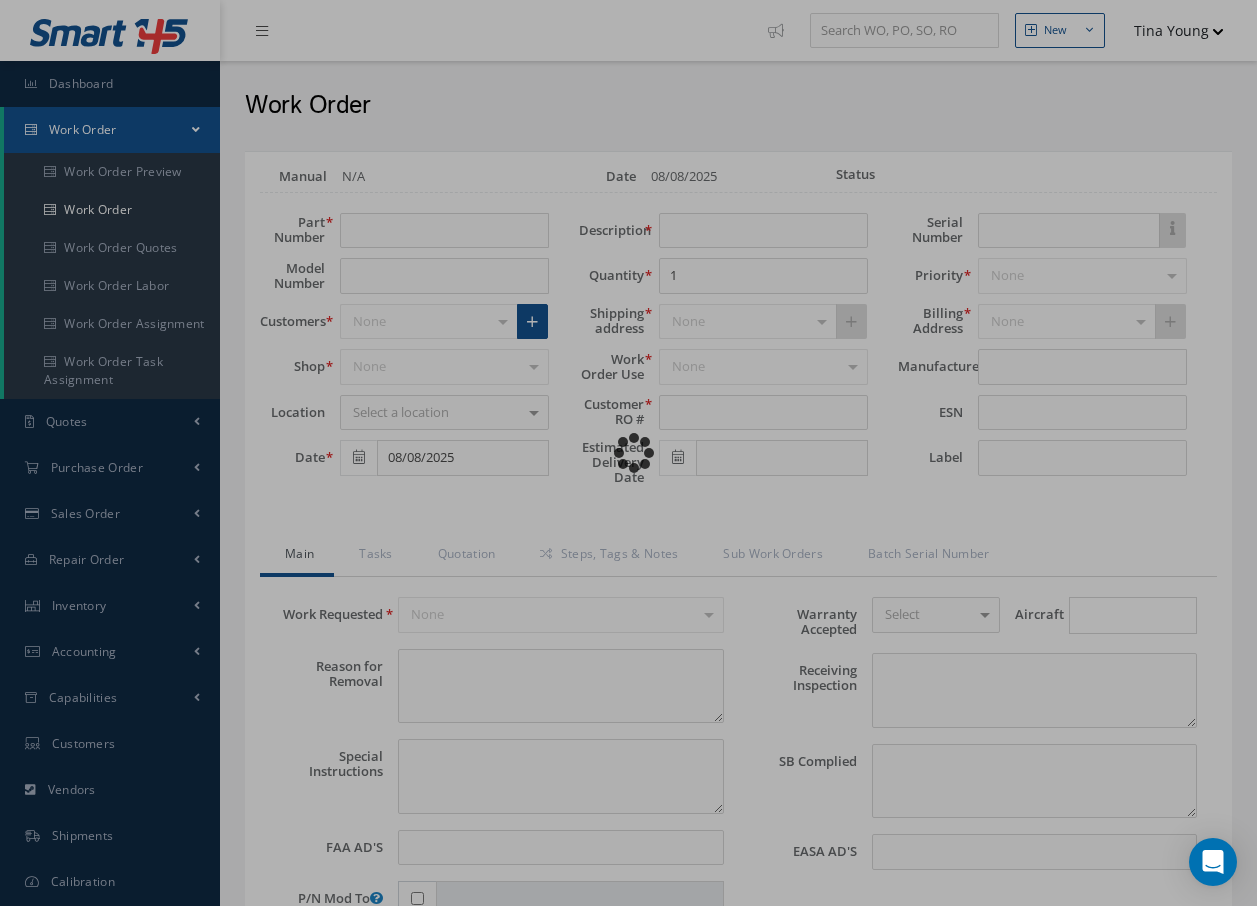type on "STOCK REMOVAL" 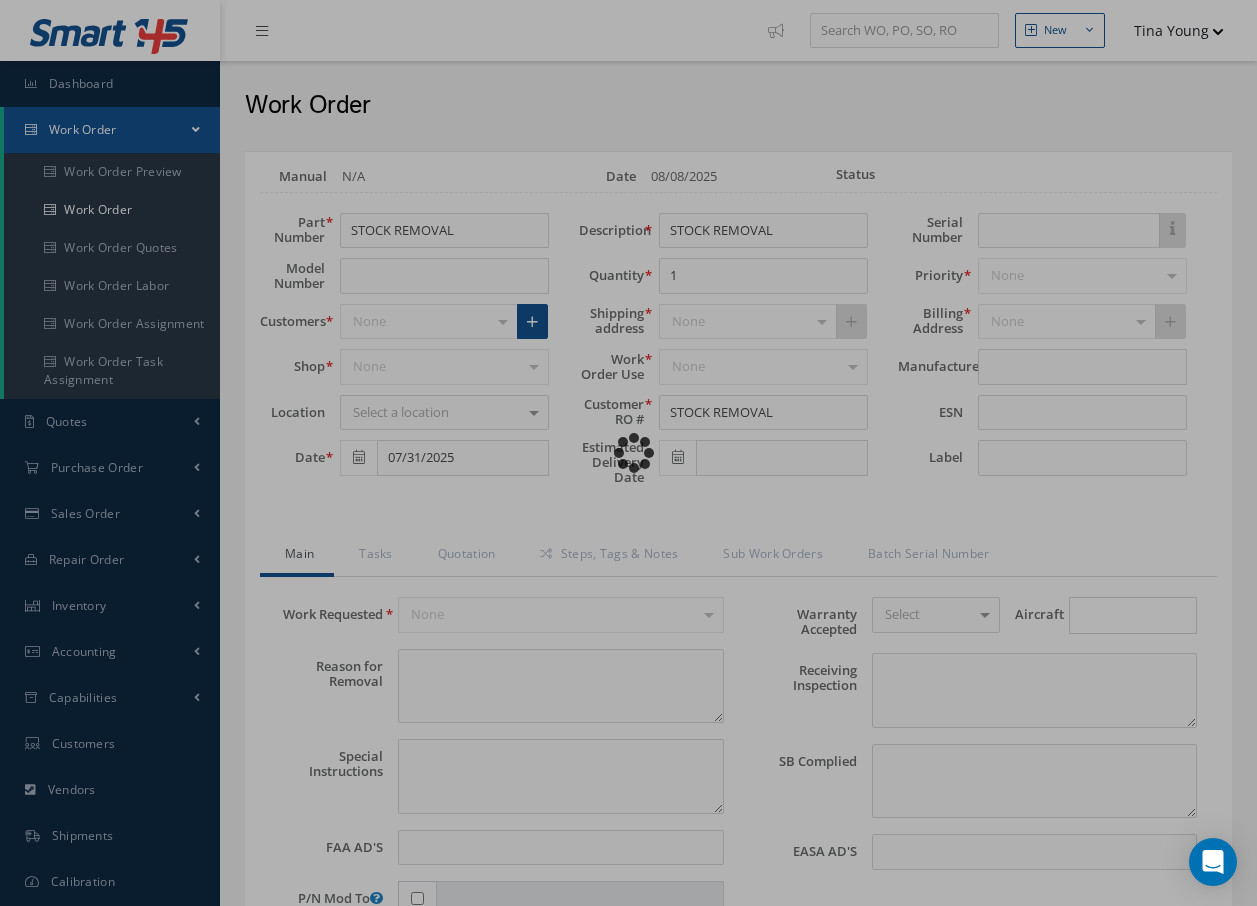 type on "NONE" 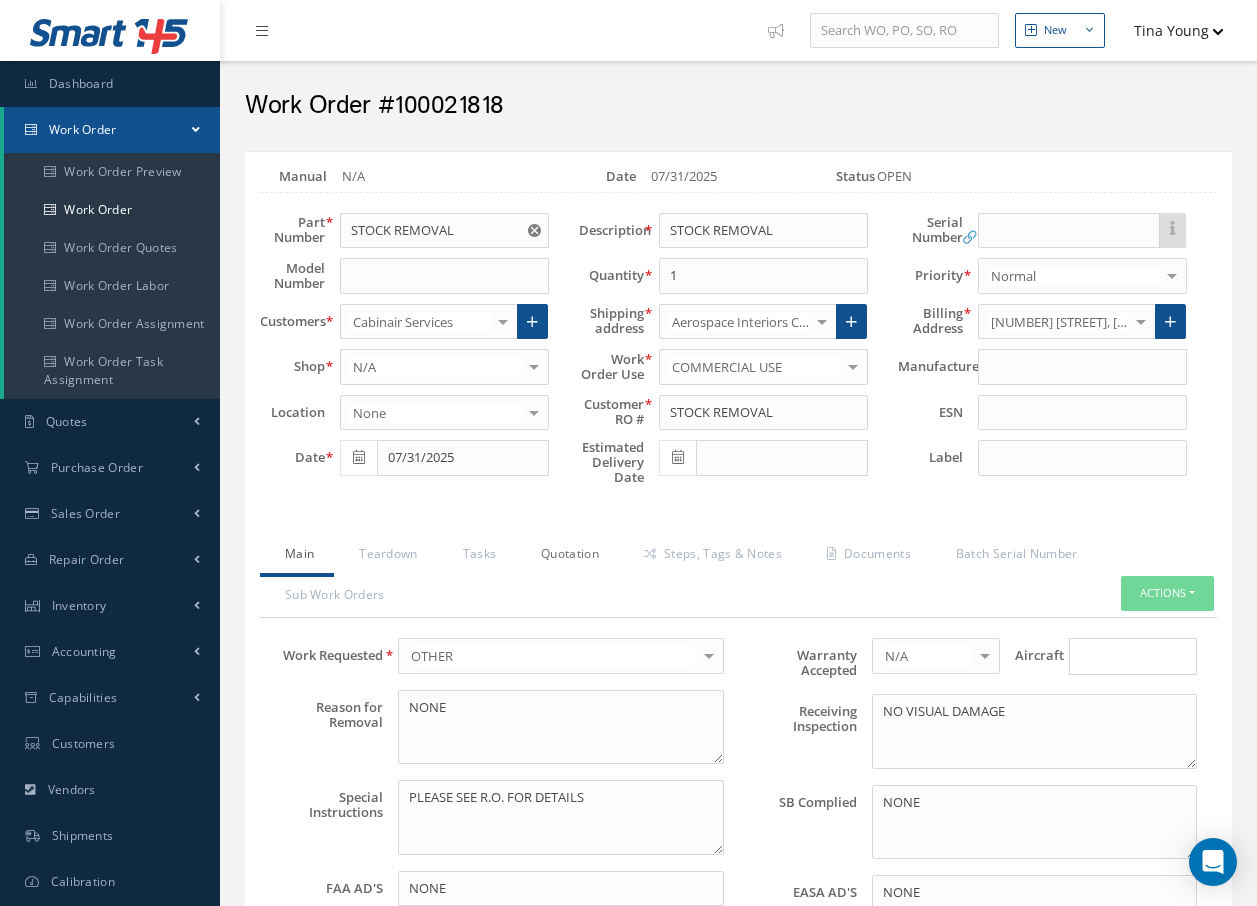 click on "Quotation" at bounding box center (567, 556) 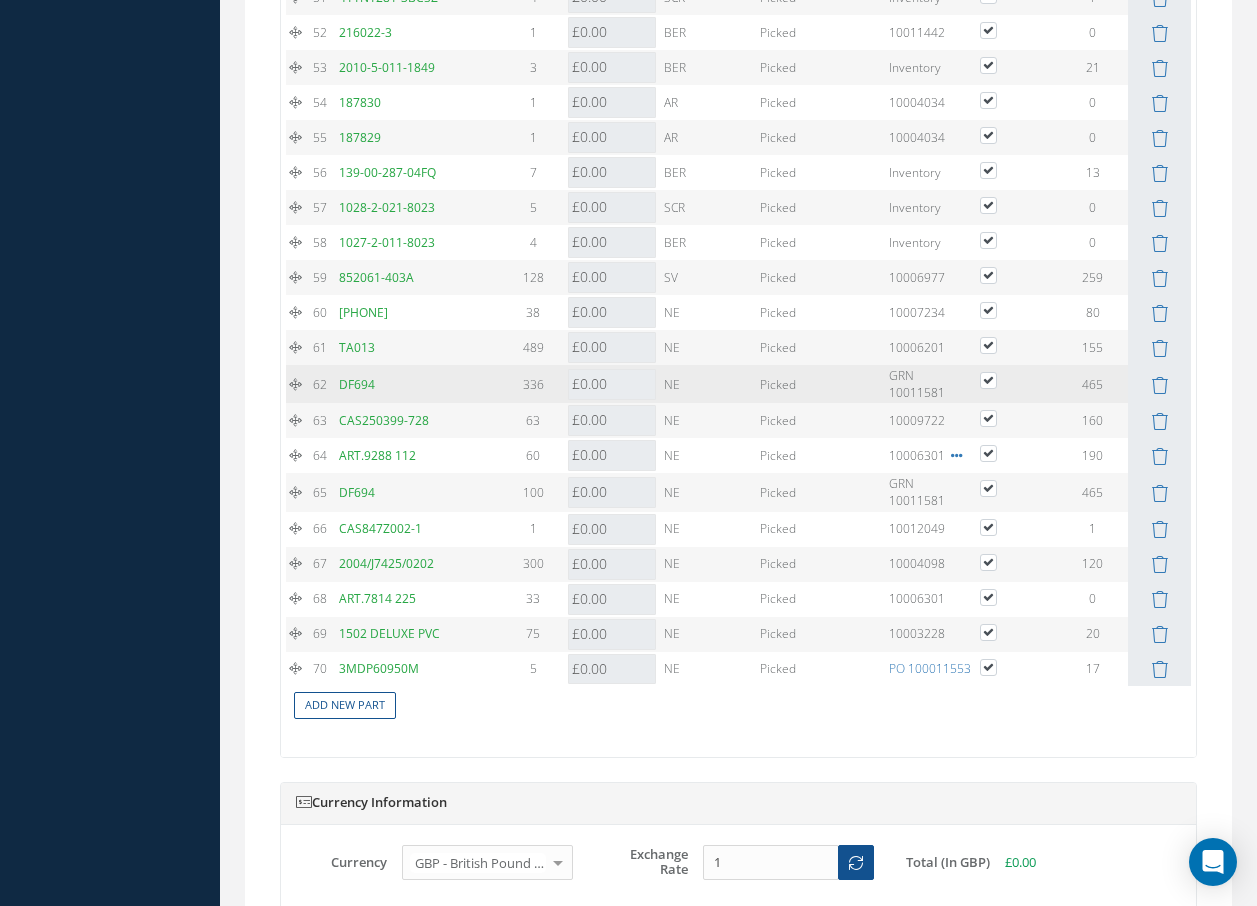 scroll, scrollTop: 4351, scrollLeft: 0, axis: vertical 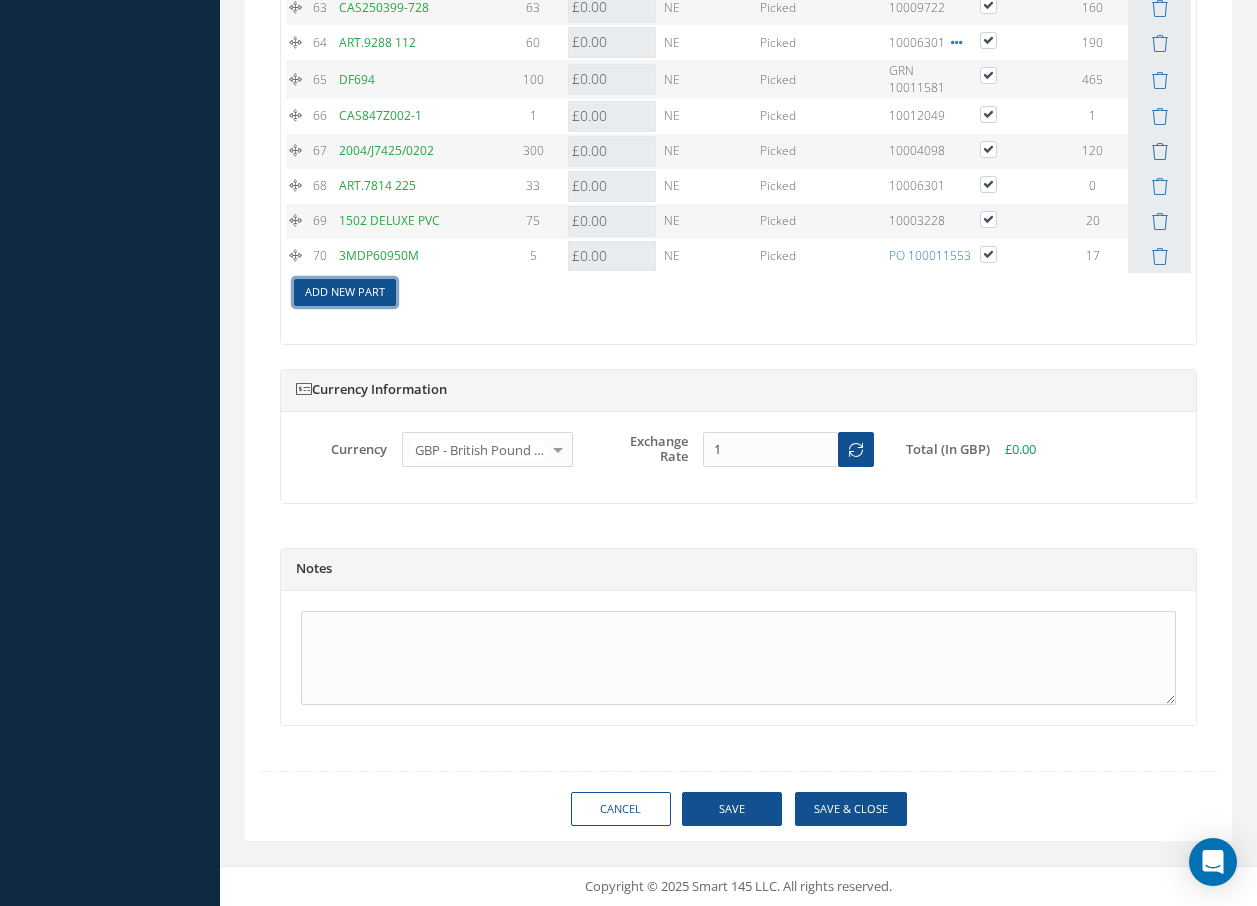 click on "Add New Part" at bounding box center [345, 292] 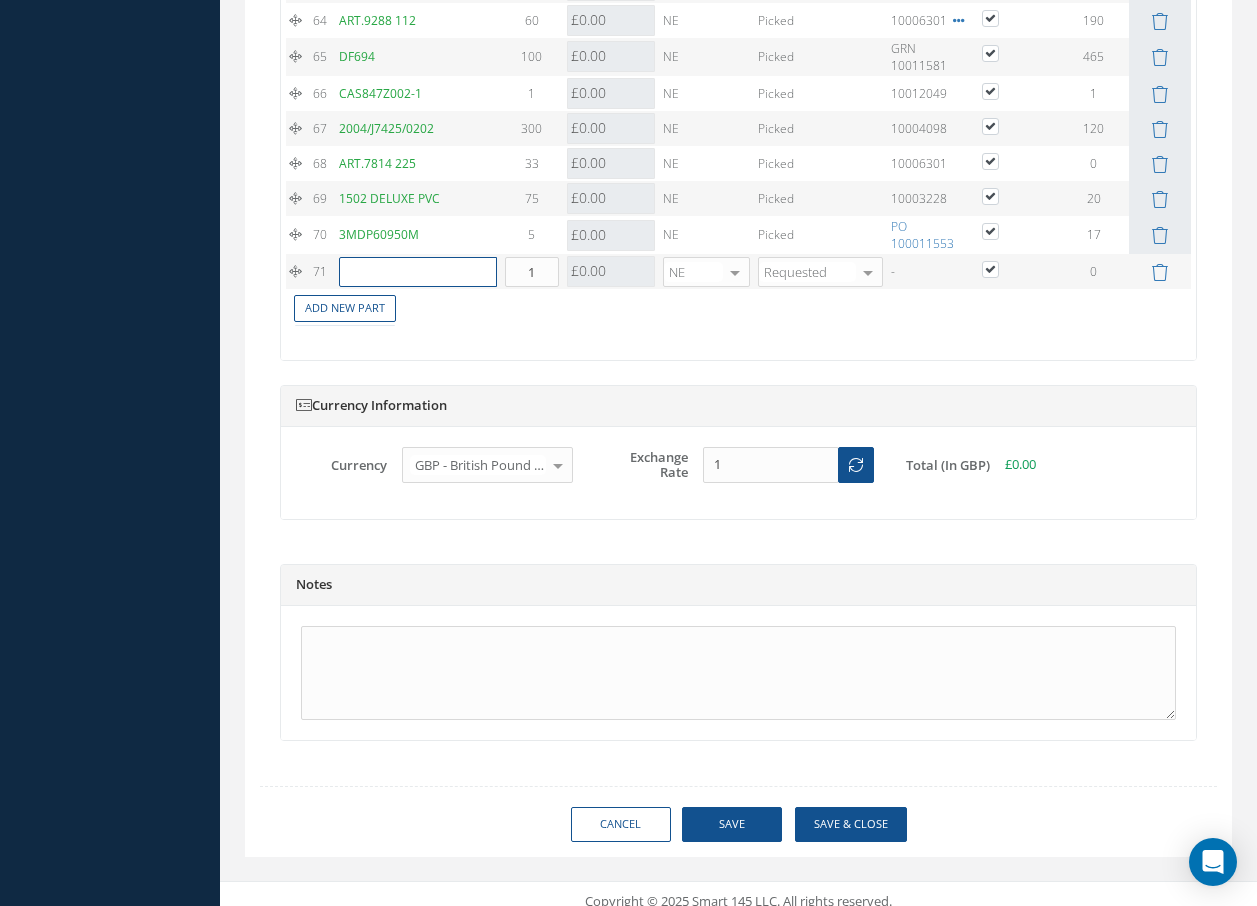 click at bounding box center (418, 272) 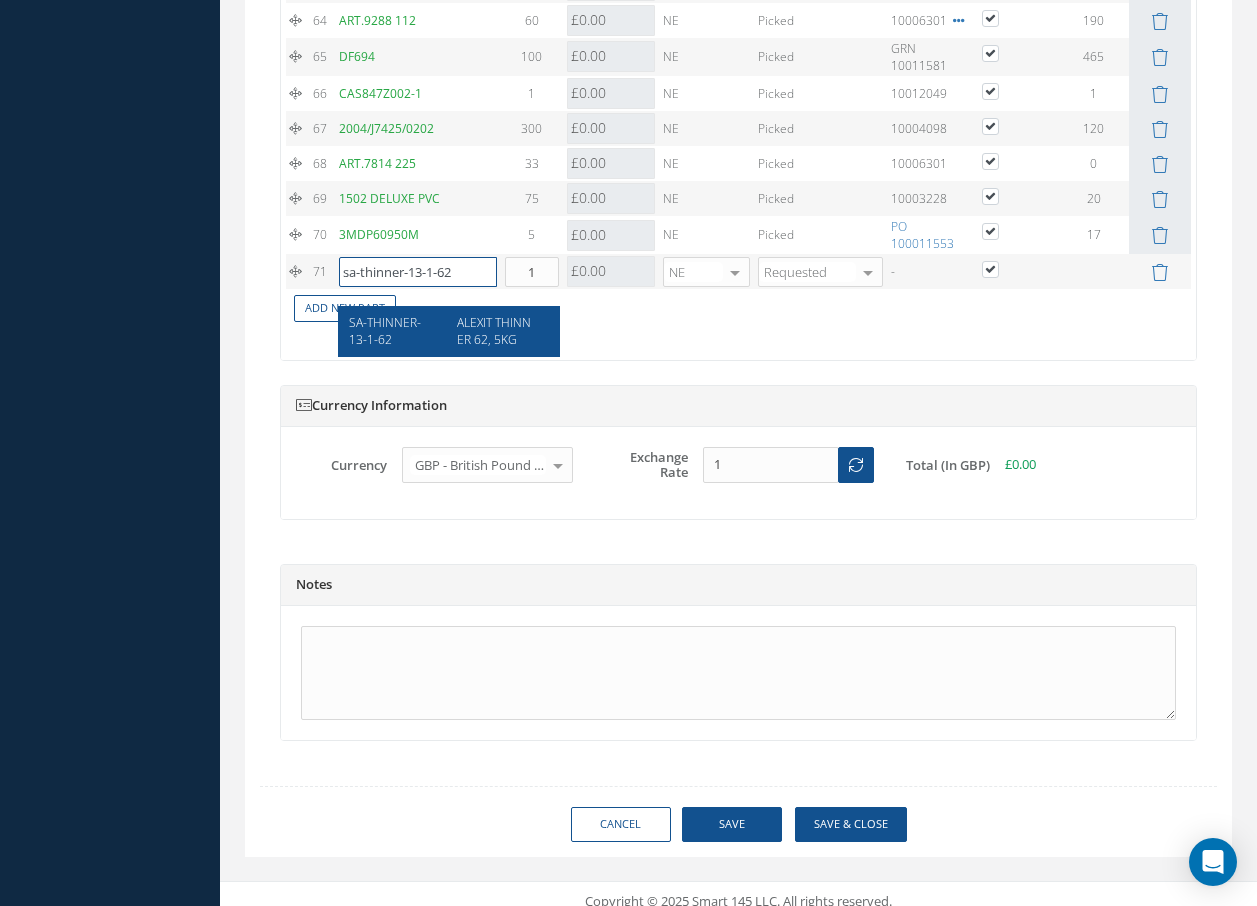 type on "sa-thinner-13-1-62" 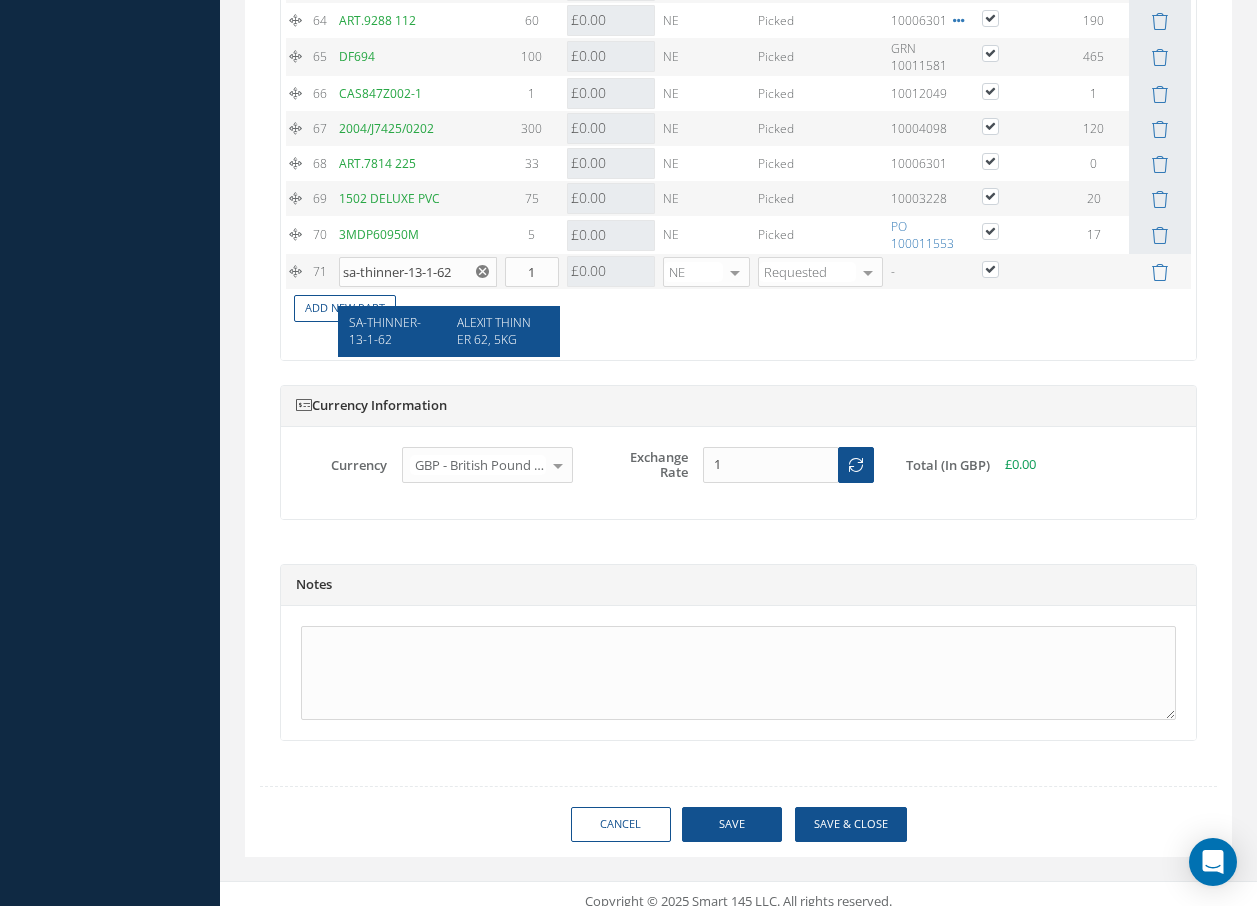 click on "1
3MDP60950M
DP609 50ML
5
£20.76
Cost References for:
Main PN: 3MDP60950M
Vendors Quotes
Purchase Orders
Inventory
Work Orders
No data available
Close
0.00
£0.00
EA       NE
None
No elements found.
List is empty.     0   Picked
PO 100011553" at bounding box center [738, -1000] 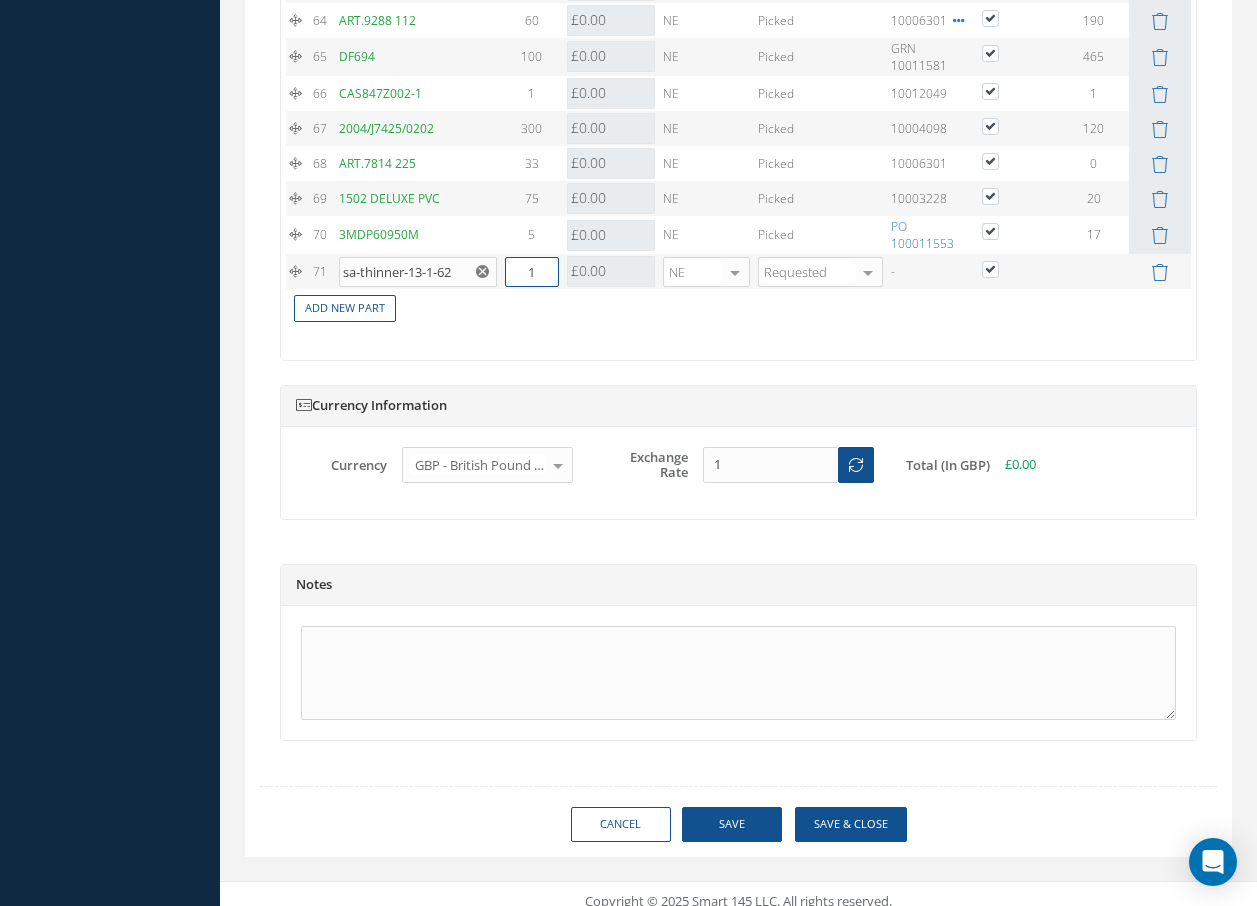 drag, startPoint x: 549, startPoint y: 286, endPoint x: 505, endPoint y: 281, distance: 44.28318 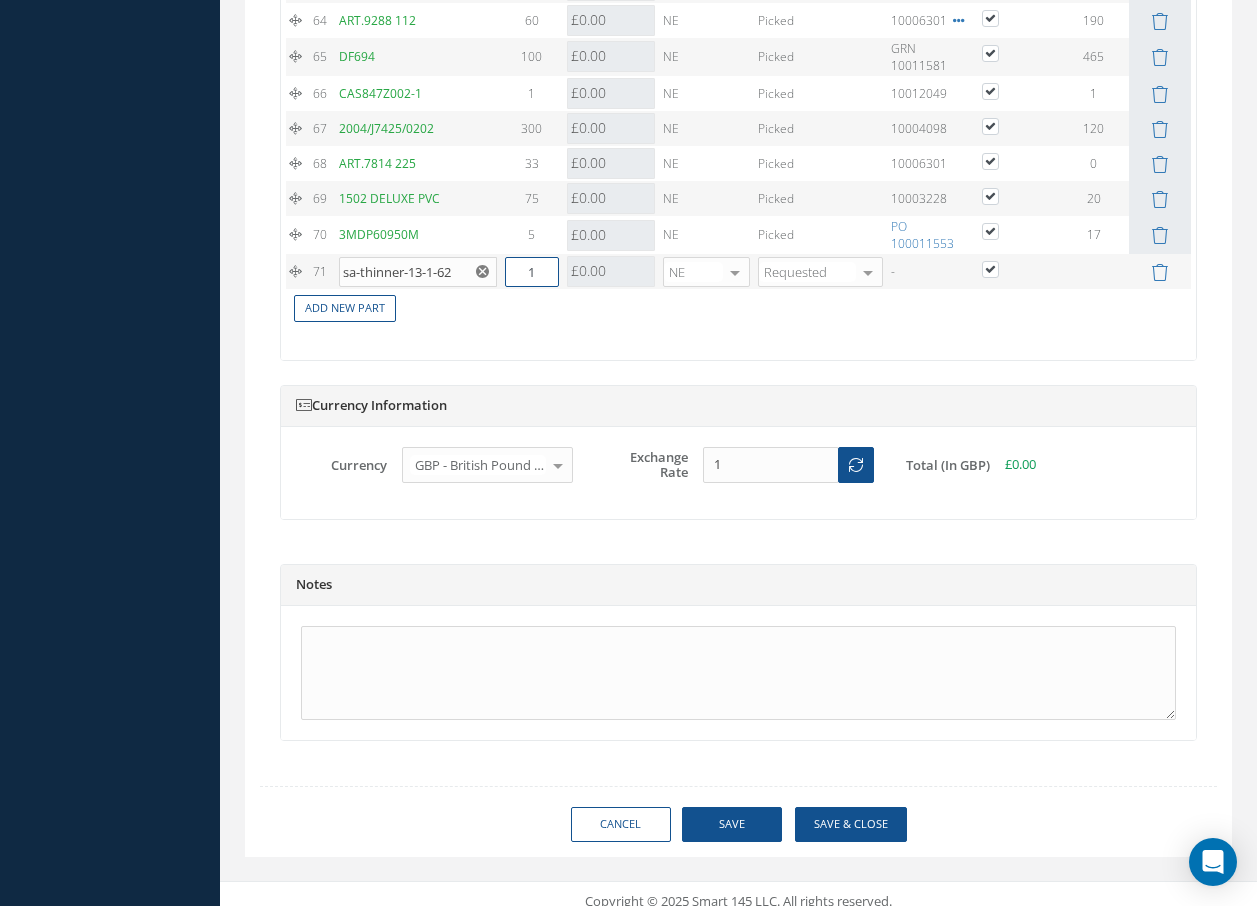 click on "1" at bounding box center [532, 272] 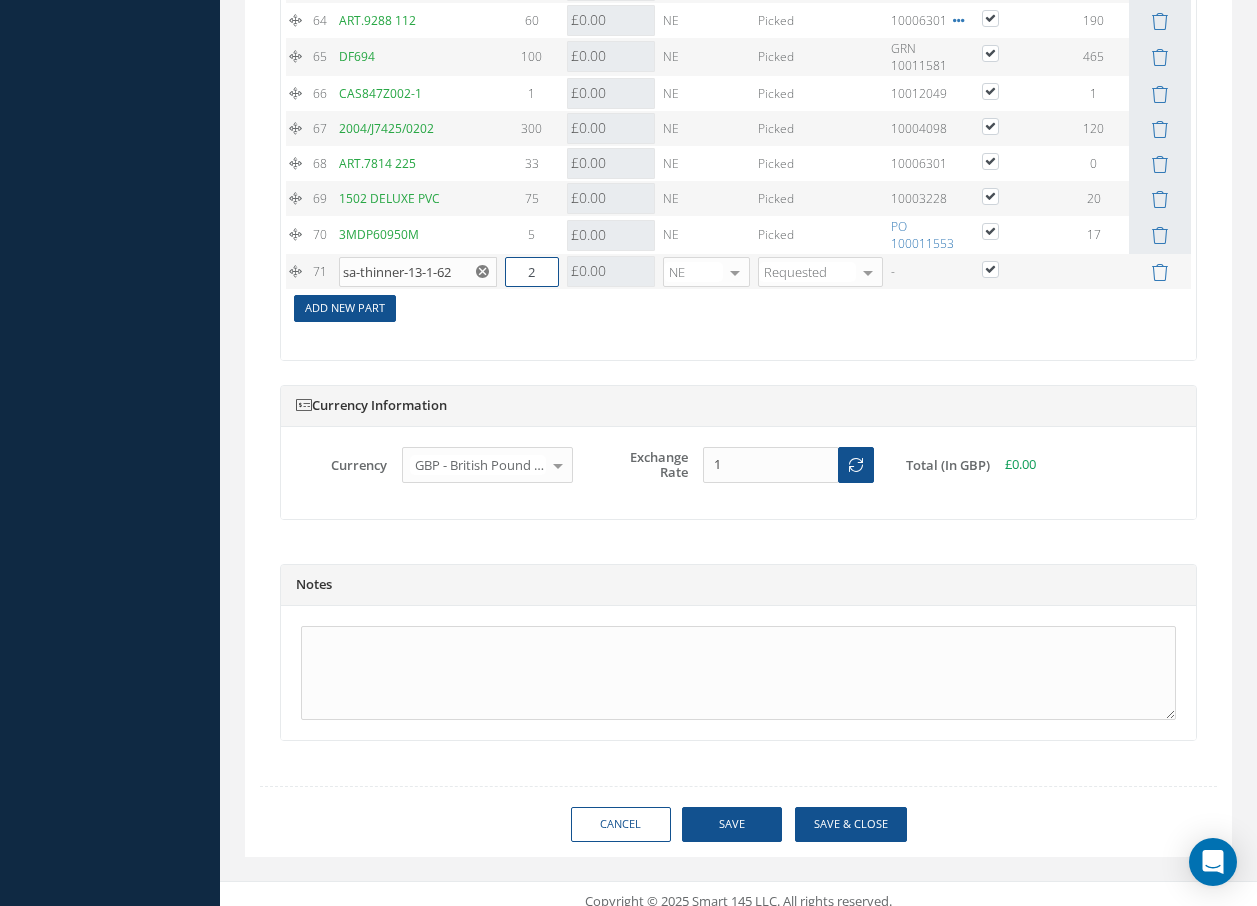 type on "2" 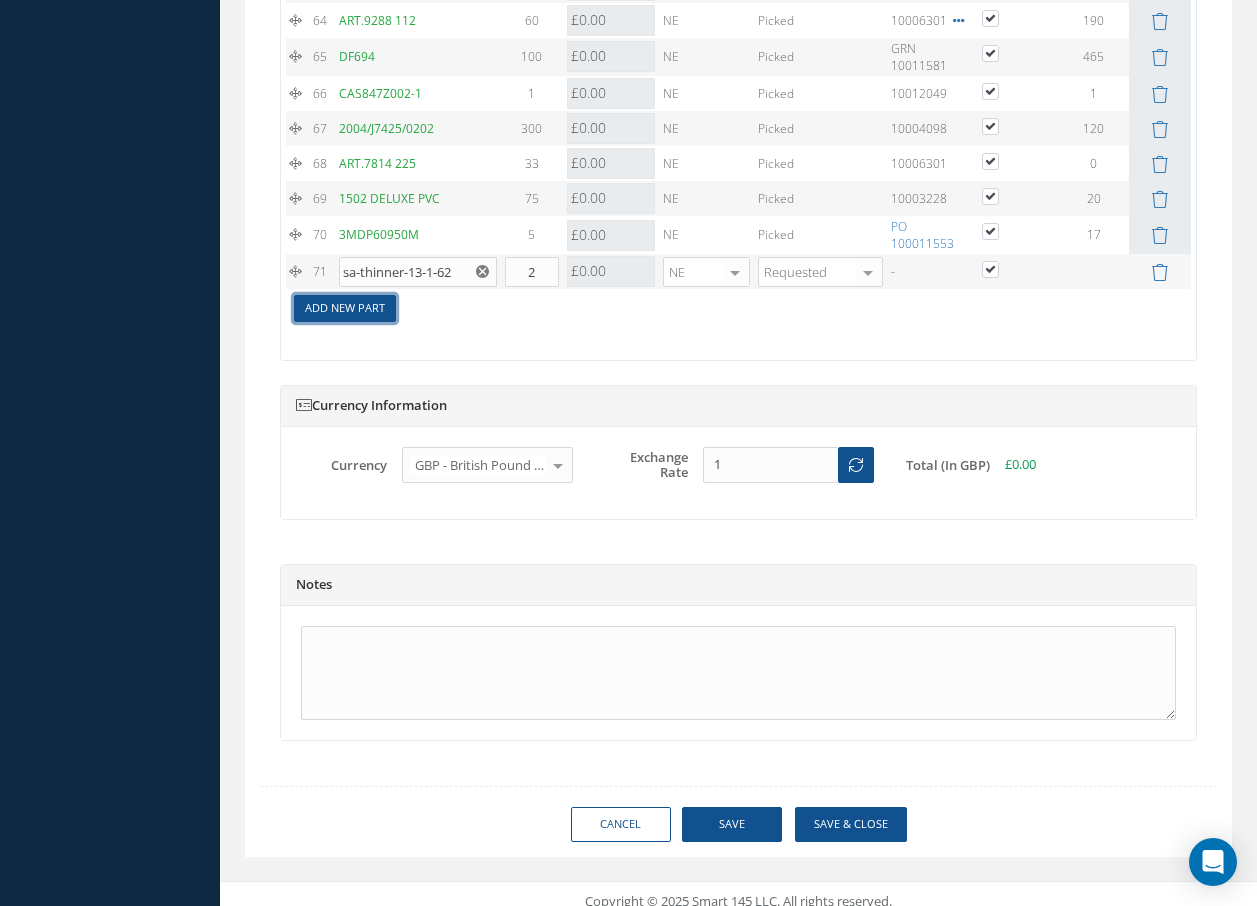 click on "Add New Part" at bounding box center [345, 308] 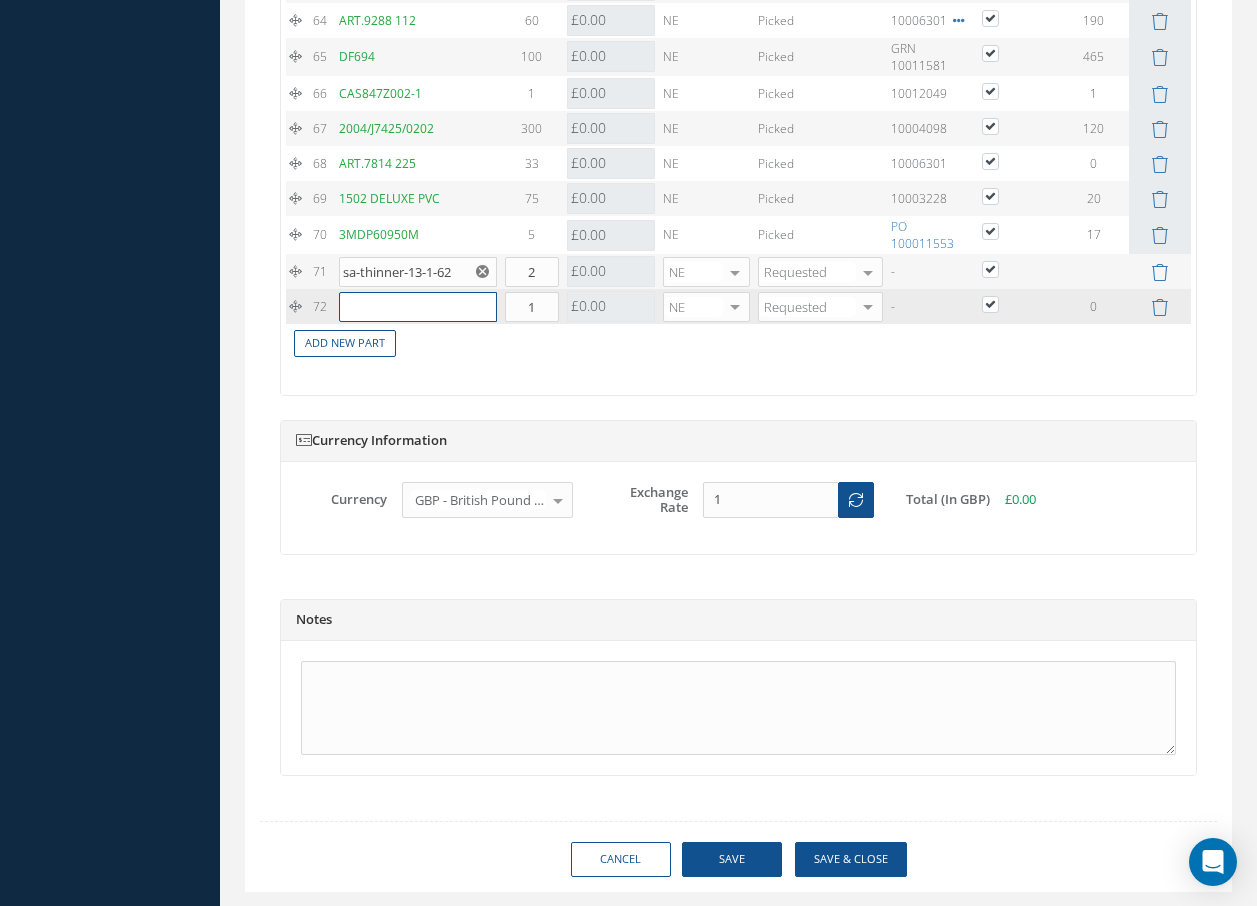 click at bounding box center [418, 307] 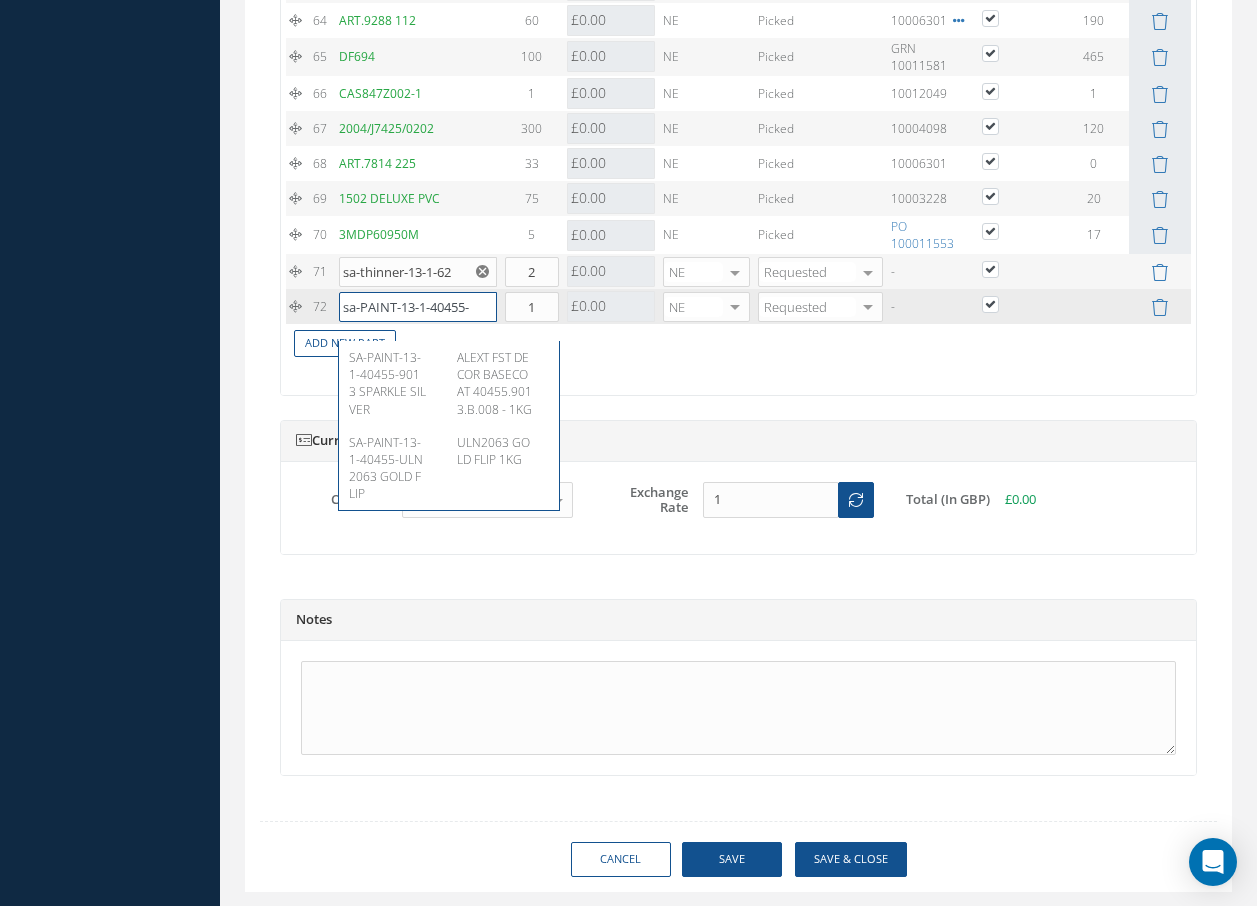 scroll, scrollTop: 0, scrollLeft: 1, axis: horizontal 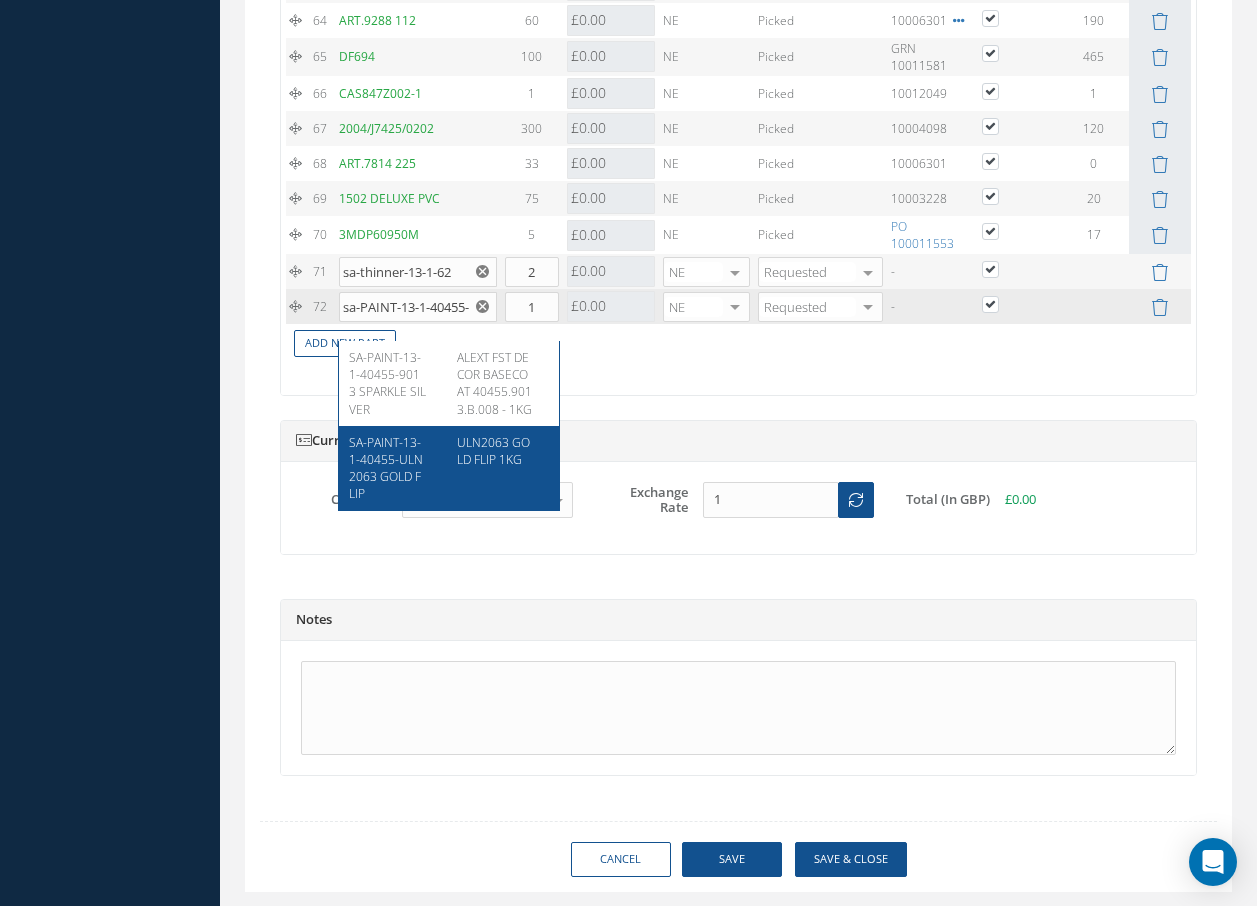 click on "SA-PAINT-13-1-40455-ULN2063 GOLD FLIP" at bounding box center [386, 468] 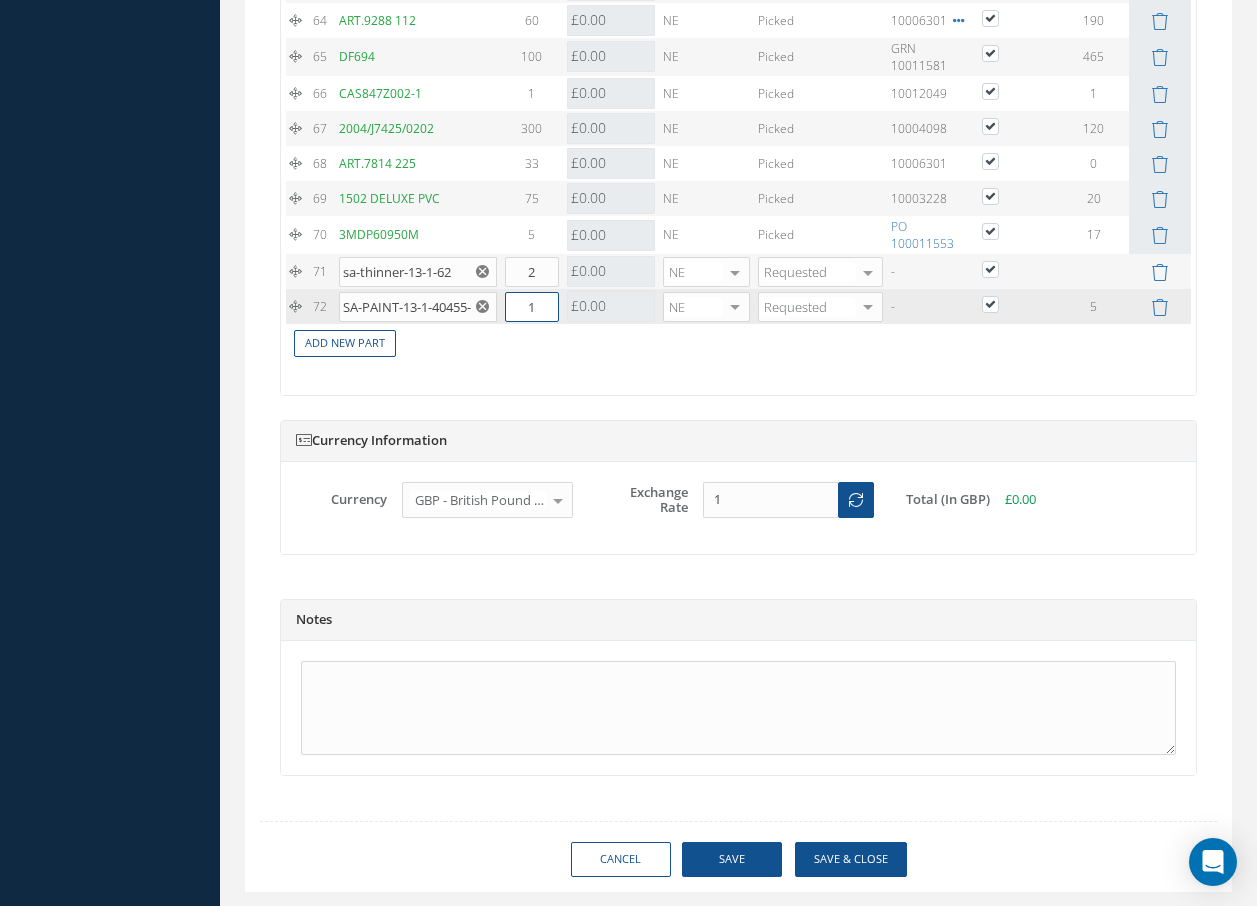 drag, startPoint x: 516, startPoint y: 327, endPoint x: 587, endPoint y: 330, distance: 71.063354 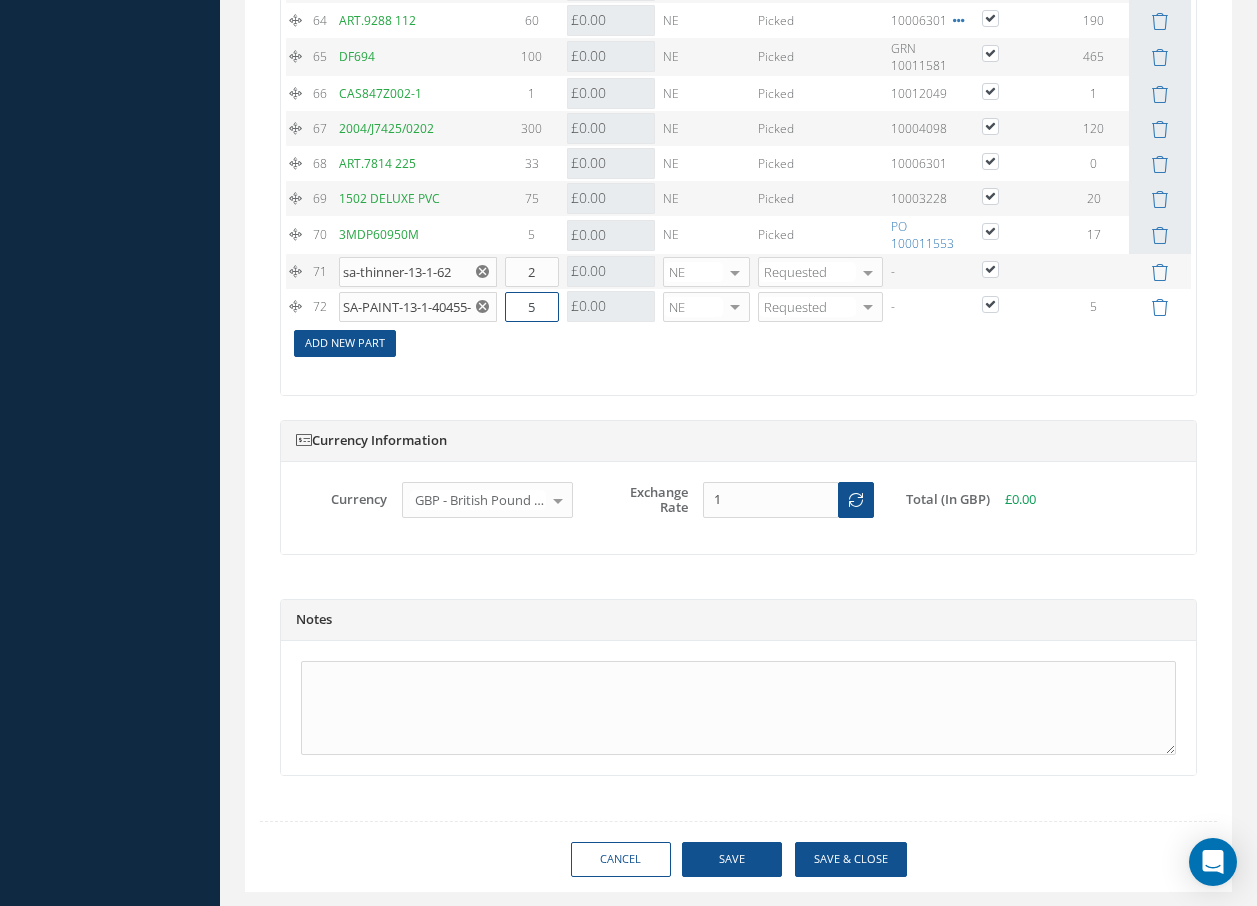 type on "5" 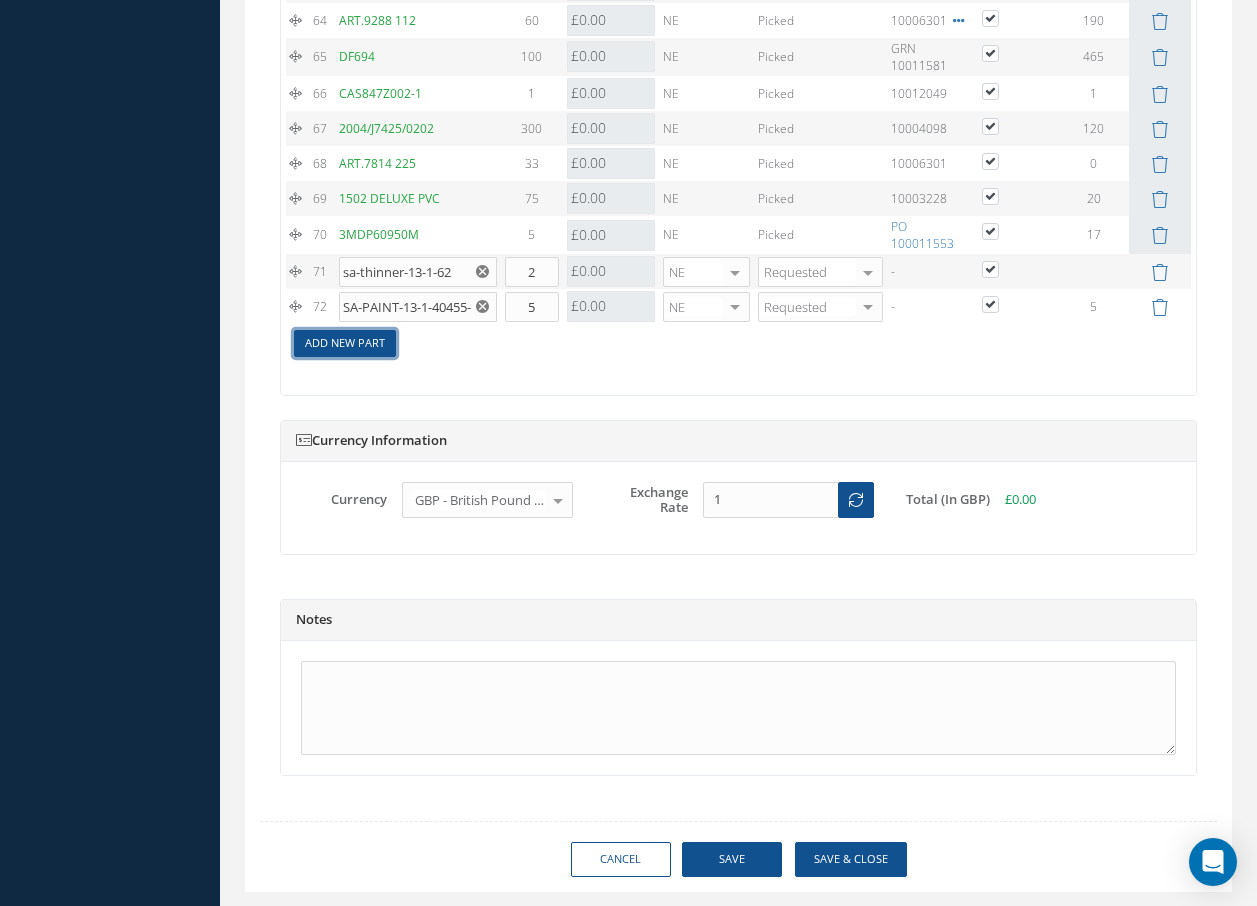 click on "Add New Part" at bounding box center [345, 343] 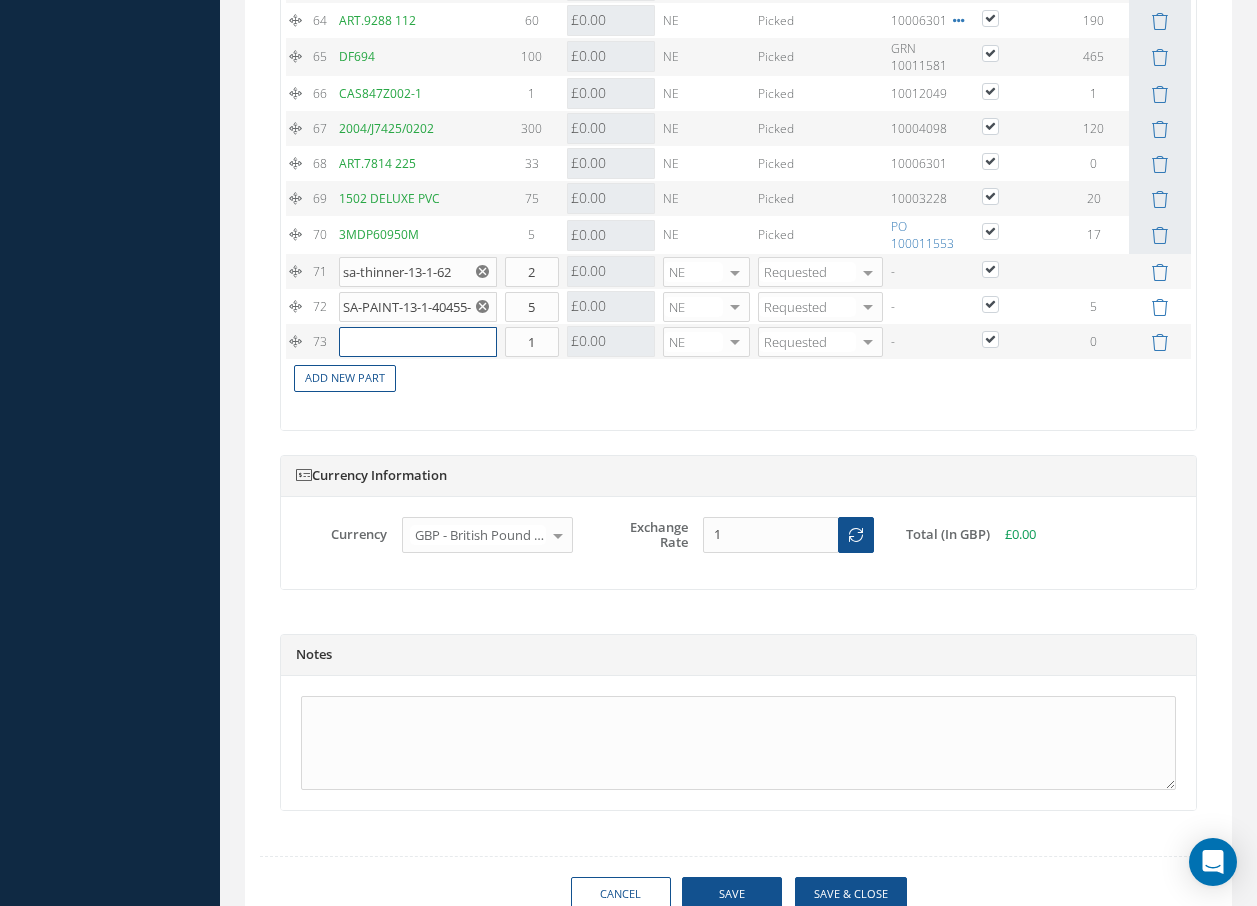 click at bounding box center [418, 342] 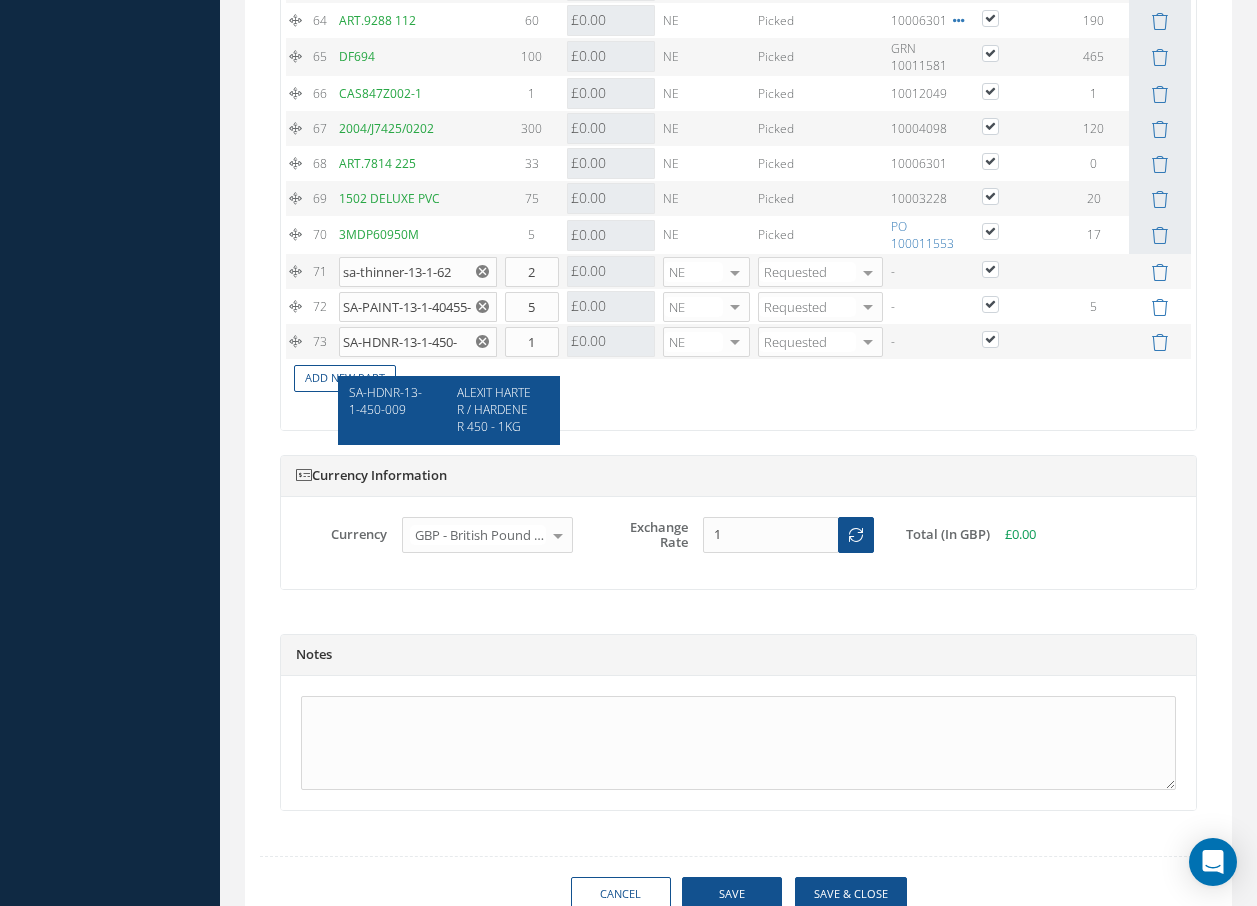 click on "ALEXIT HARTER / HARDENER 450 - 1KG" at bounding box center [494, 409] 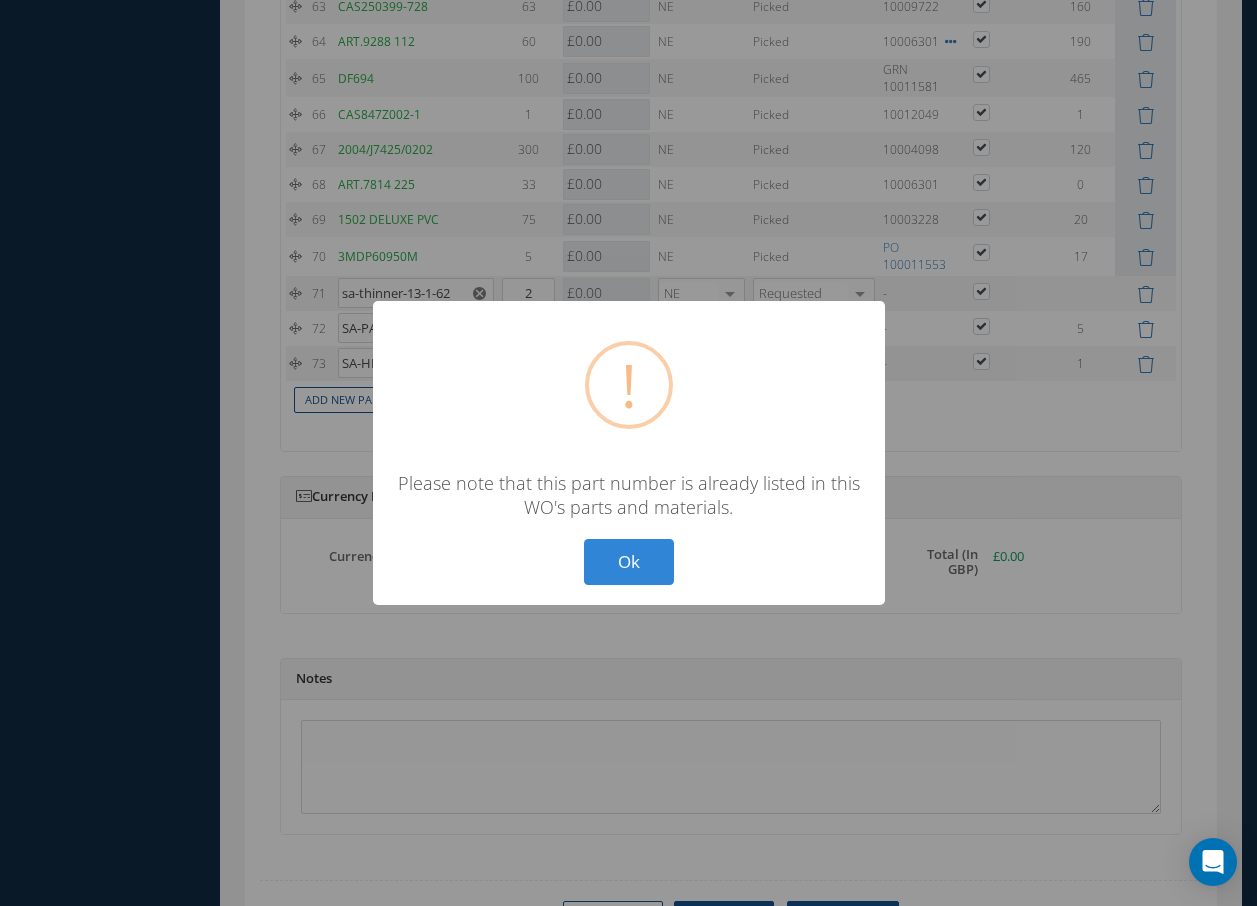scroll, scrollTop: 4318, scrollLeft: 0, axis: vertical 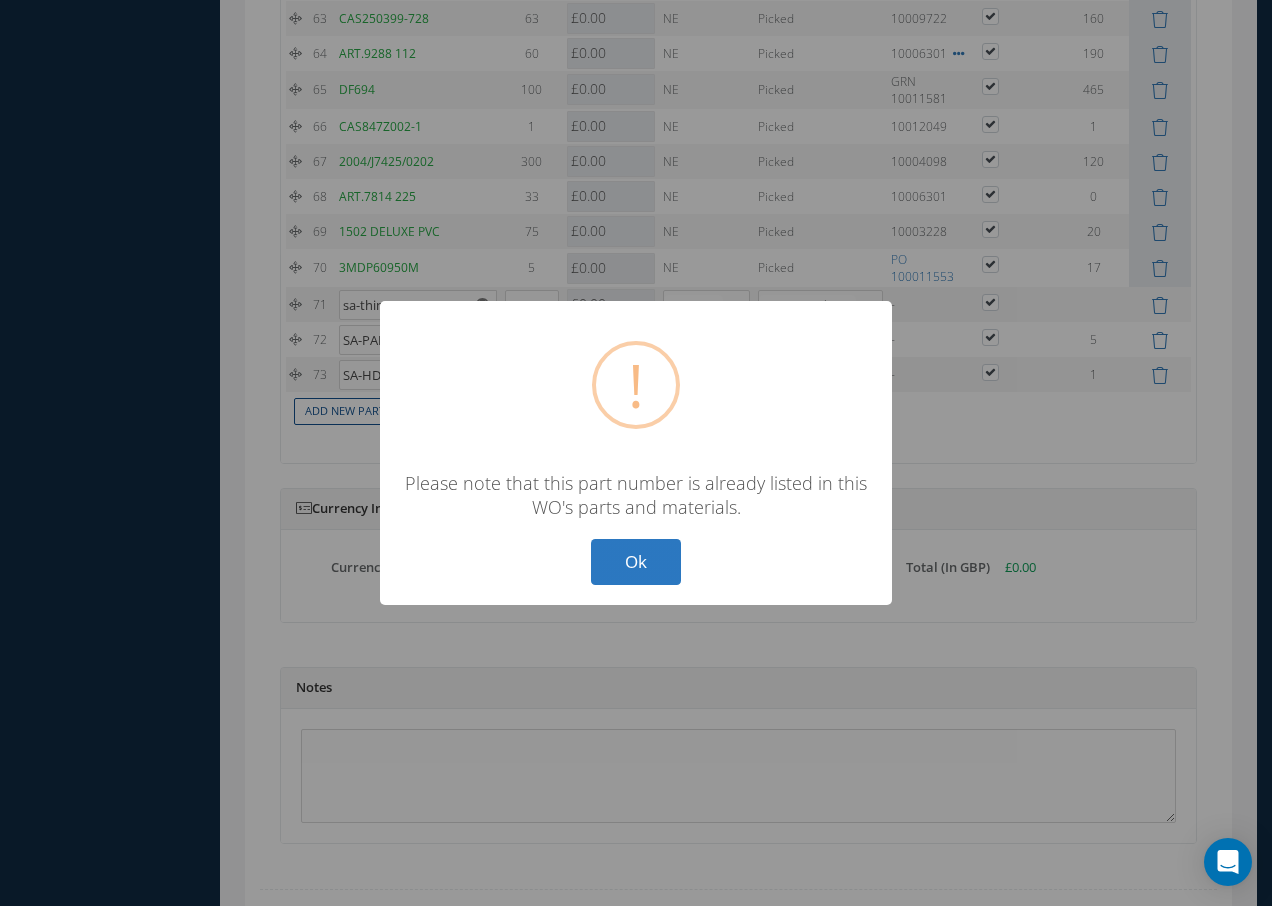 click on "Ok" at bounding box center (636, 562) 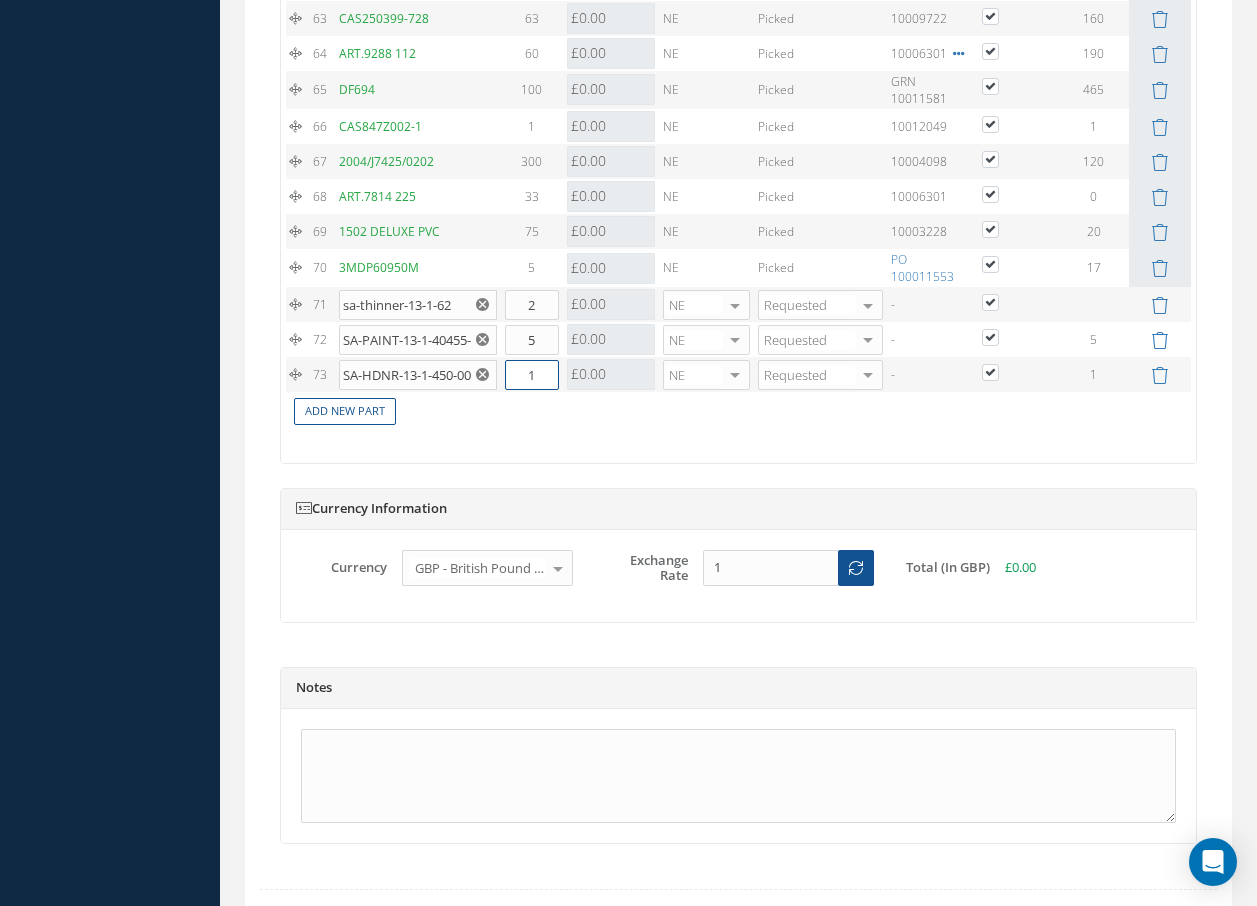 drag, startPoint x: 543, startPoint y: 388, endPoint x: 492, endPoint y: 382, distance: 51.351727 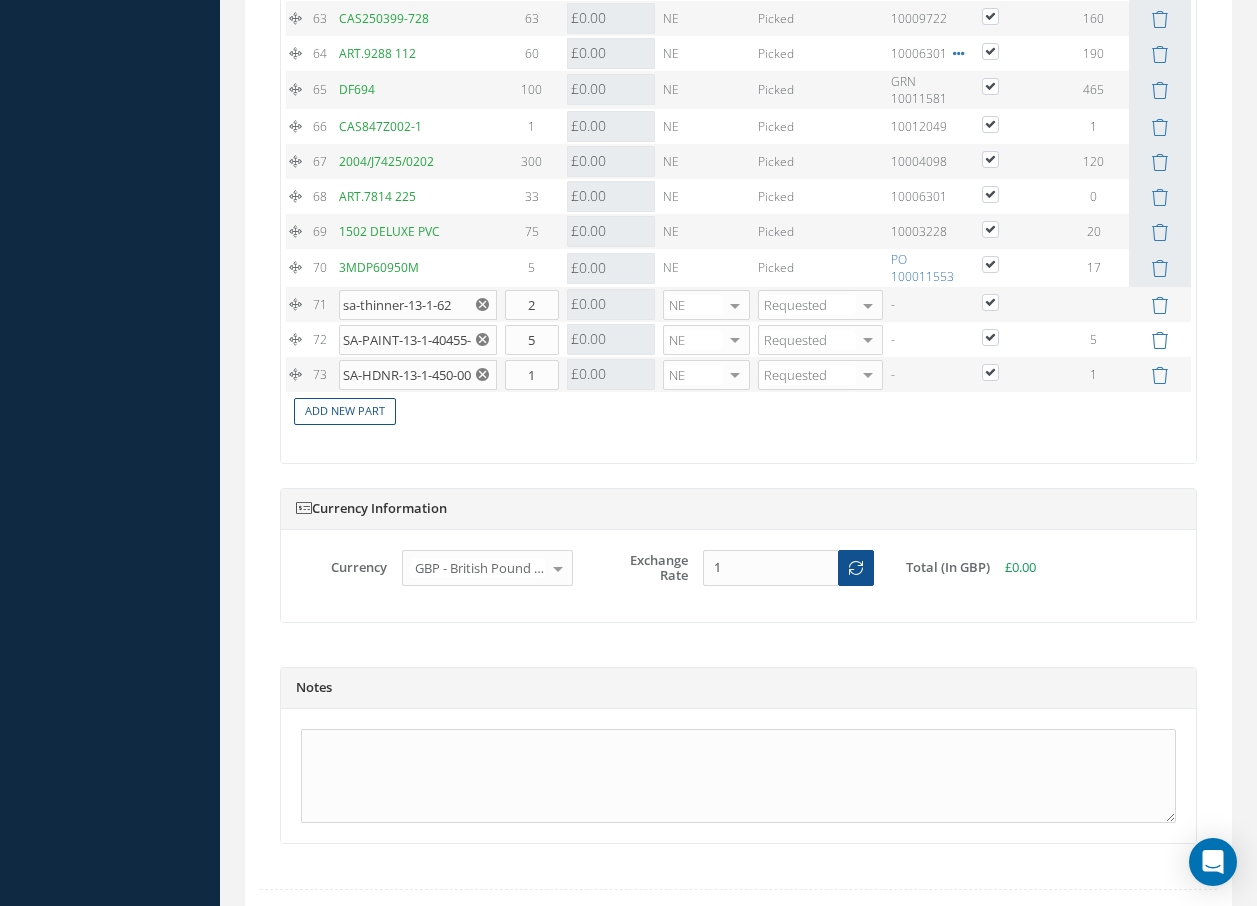 click on "Add New Part" at bounding box center (738, 409) 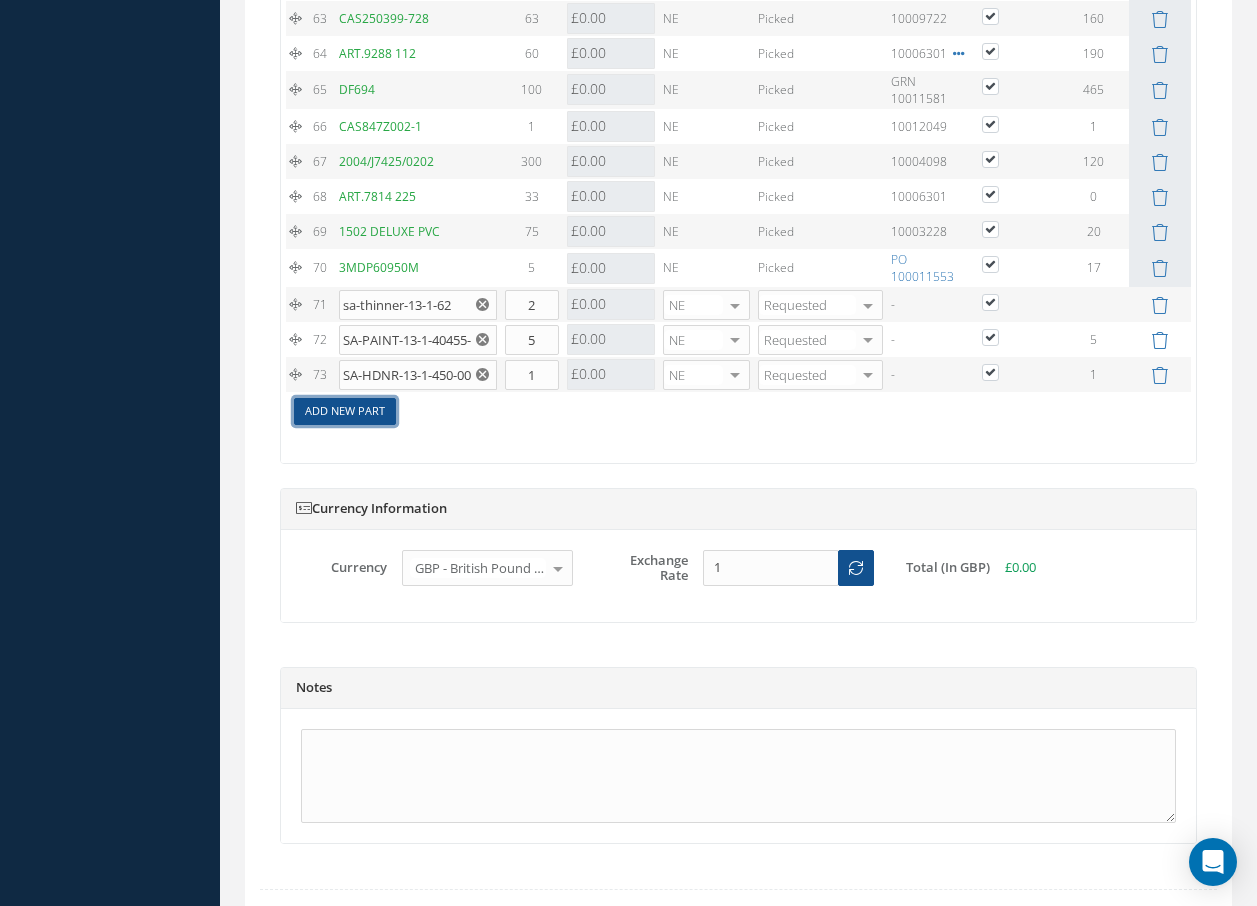 click on "Add New Part" at bounding box center [345, 411] 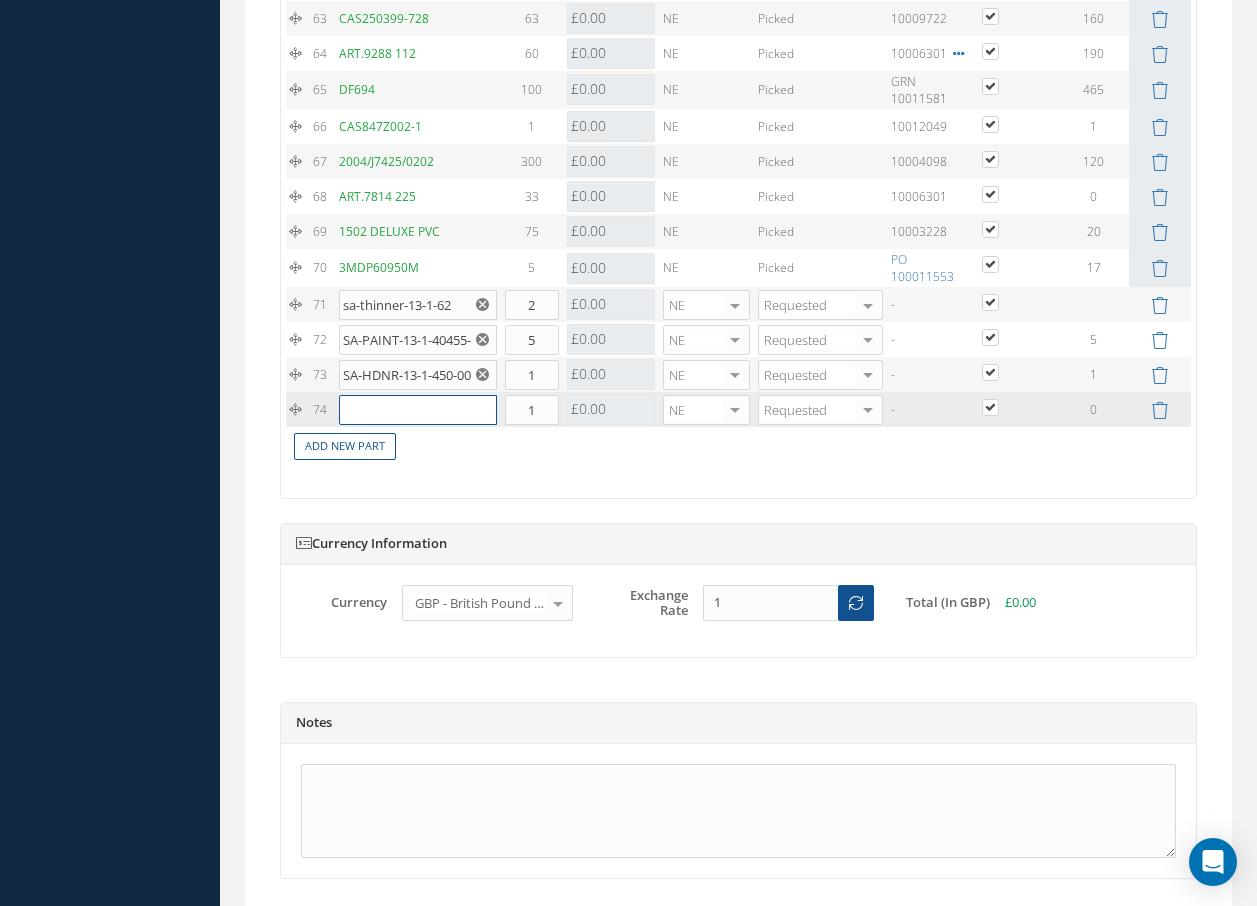 click at bounding box center [418, 410] 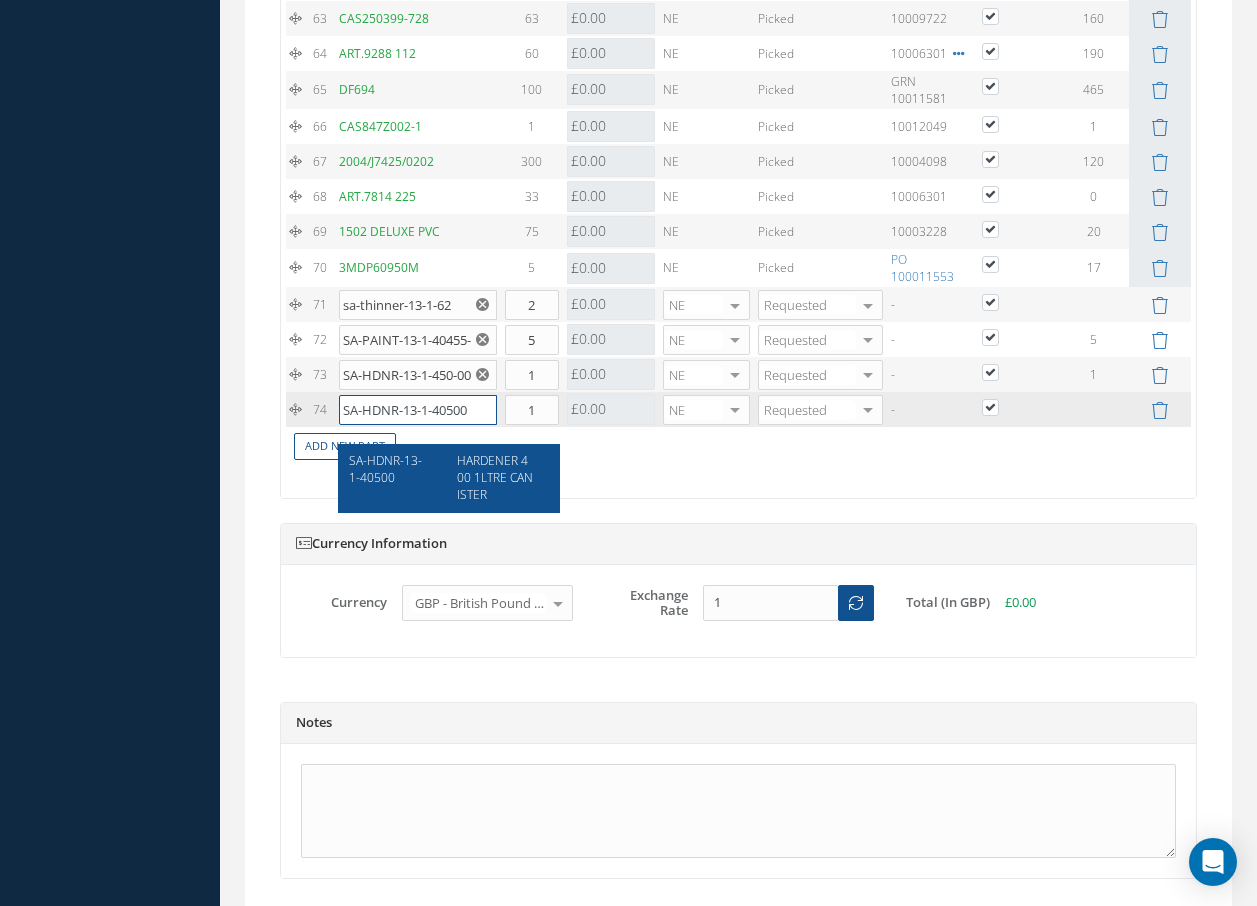 type on "SA-HDNR-13-1-40500" 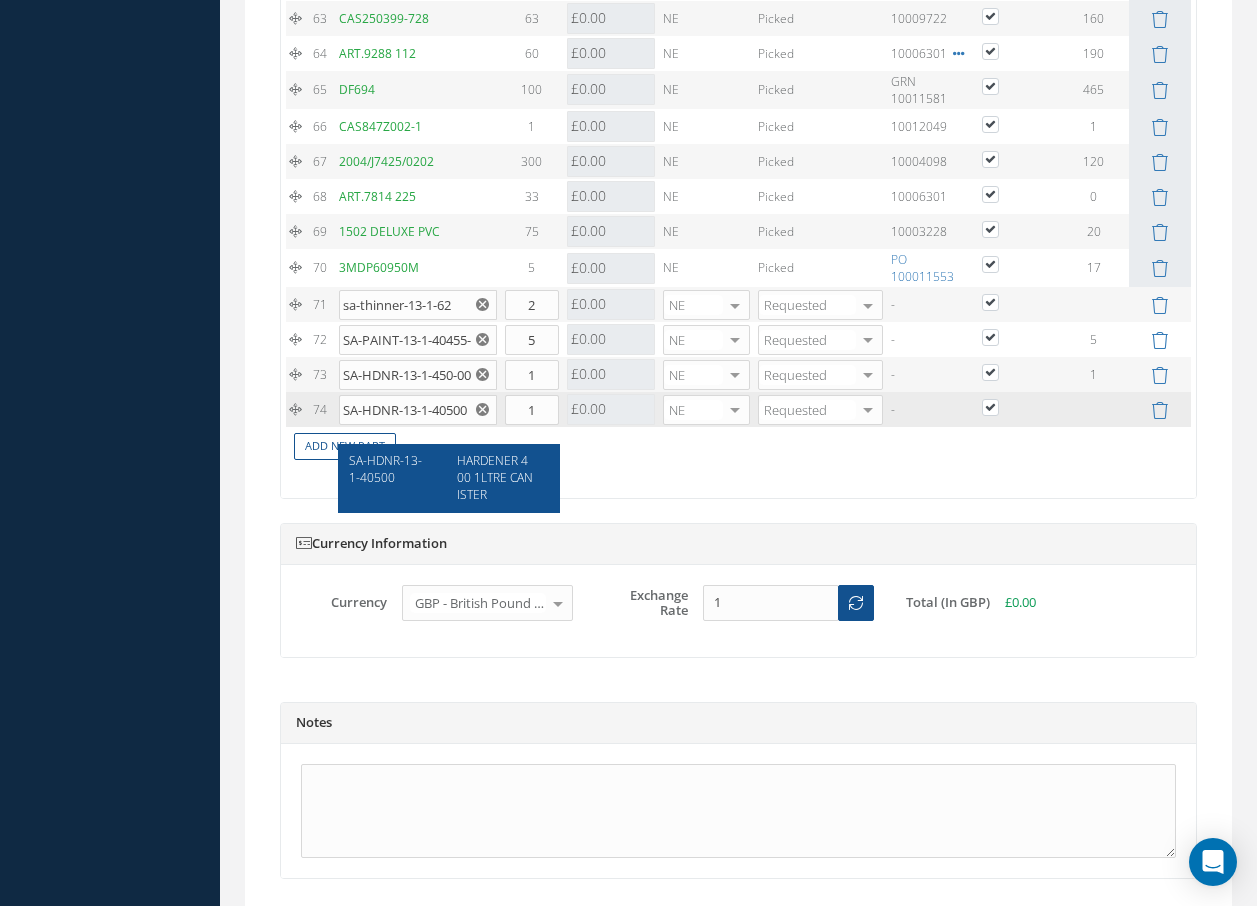 click on "HARDENER 400 1LTRE CANISTER" at bounding box center [495, 477] 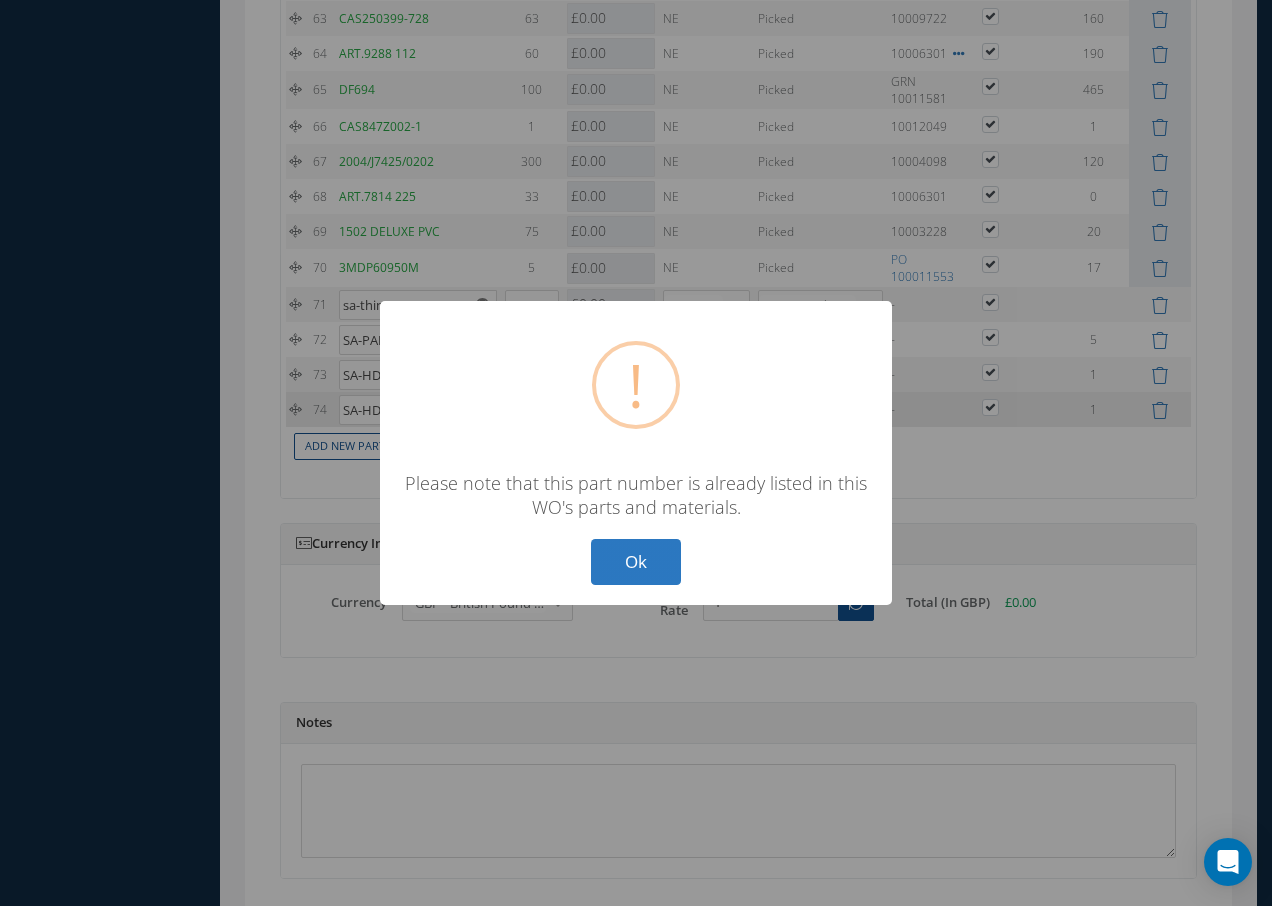 click on "Ok" at bounding box center [636, 562] 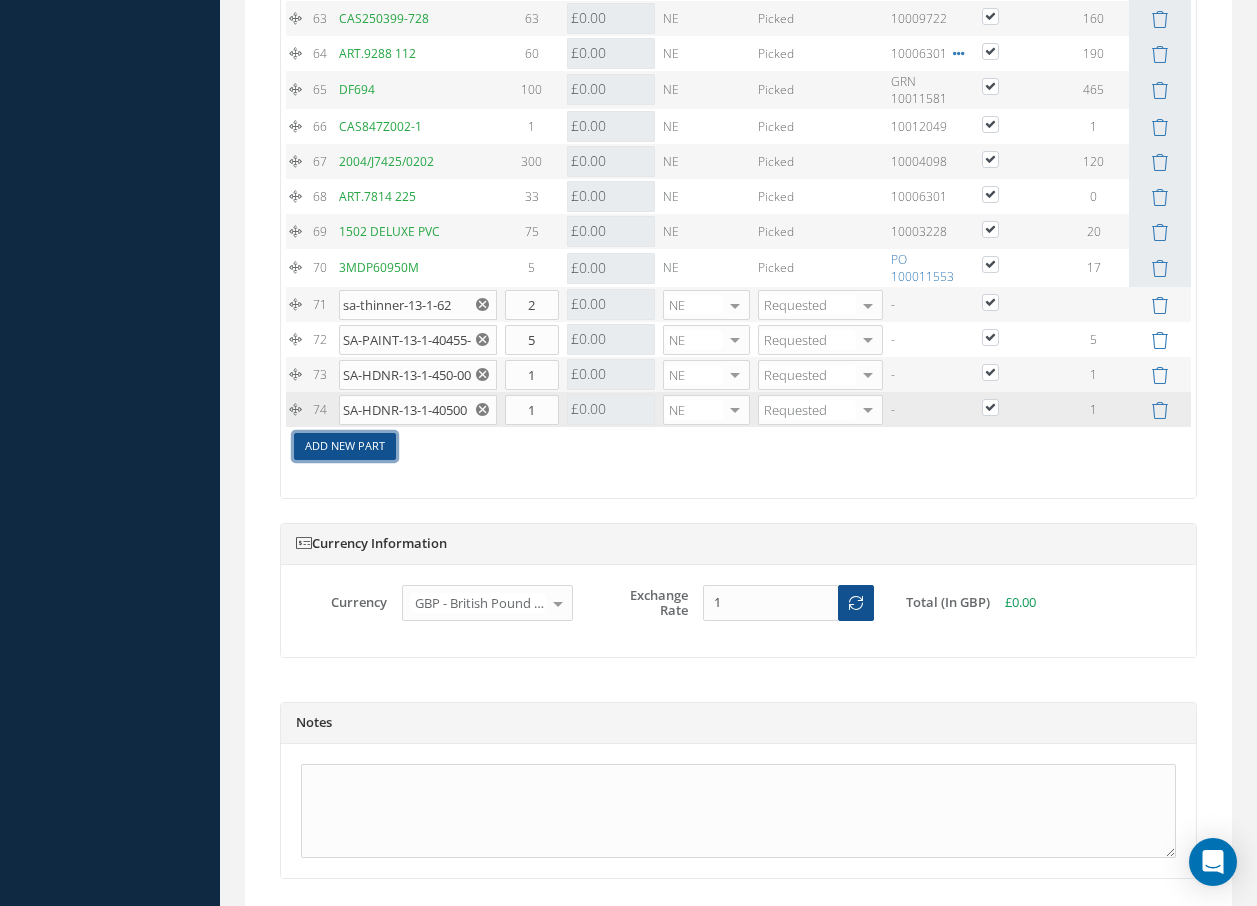 click on "Add New Part" at bounding box center [345, 446] 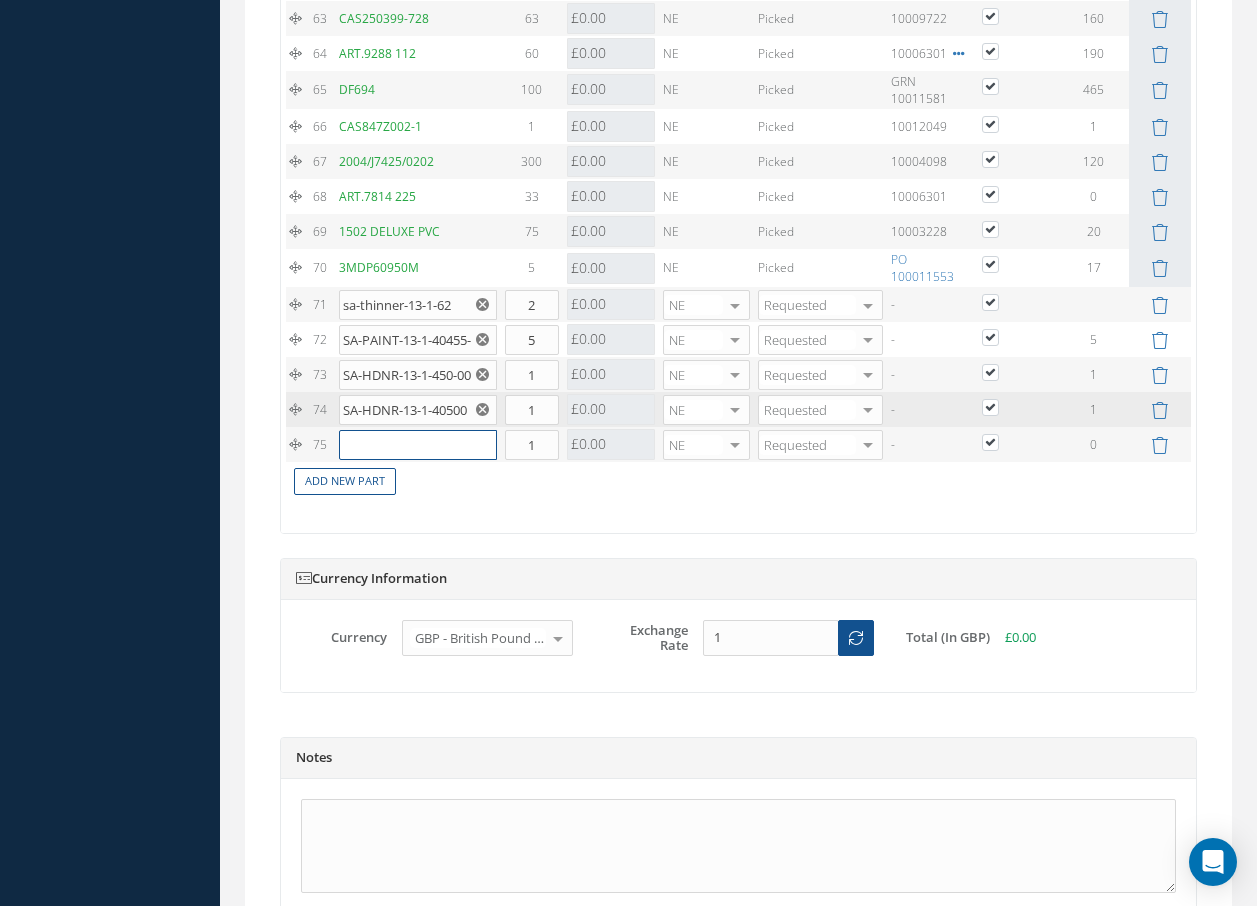click at bounding box center [418, 445] 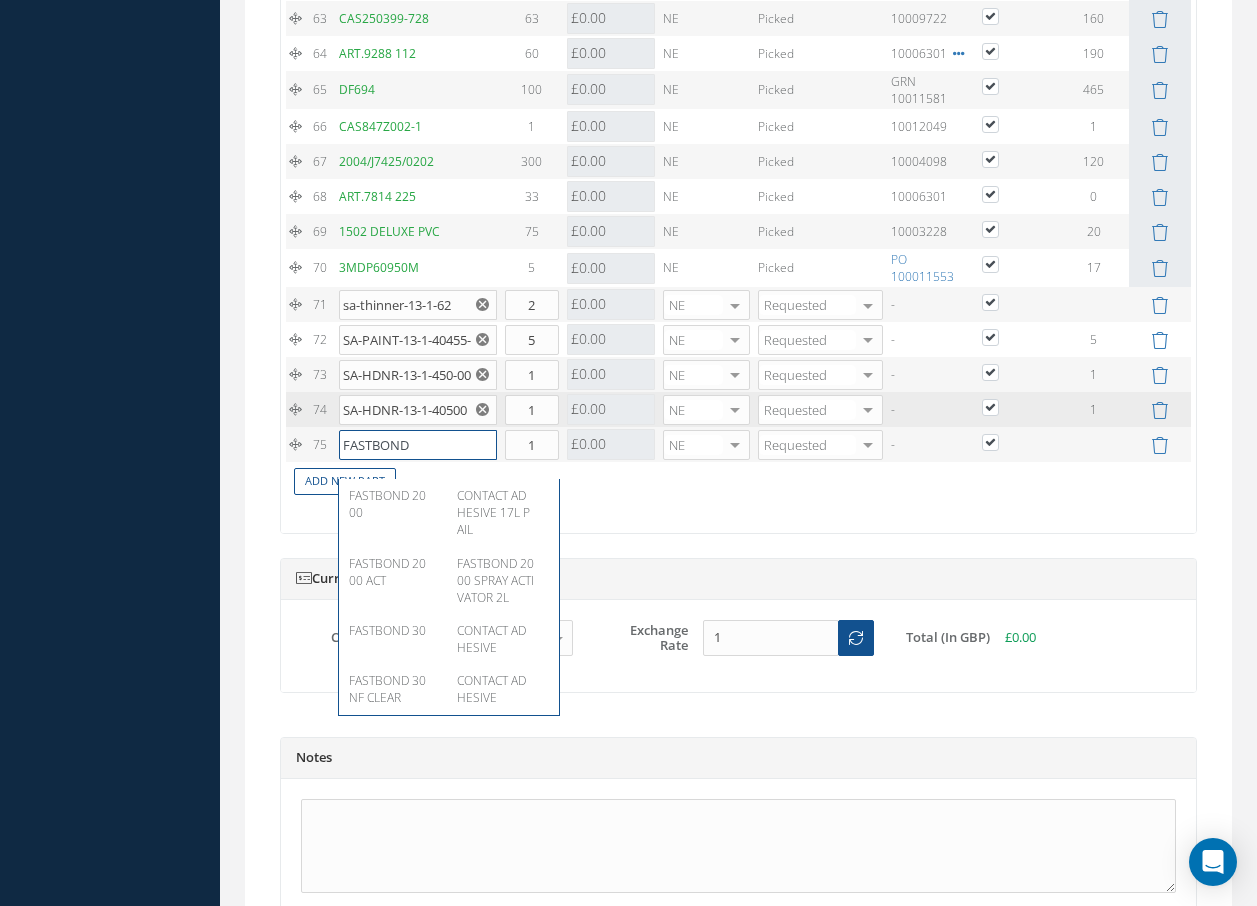 type on "FASTBOND 2" 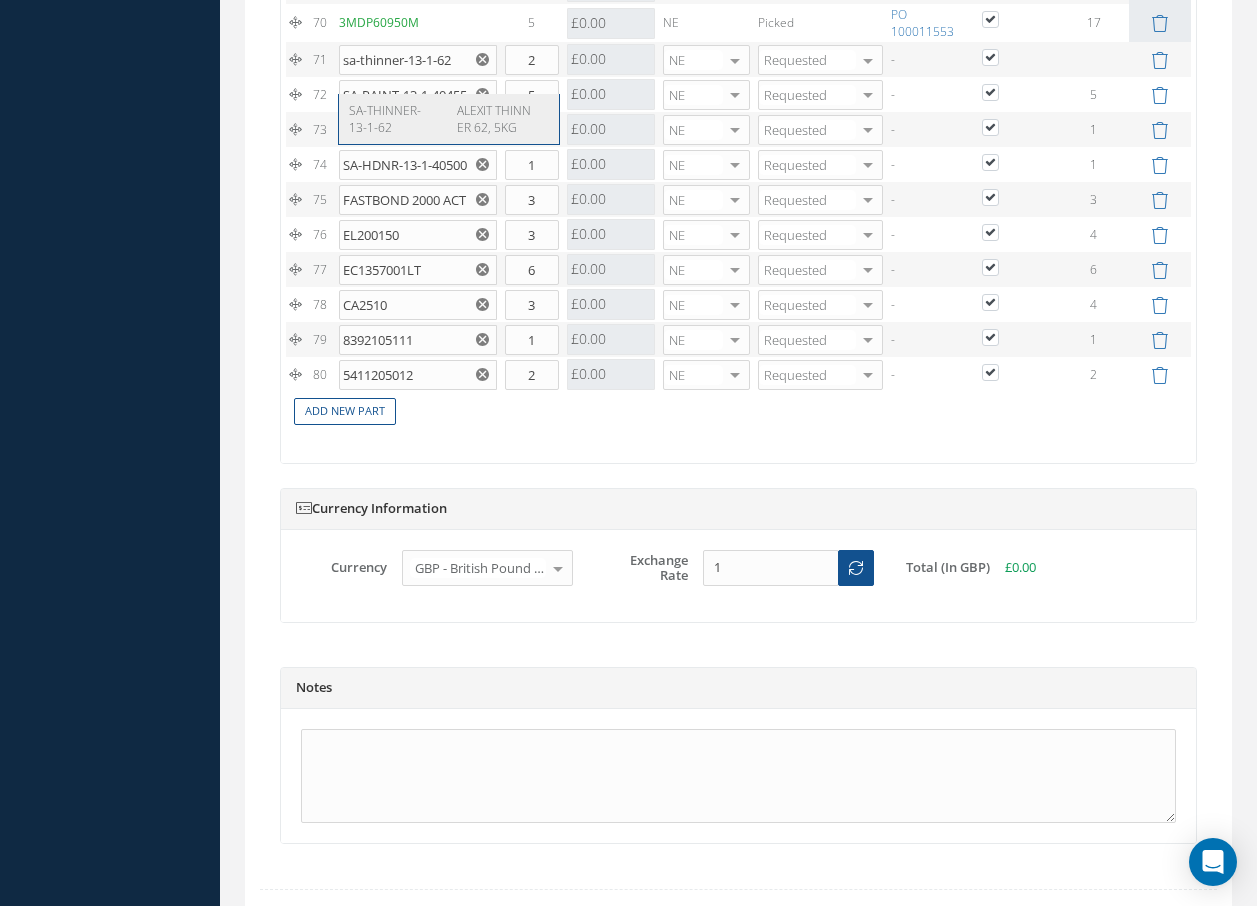 scroll, scrollTop: 4563, scrollLeft: 0, axis: vertical 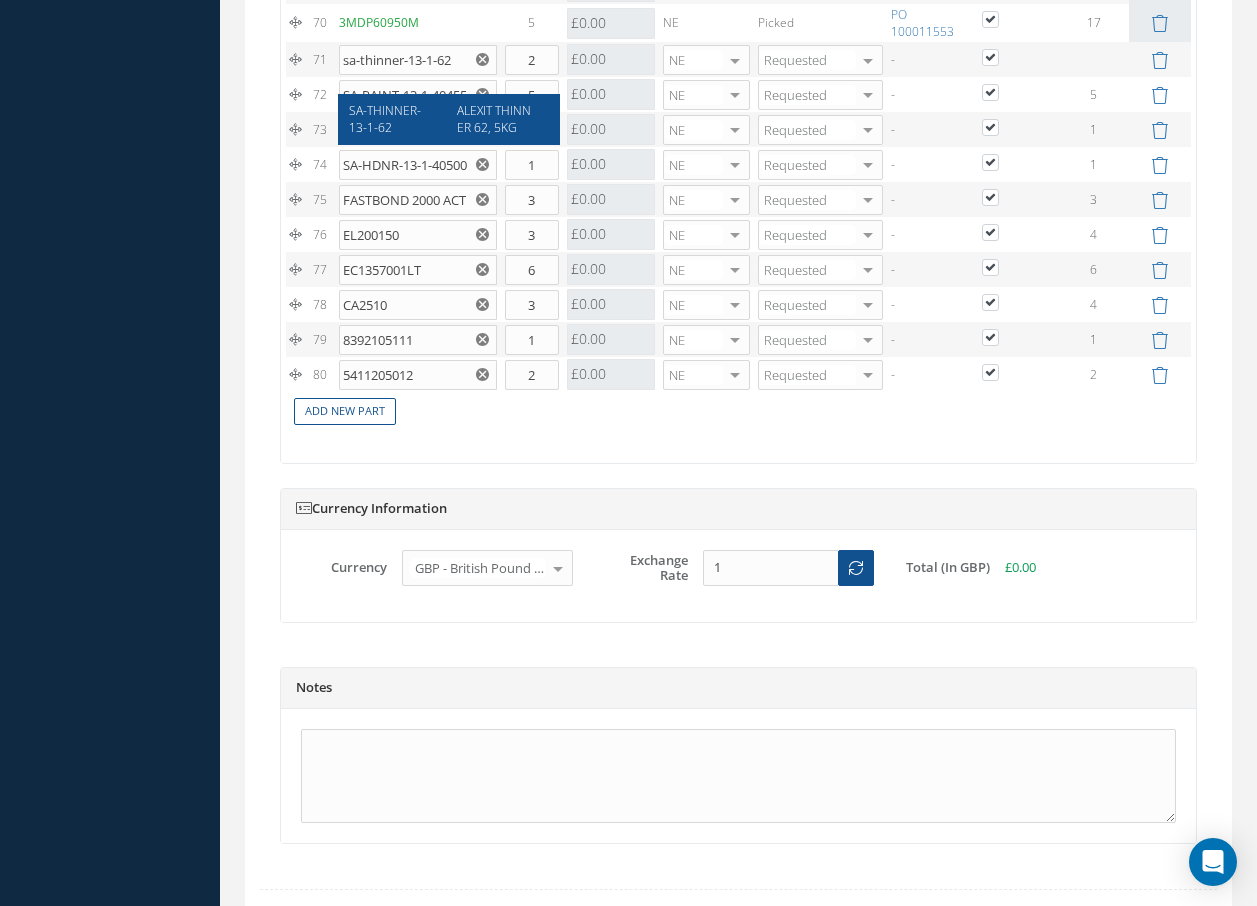 click on "SA-THINNER-13-1-62" at bounding box center [385, 119] 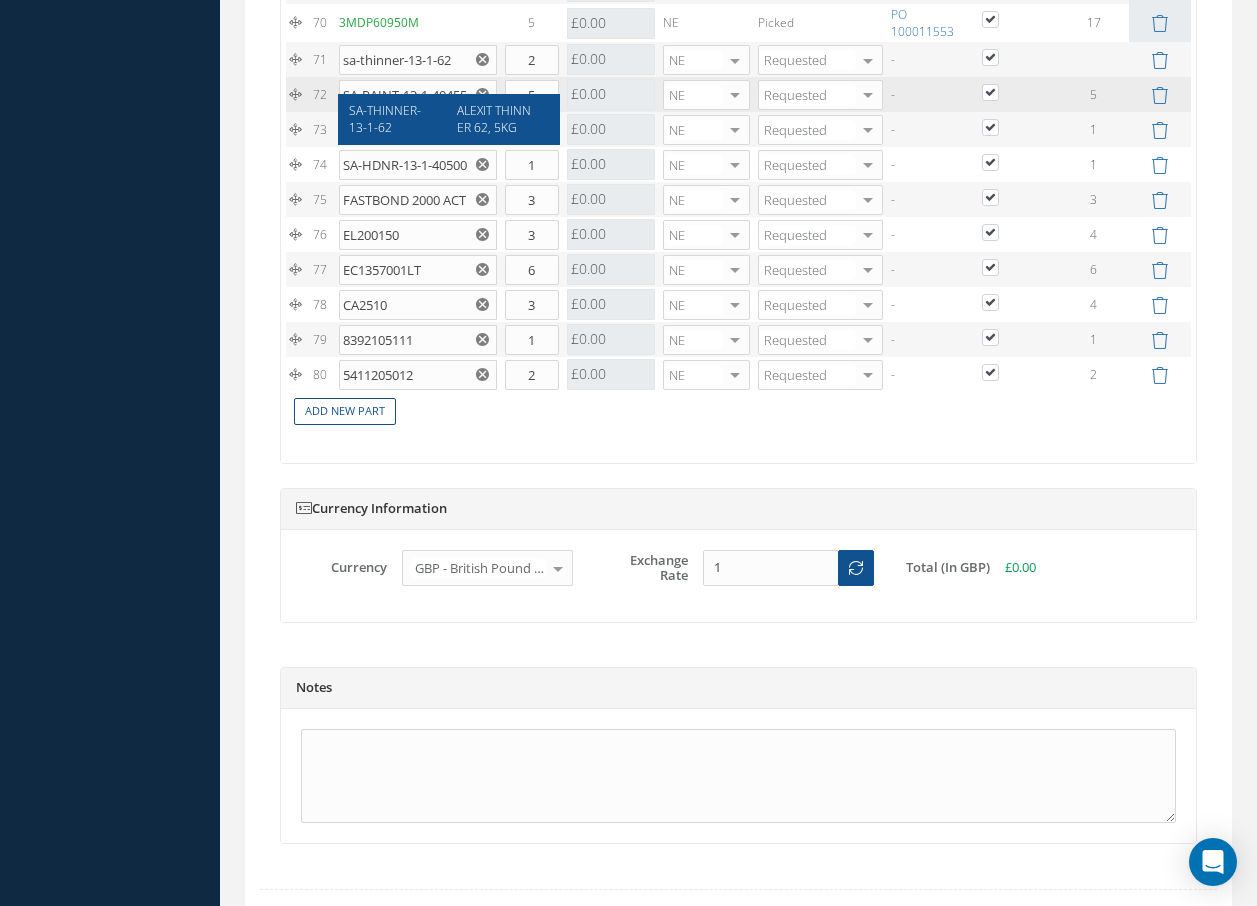 type on "SA-THINNER-13-1-62" 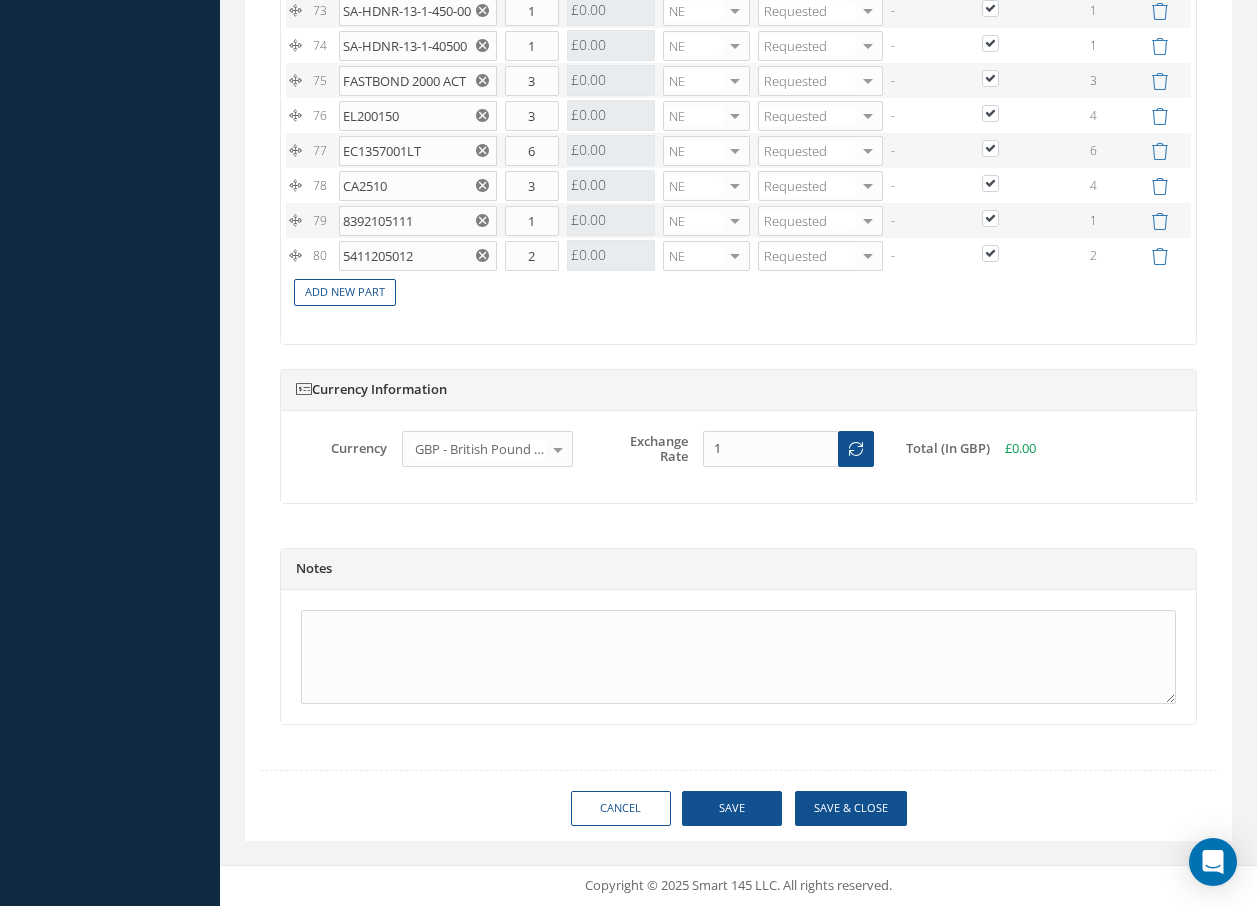 scroll, scrollTop: 4701, scrollLeft: 0, axis: vertical 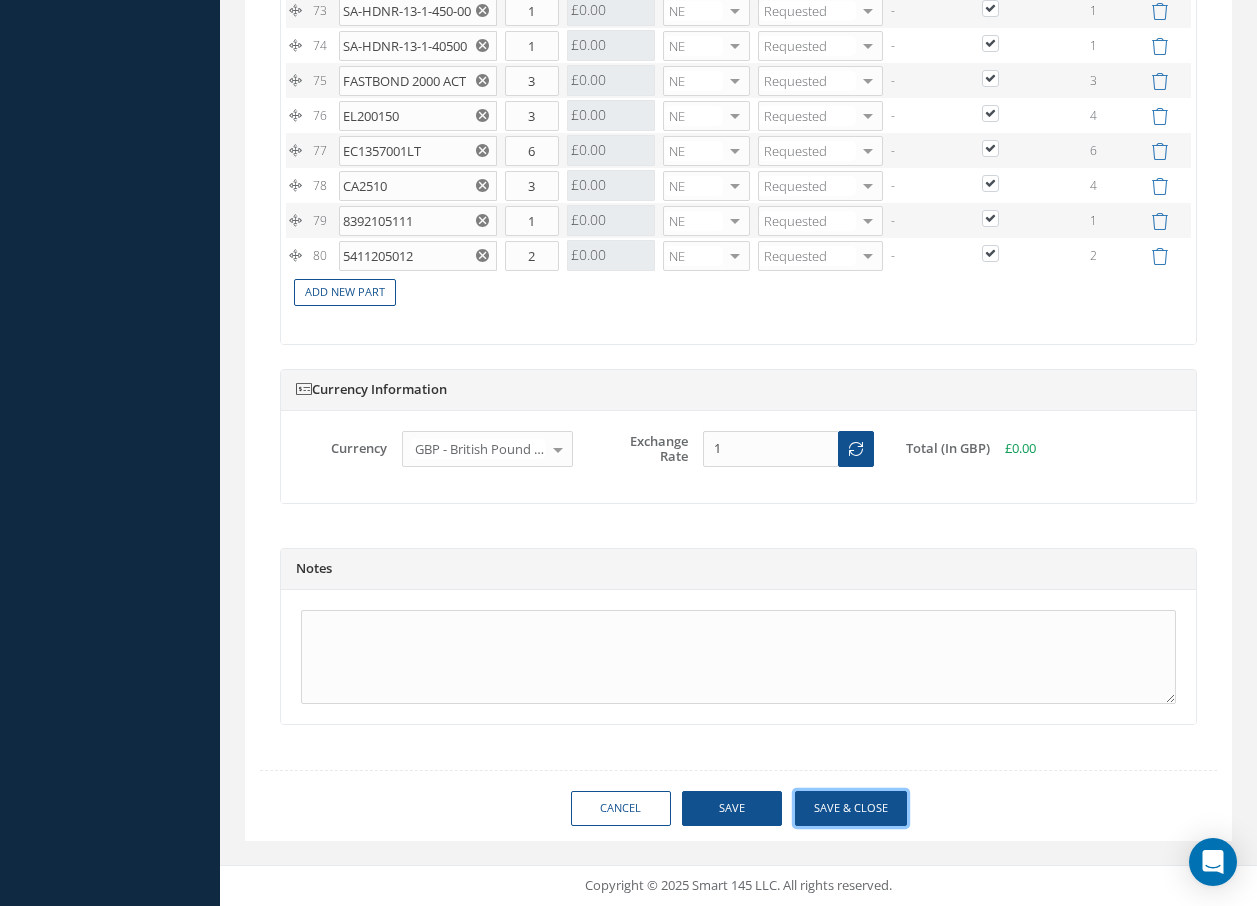 click on "Save & Close" at bounding box center (851, 808) 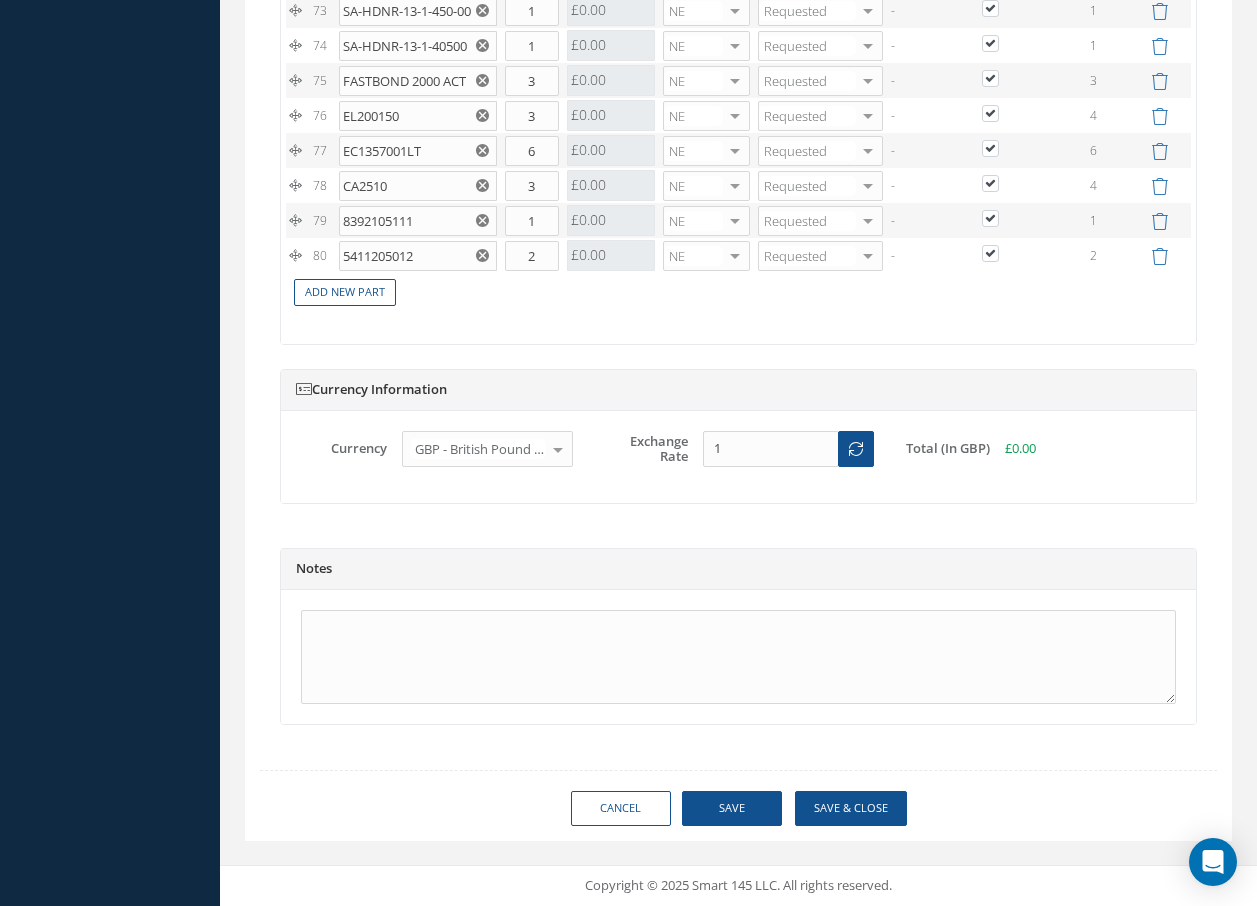 checkbox on "true" 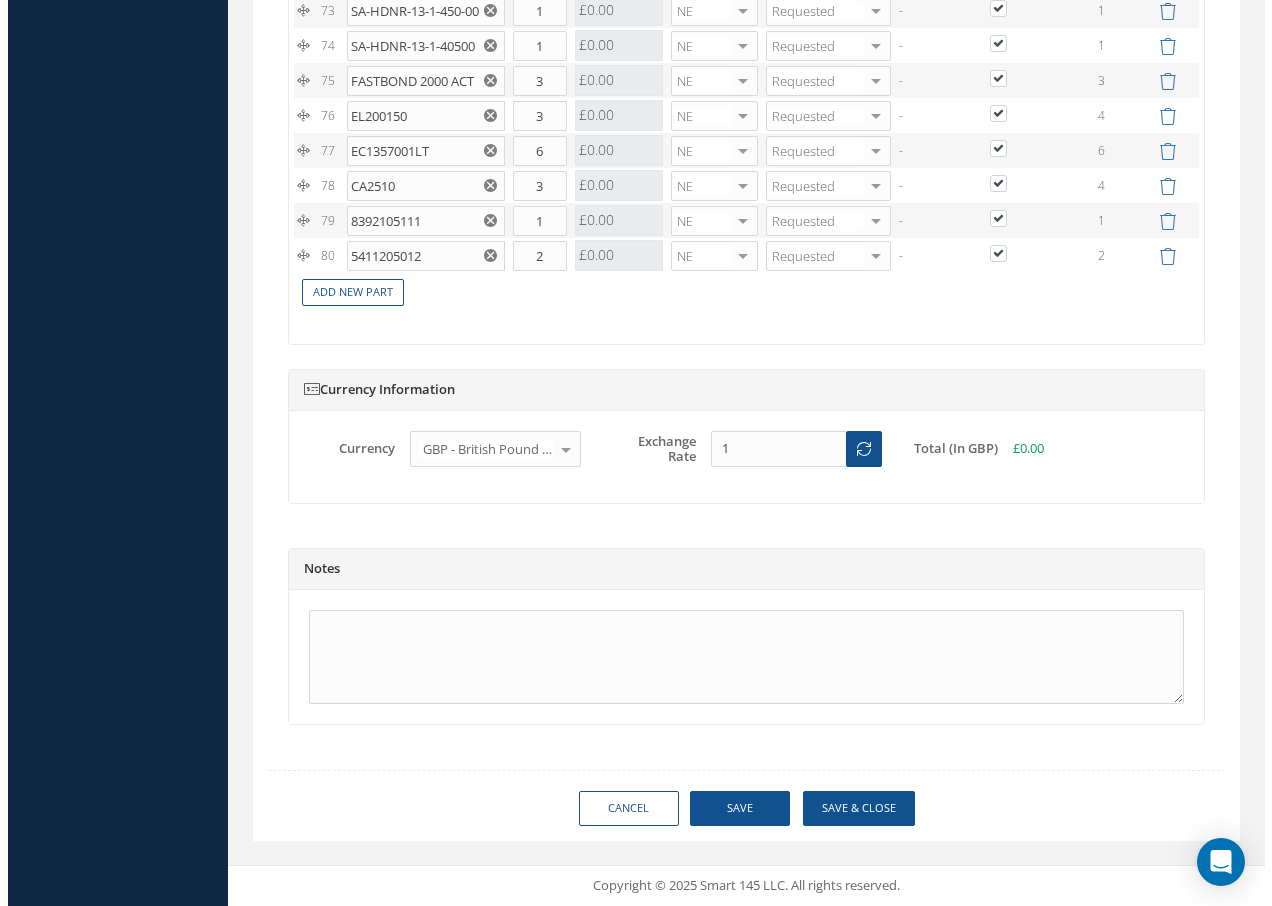 scroll, scrollTop: 4563, scrollLeft: 0, axis: vertical 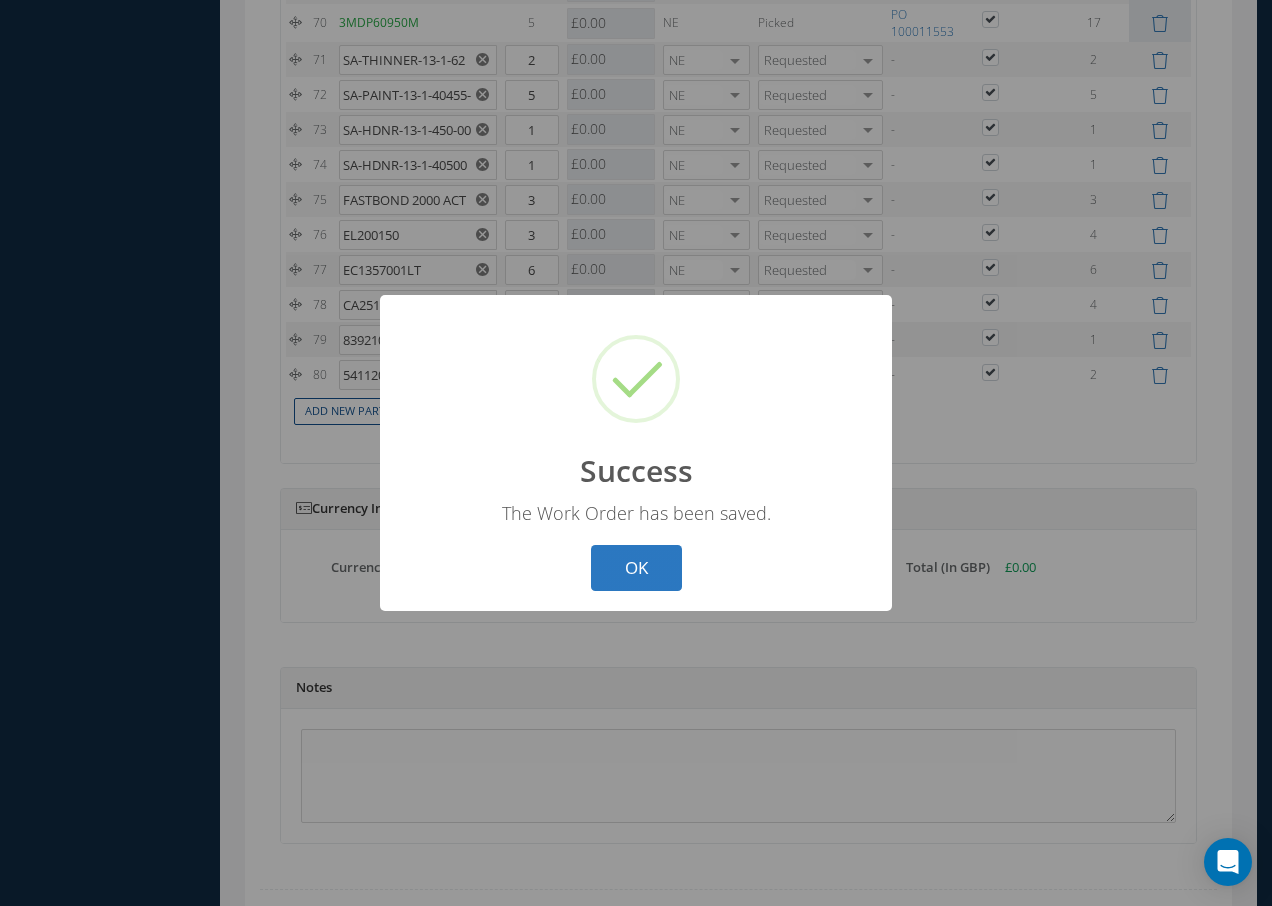 click on "OK" at bounding box center [636, 568] 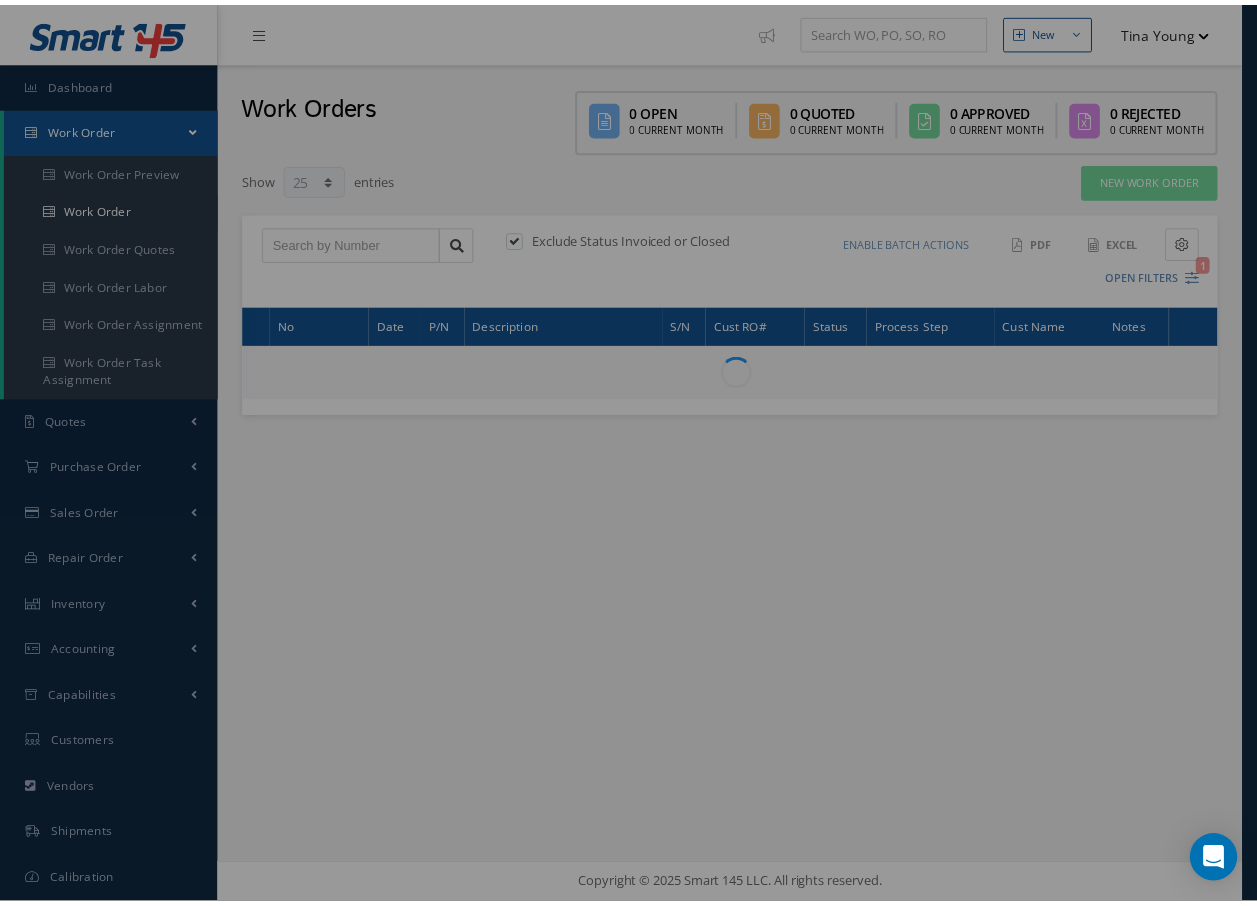 scroll, scrollTop: 0, scrollLeft: 0, axis: both 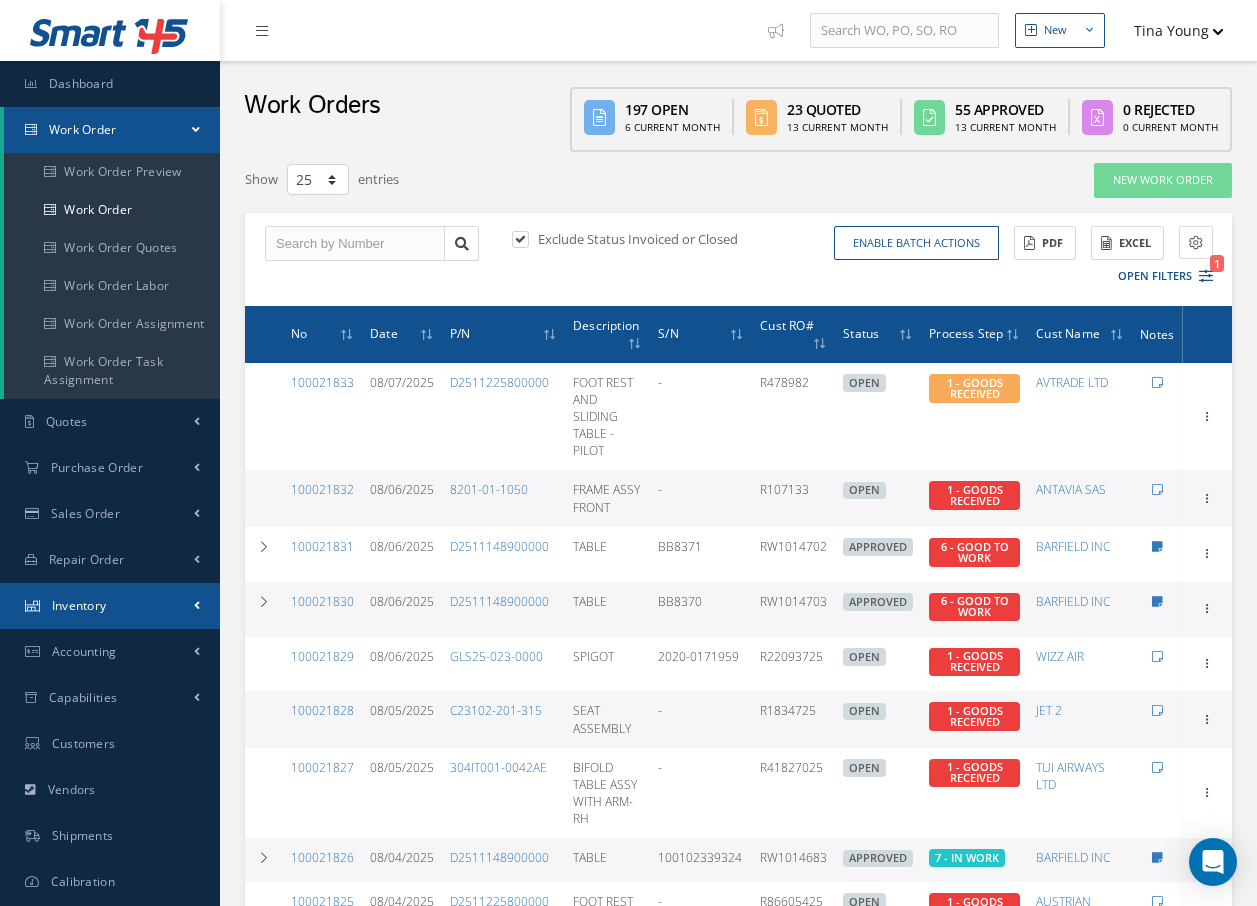 click on "Inventory" at bounding box center (79, 605) 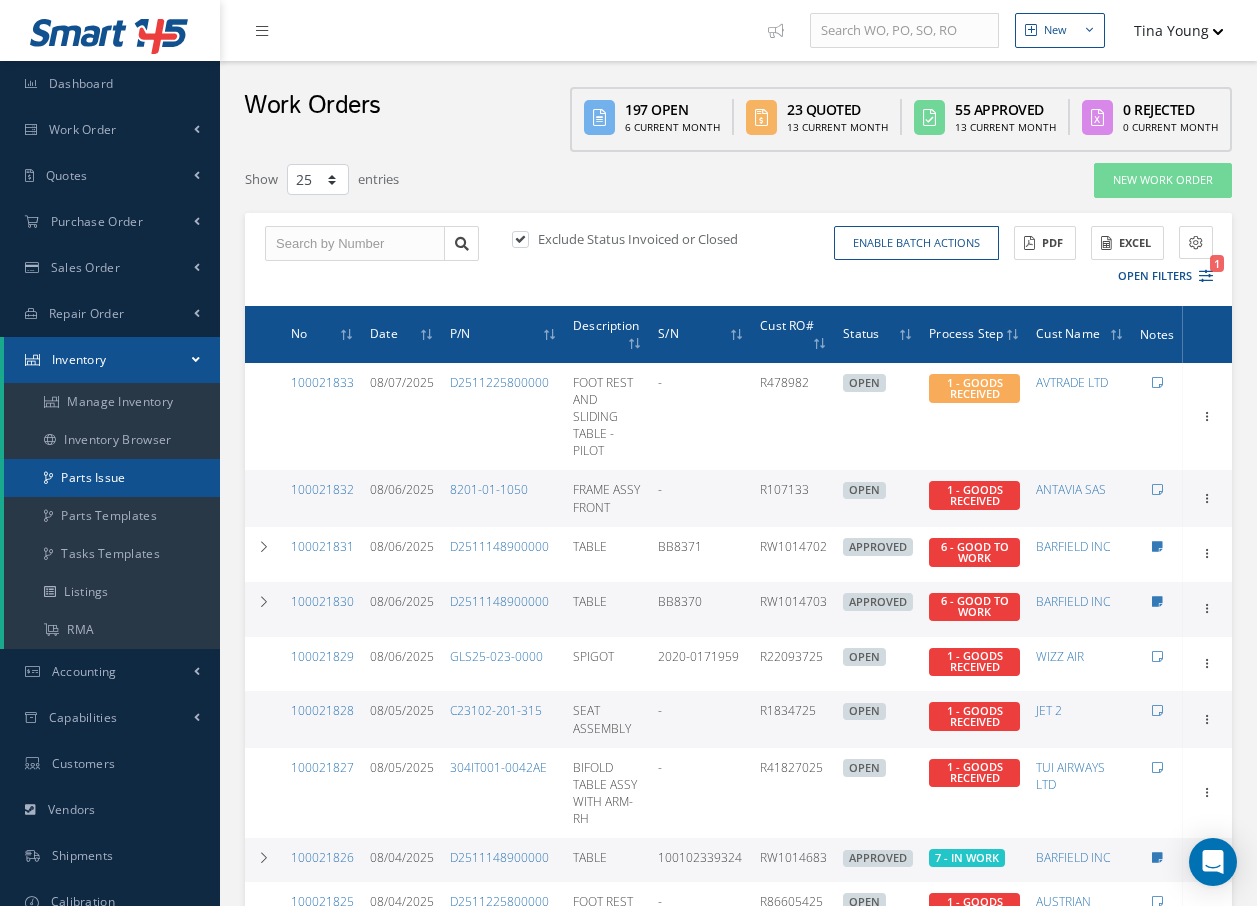 click on "Parts Issue" at bounding box center (112, 478) 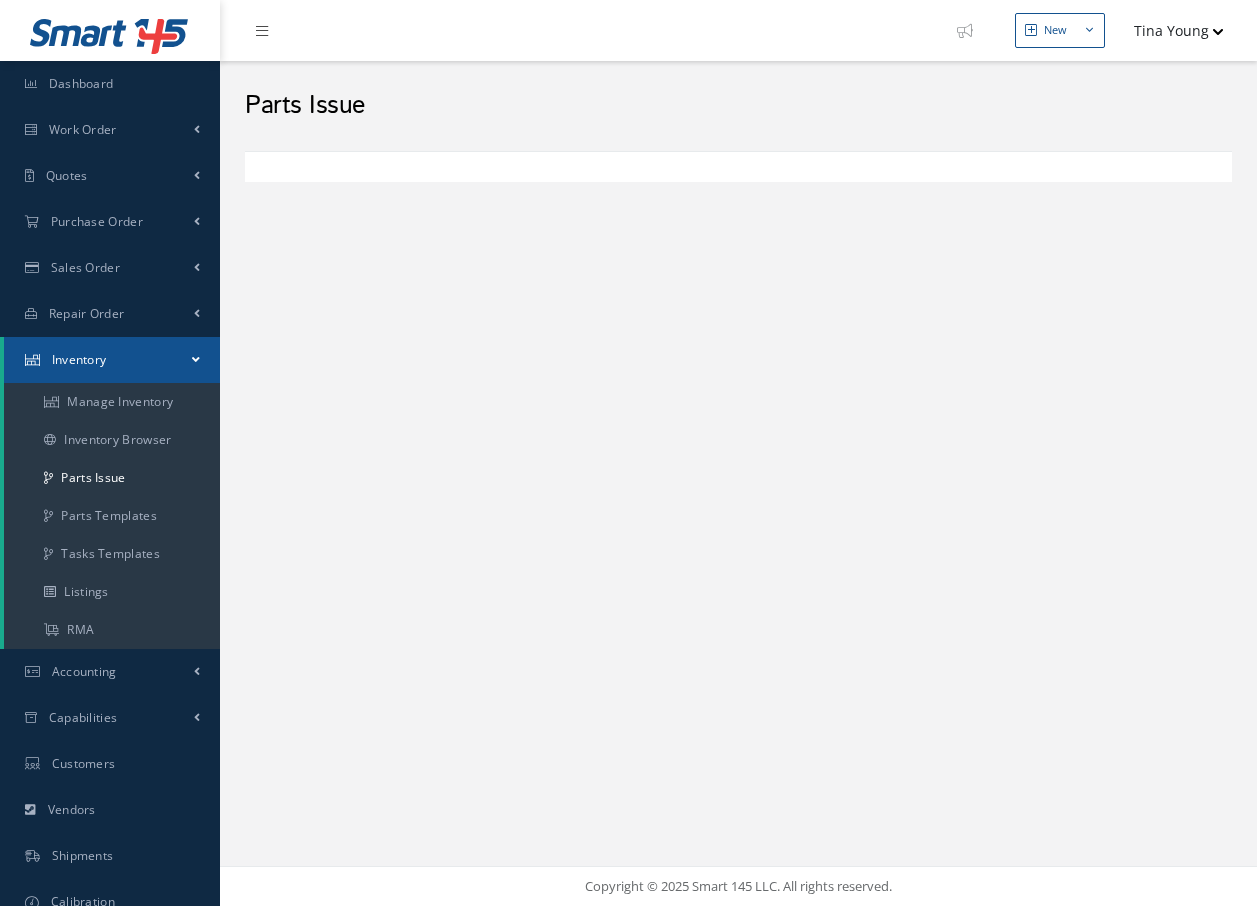 scroll, scrollTop: 0, scrollLeft: 0, axis: both 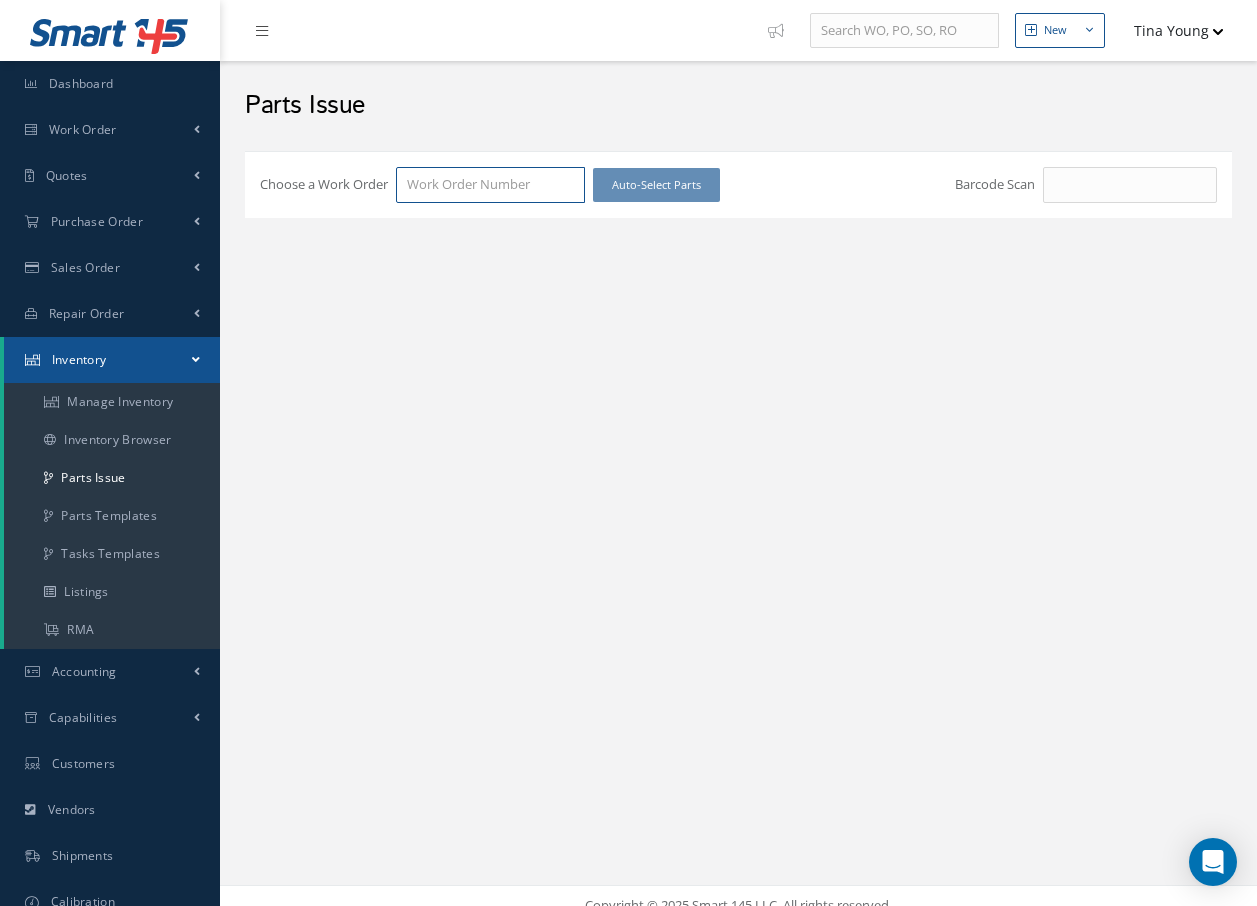 click on "Choose a Work Order" at bounding box center (490, 185) 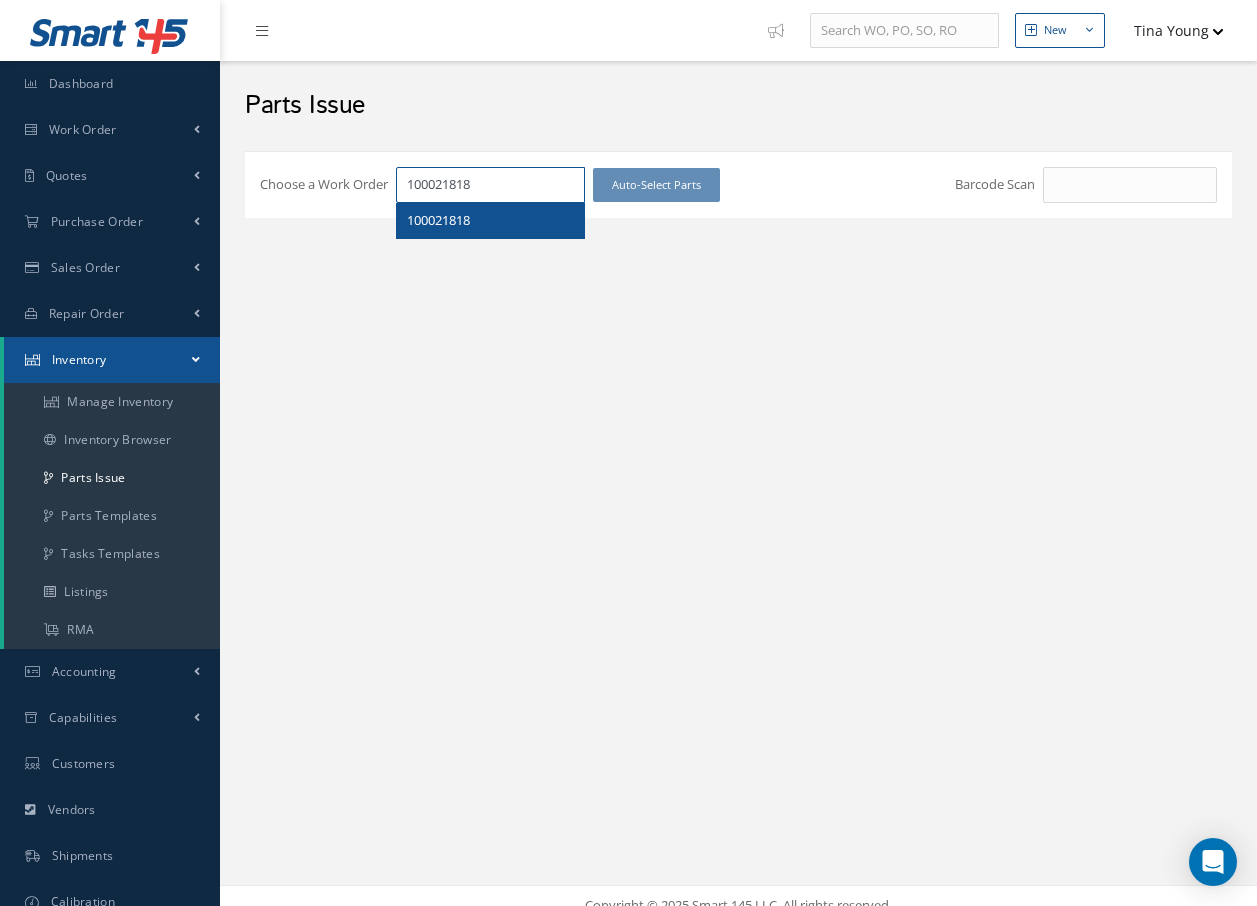type on "100021818" 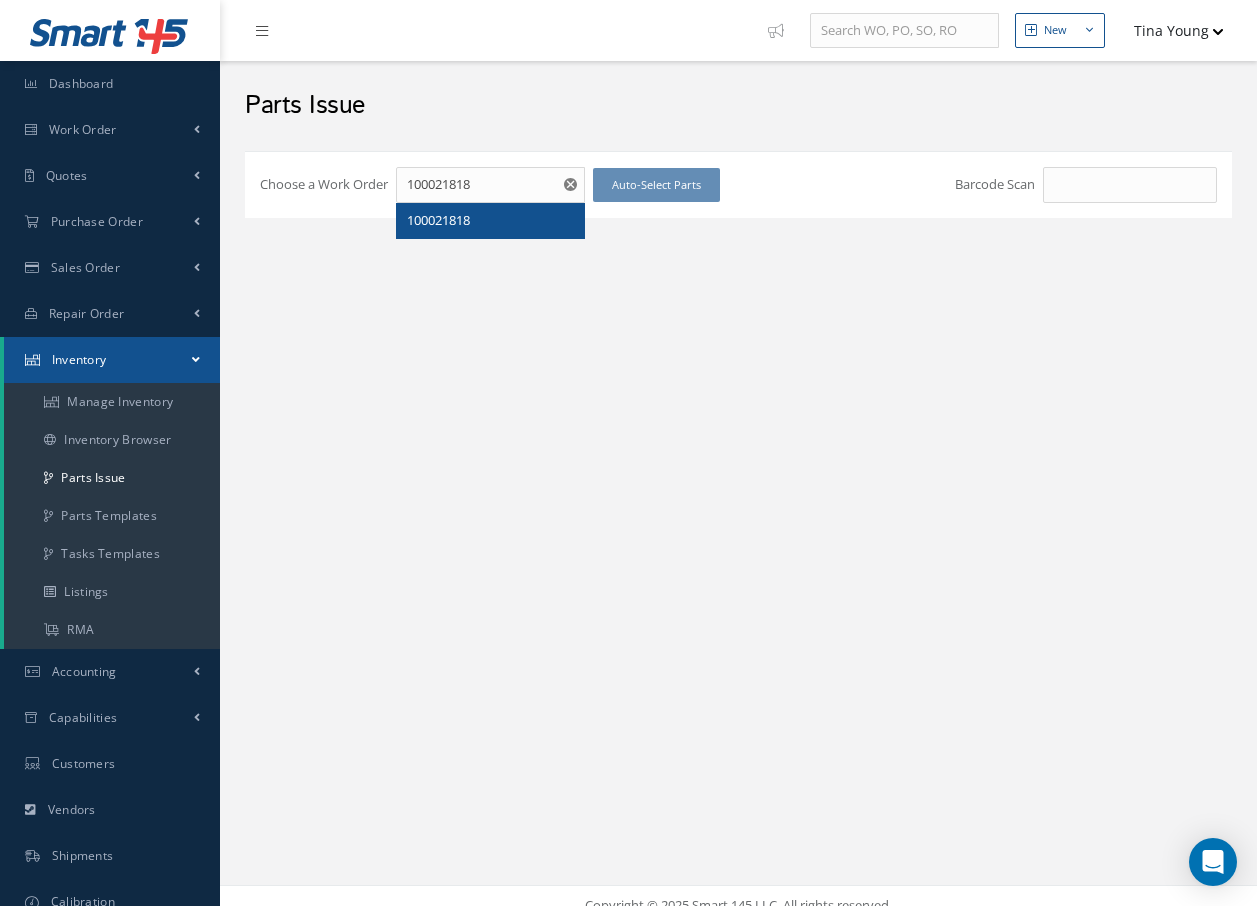 click on "100021818" at bounding box center (490, 221) 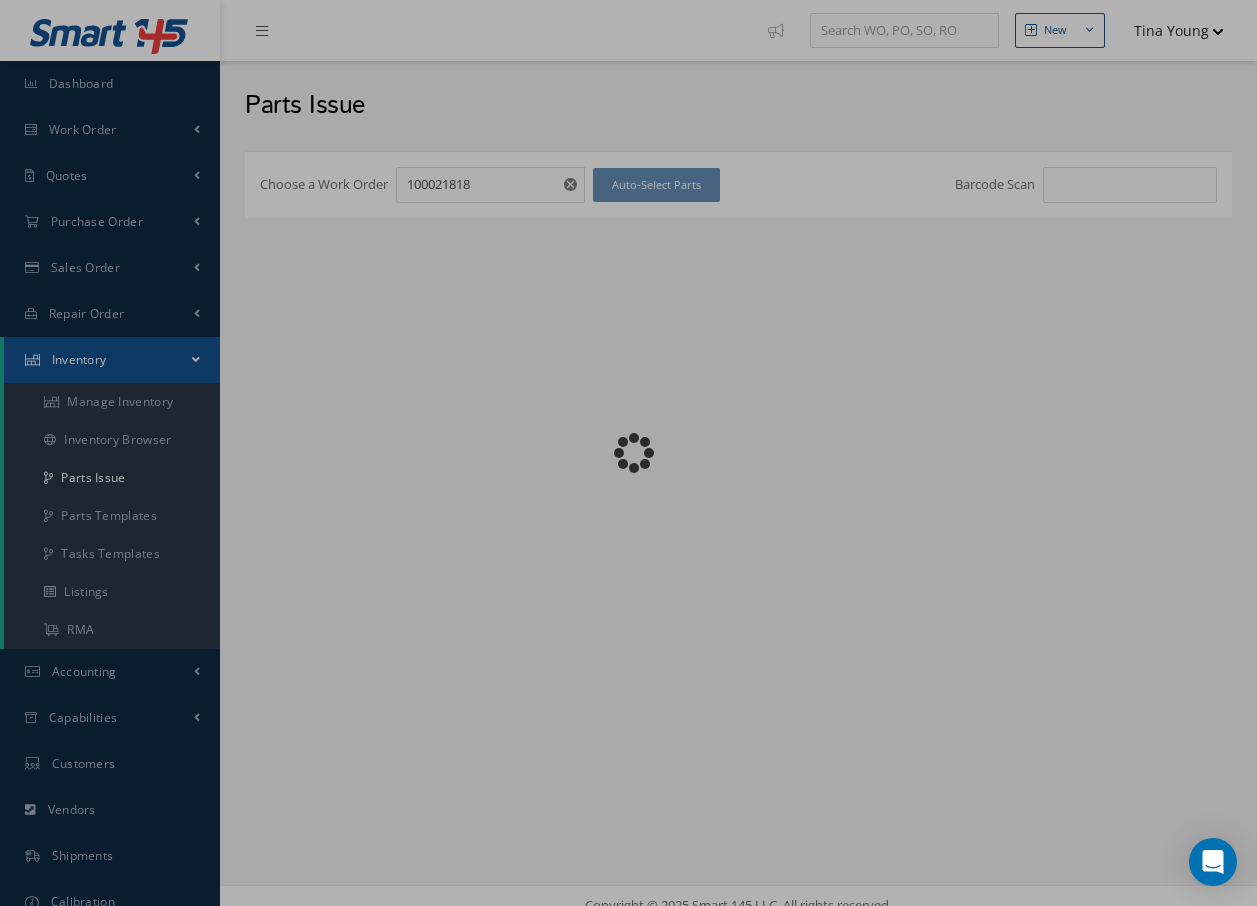 checkbox on "false" 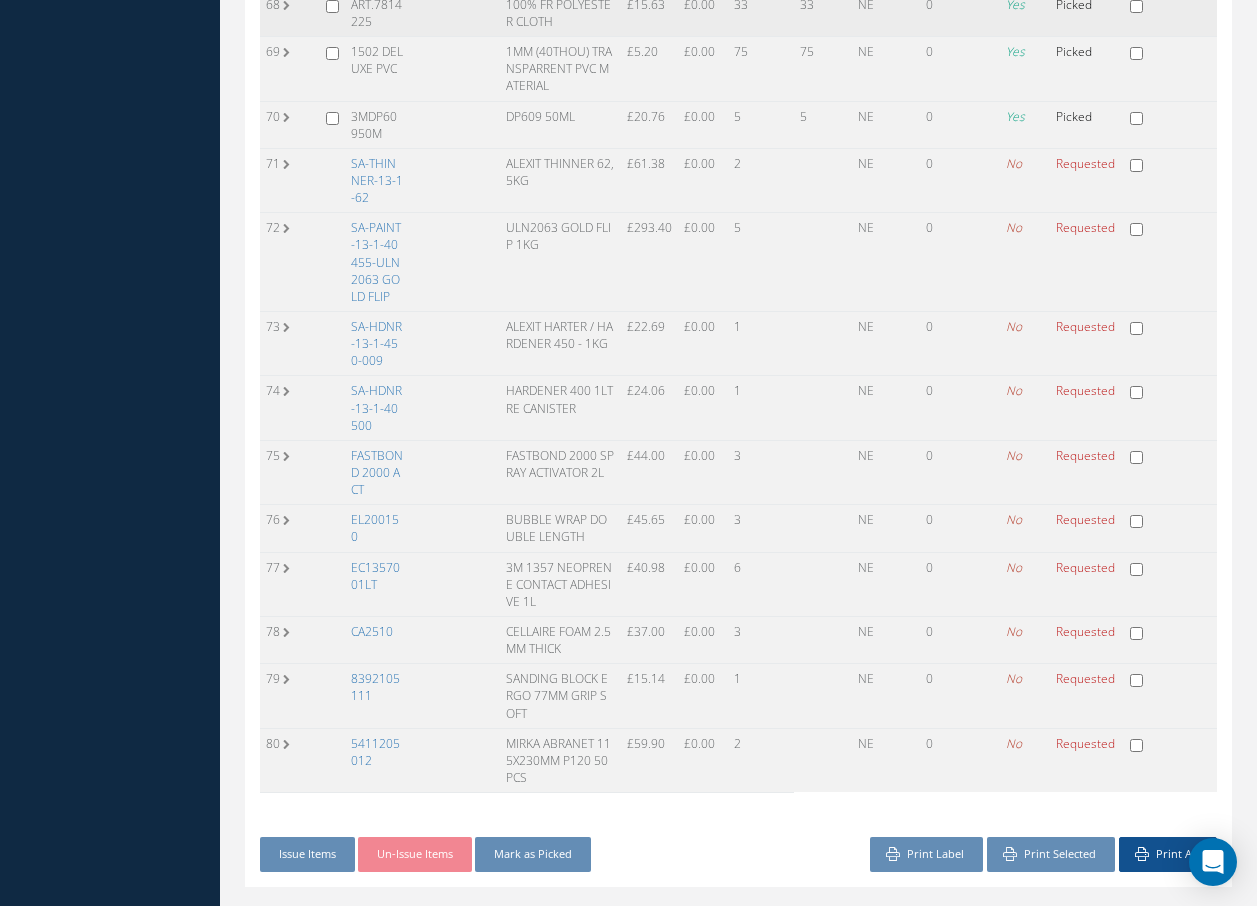 scroll, scrollTop: 3876, scrollLeft: 0, axis: vertical 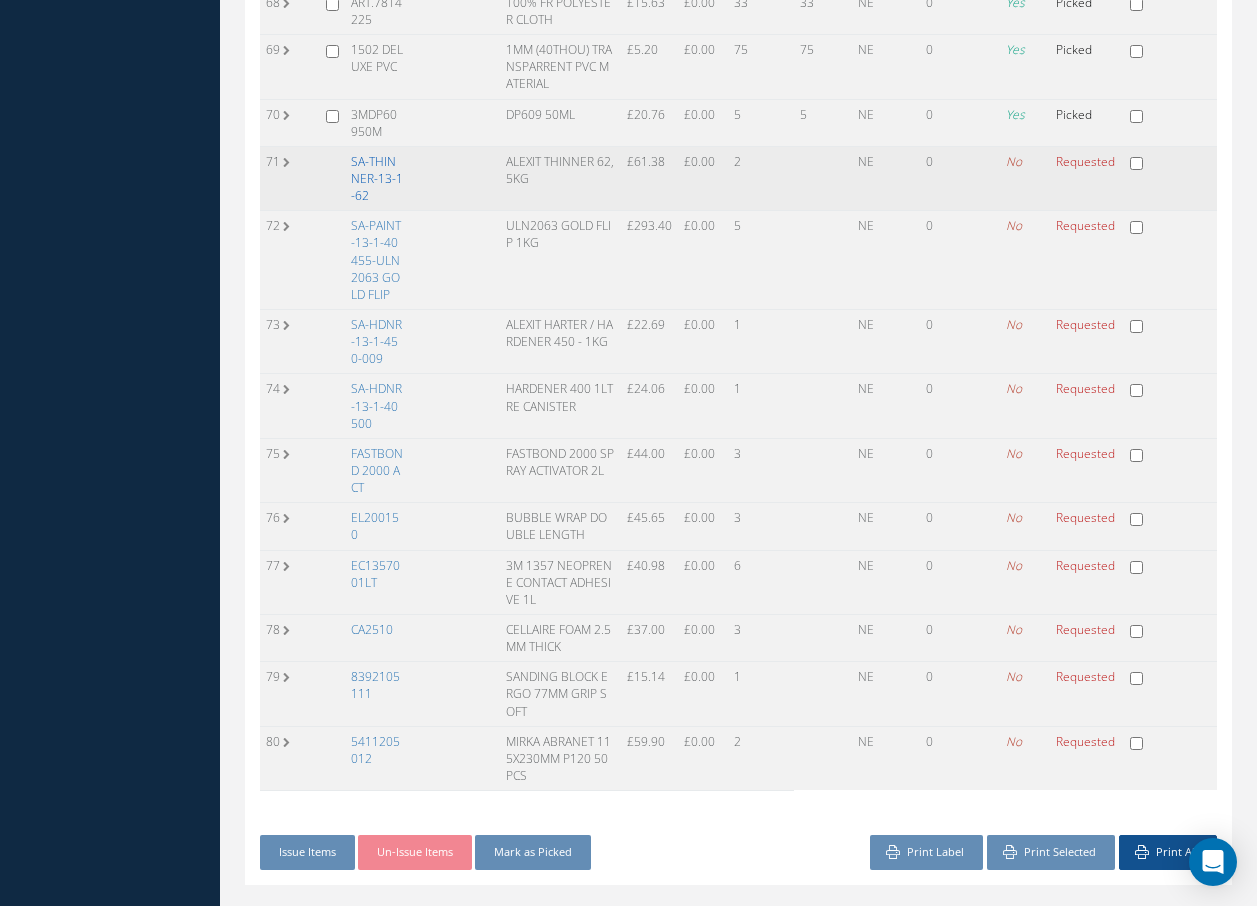 click on "SA-THINNER-13-1-62" at bounding box center [377, 178] 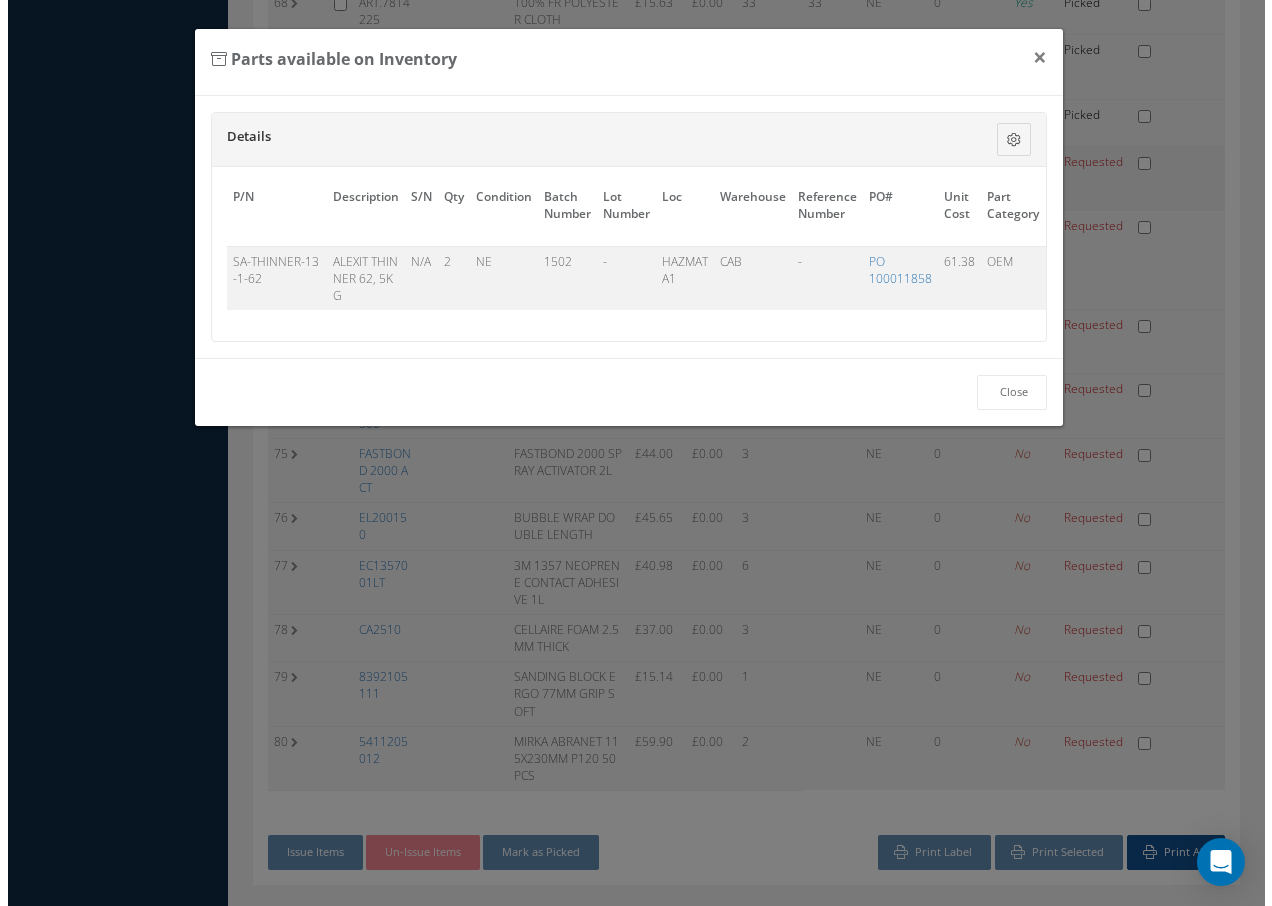 scroll, scrollTop: 3841, scrollLeft: 0, axis: vertical 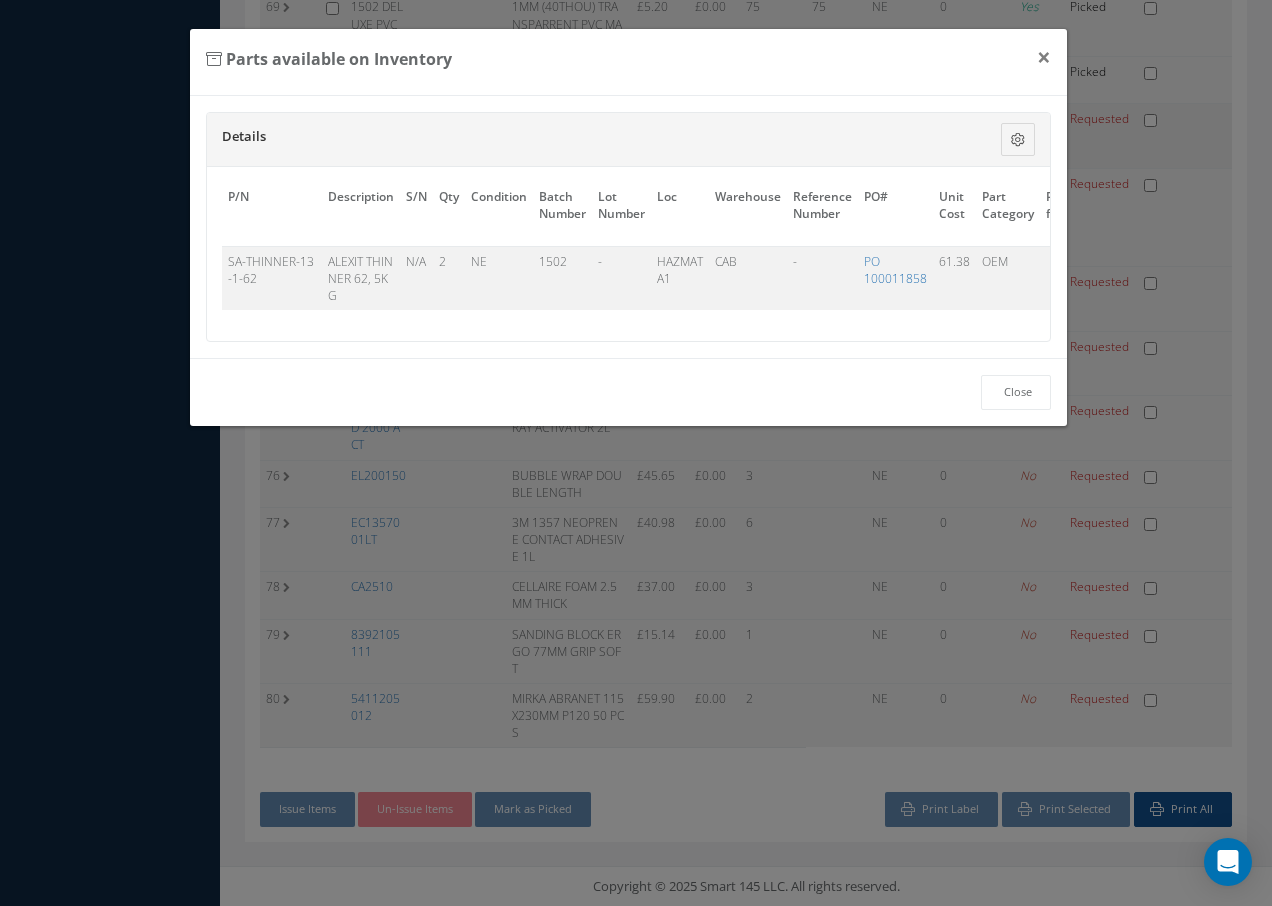 click on "Details" at bounding box center (558, 137) 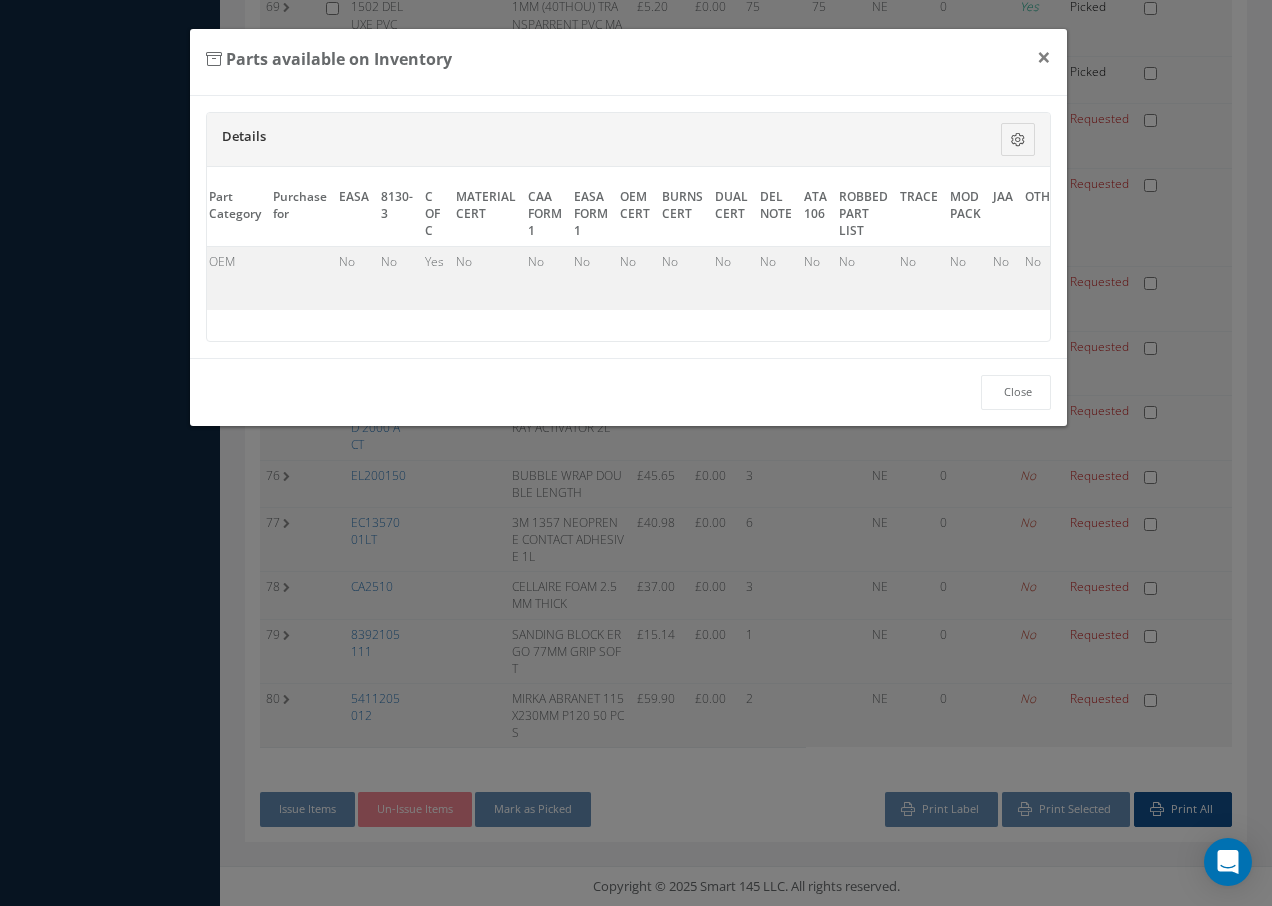 scroll, scrollTop: 0, scrollLeft: 906, axis: horizontal 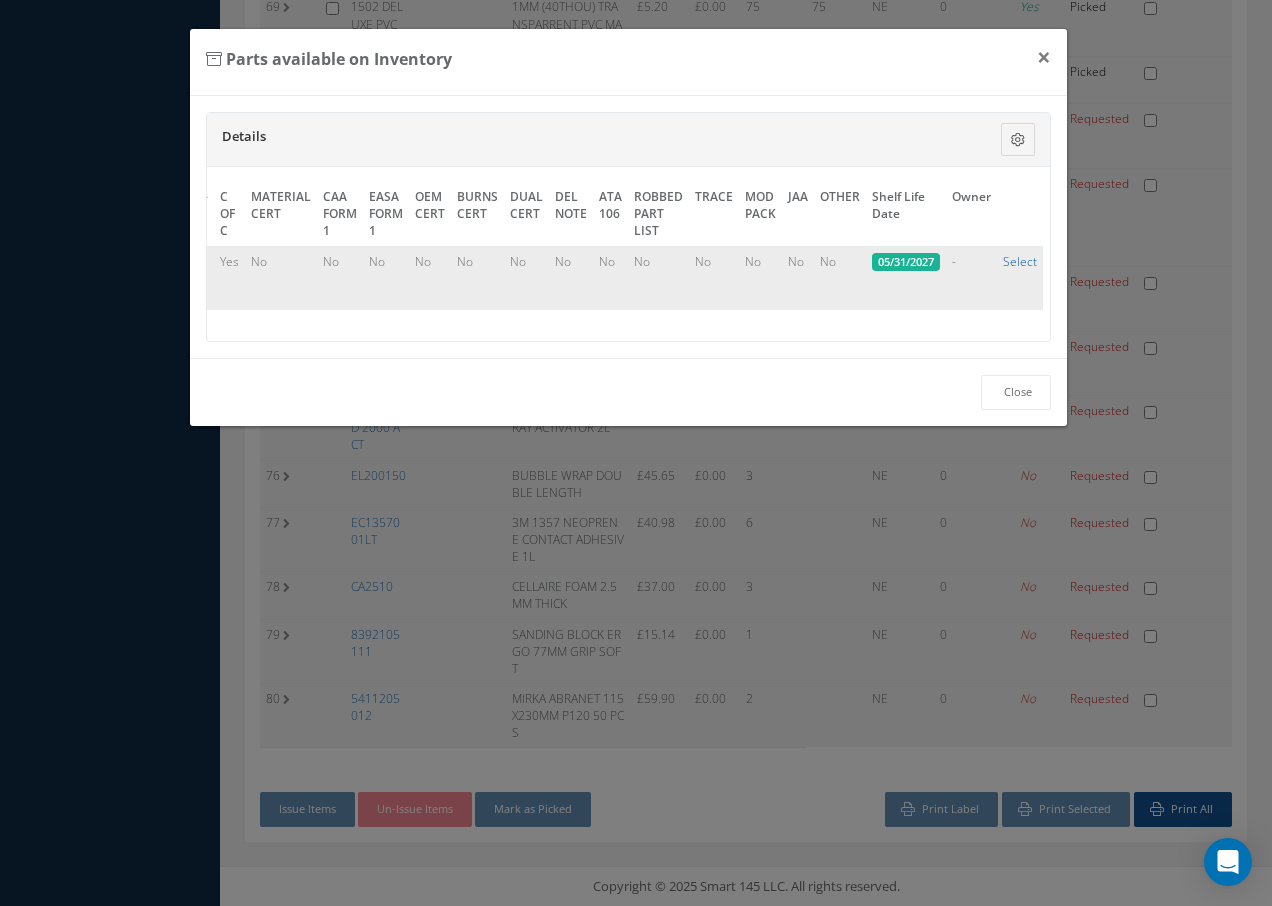 click on "Select" at bounding box center (1020, 261) 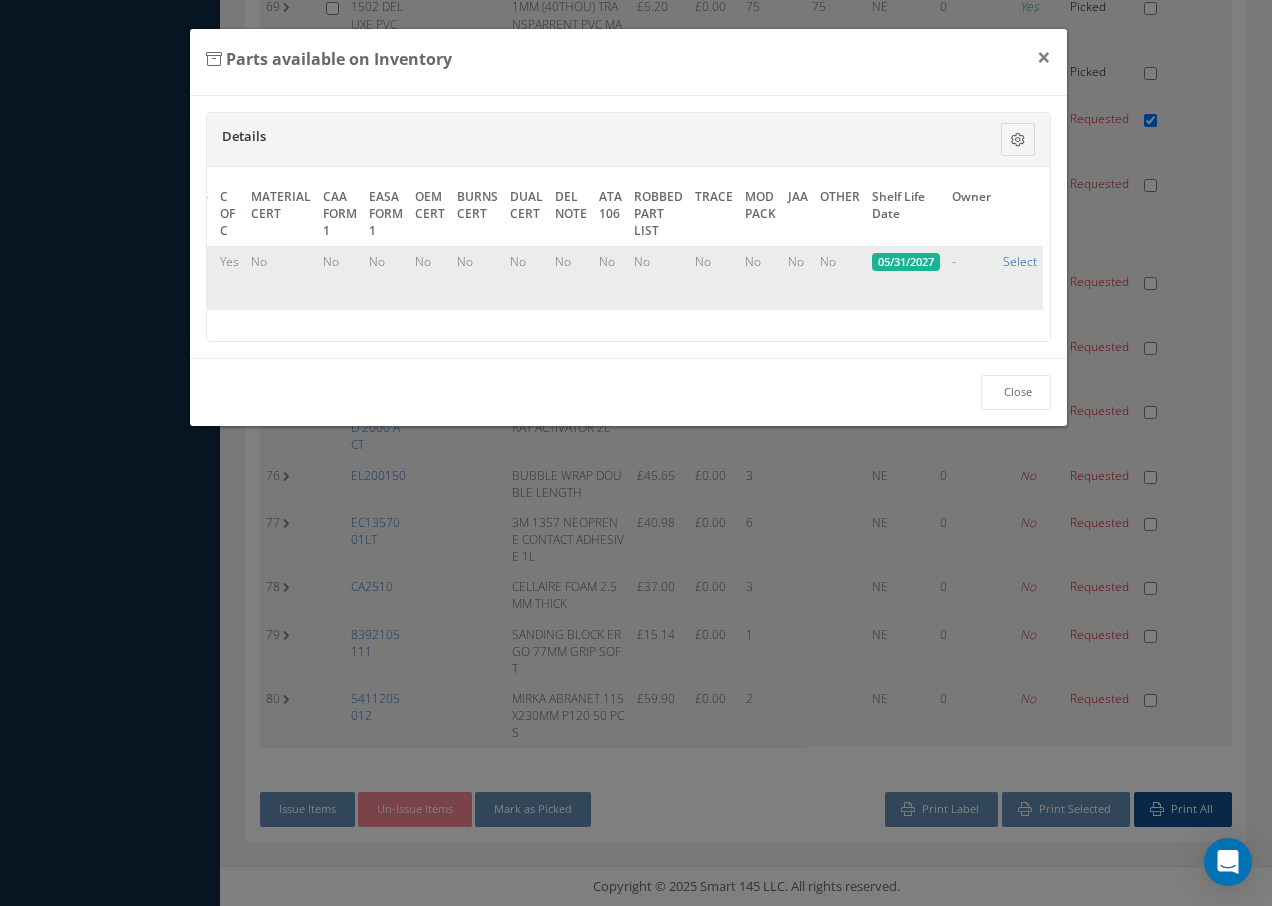 checkbox on "true" 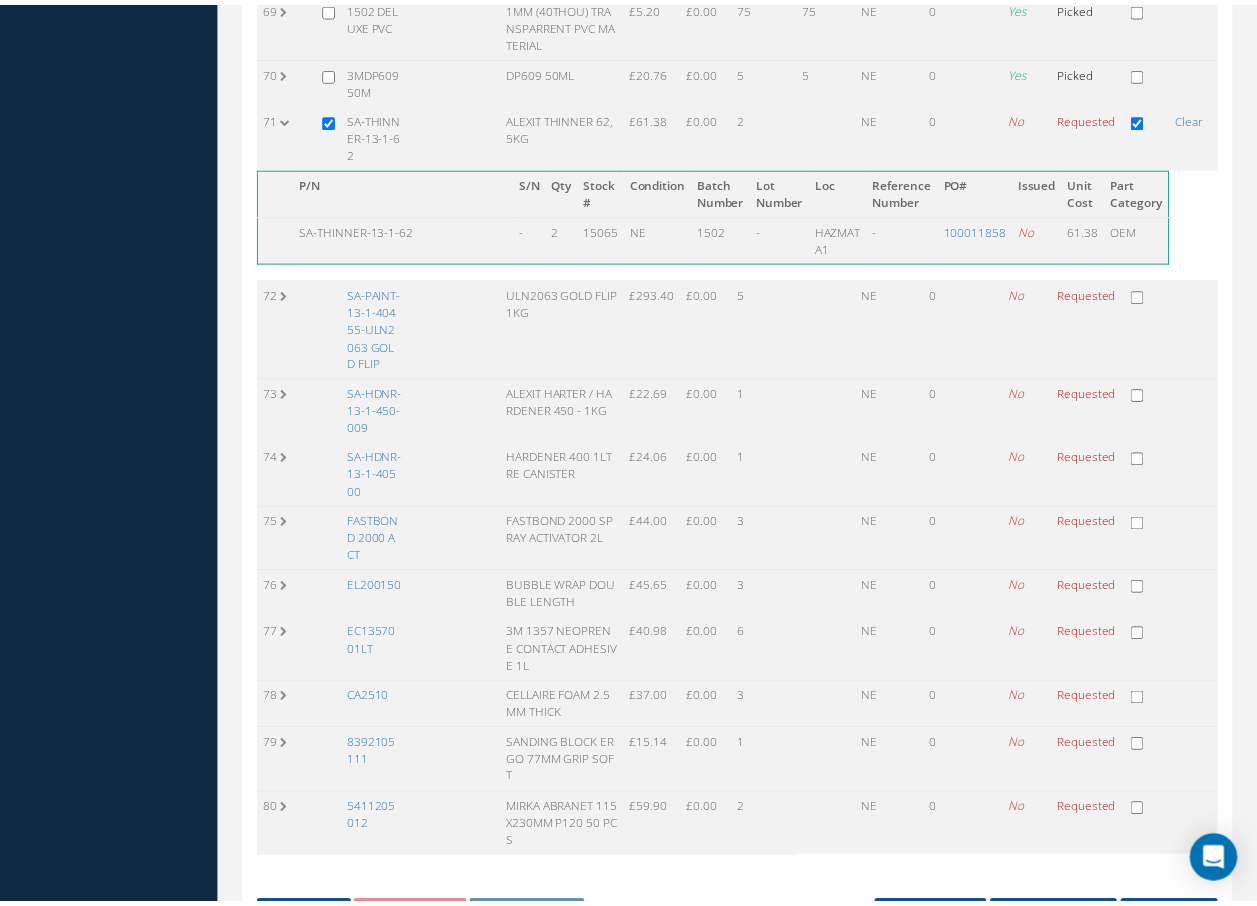 scroll, scrollTop: 3876, scrollLeft: 0, axis: vertical 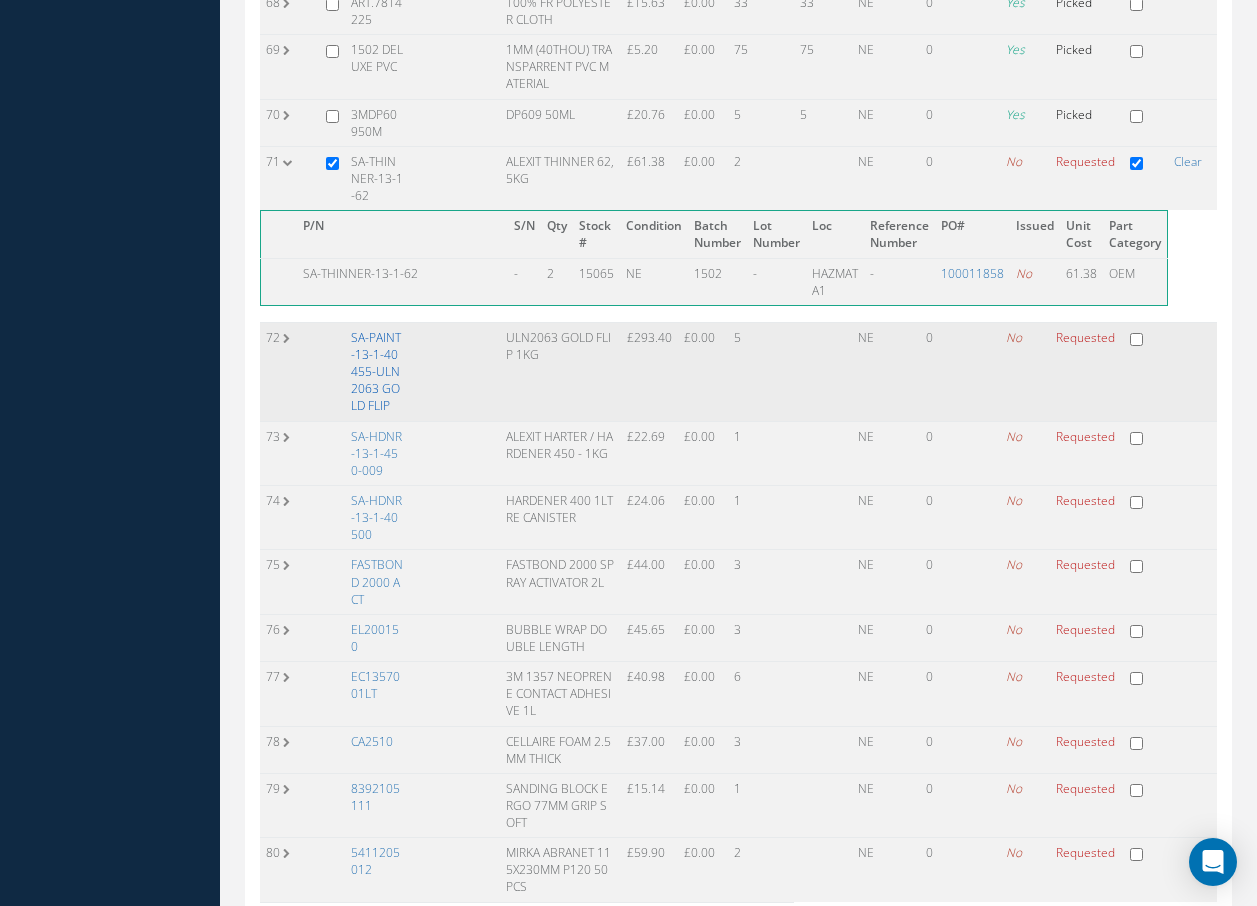 click on "SA-PAINT-13-1-40455-ULN2063 GOLD FLIP" at bounding box center [376, 372] 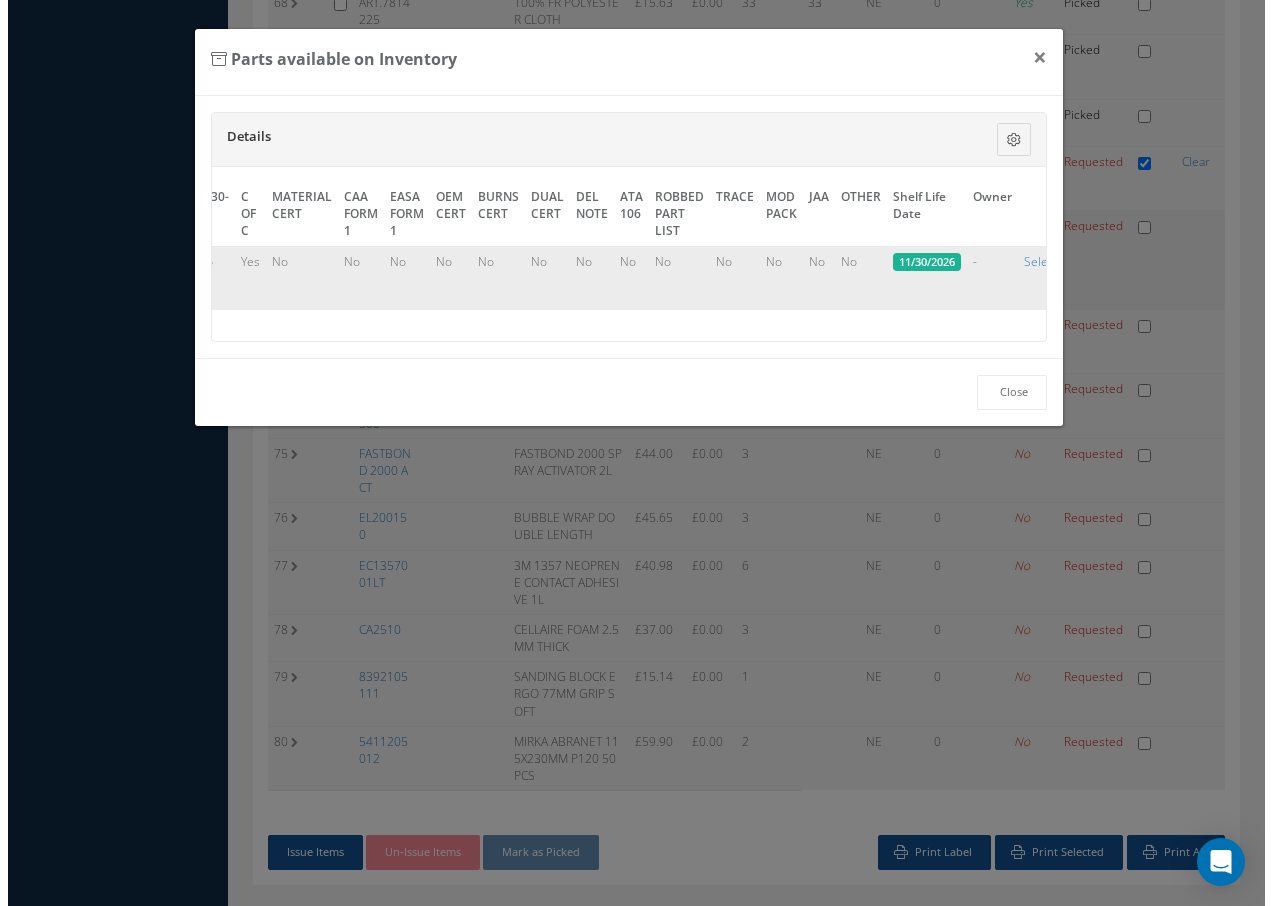scroll, scrollTop: 3841, scrollLeft: 0, axis: vertical 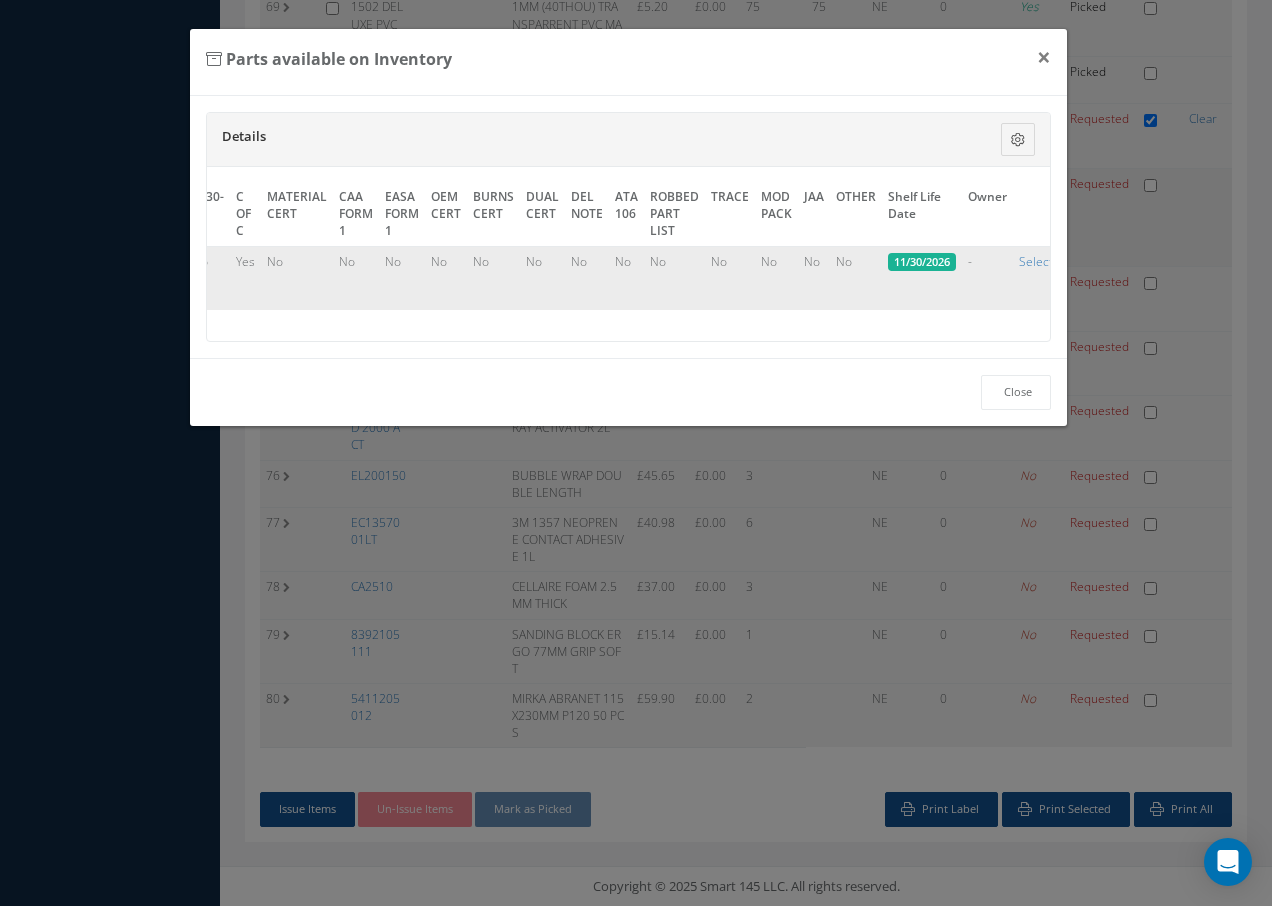 click on "P/N   Description   S/N   Qty   Condition   Batch Number   Lot Number   Loc   Warehouse   Reference Number   PO#   Unit Cost   Part Category   Purchase for
EASA
8130-3
C OF C
MATERIAL CERT
CAA FORM 1
EASA FORM 1
OEM CERT
BURNS CERT
DUAL CERT
DEL NOTE
ATA 106
ROBBED PART LIST
TRACE
Shelf Life Date   Owner" at bounding box center [629, 254] 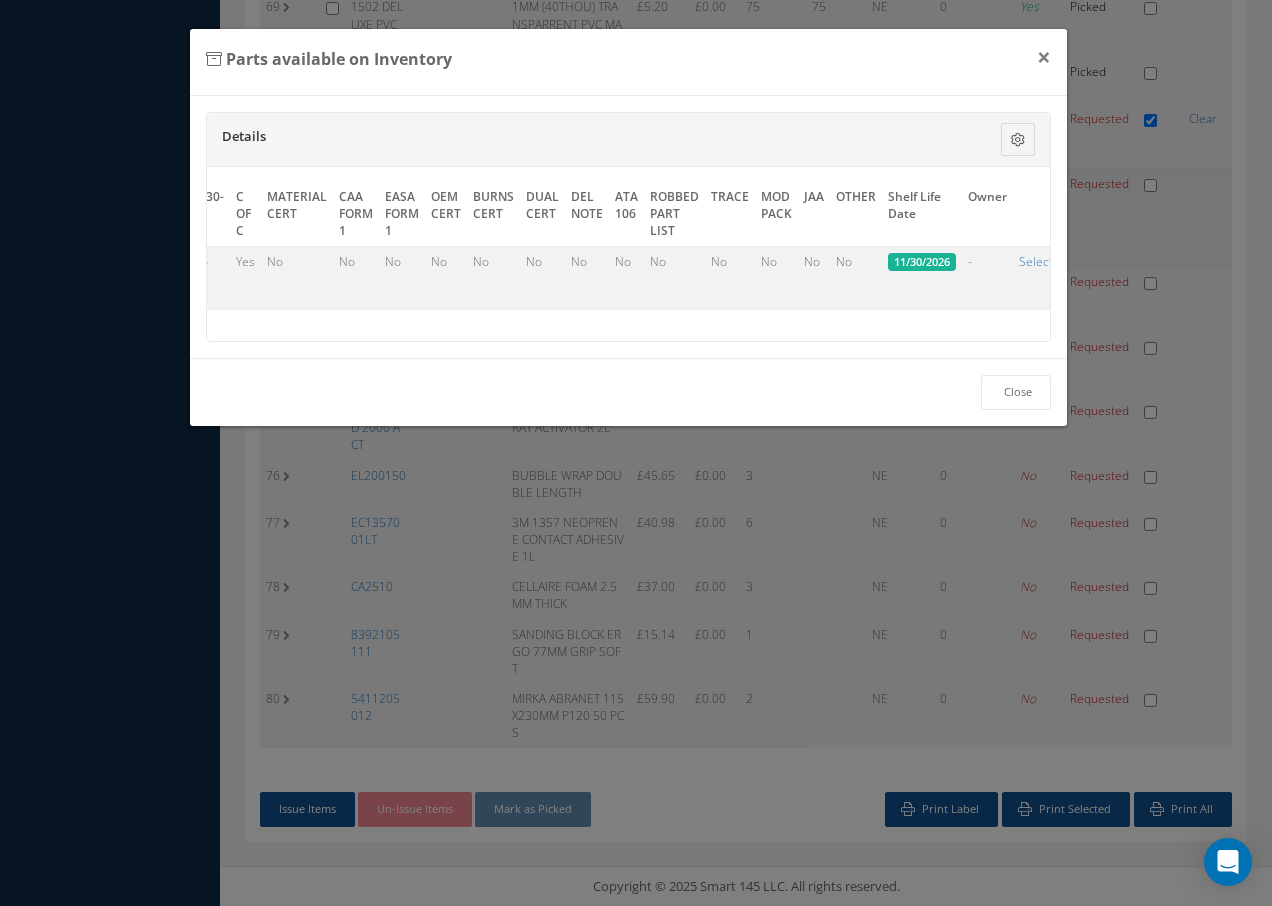 click on "Select" at bounding box center (1036, 261) 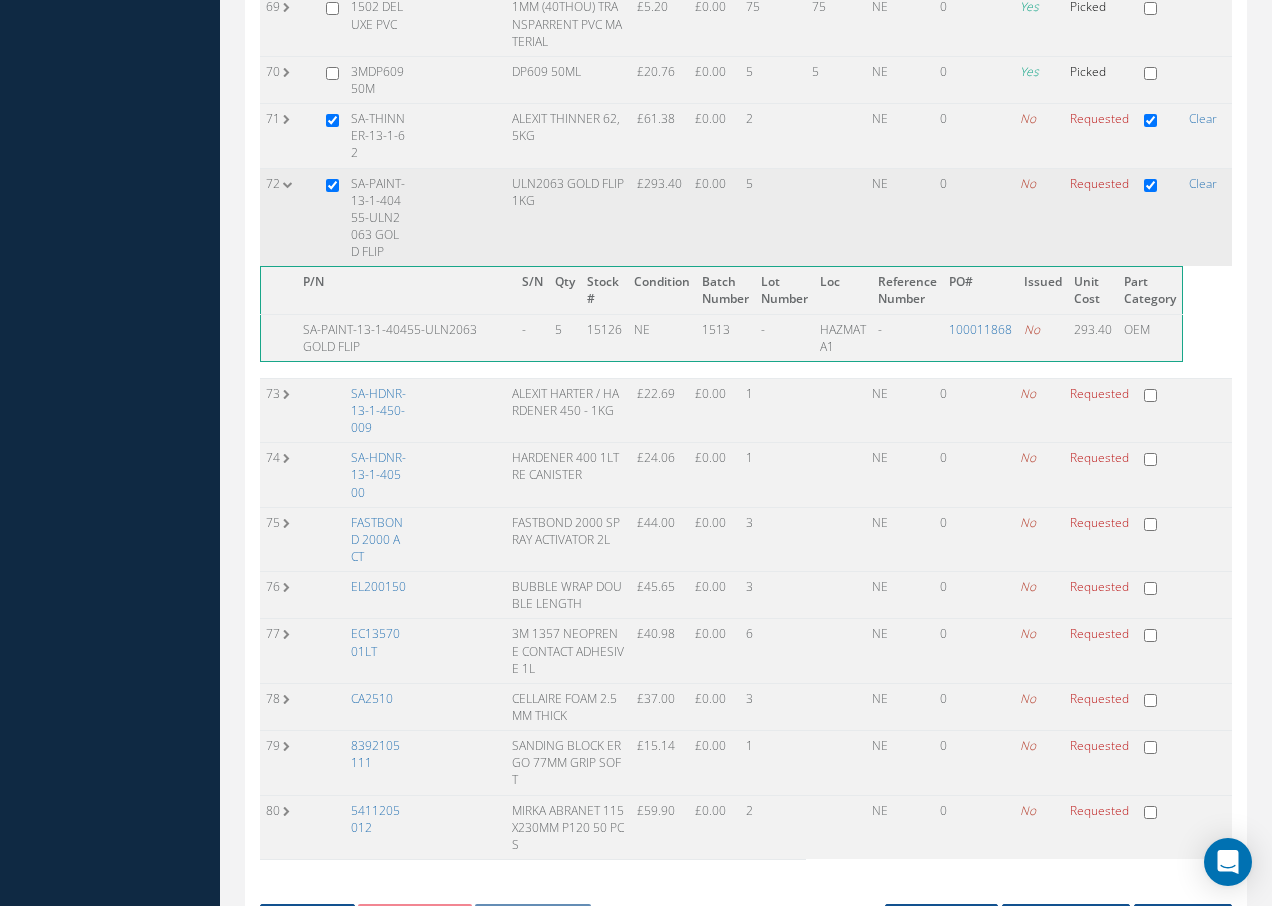 checkbox on "true" 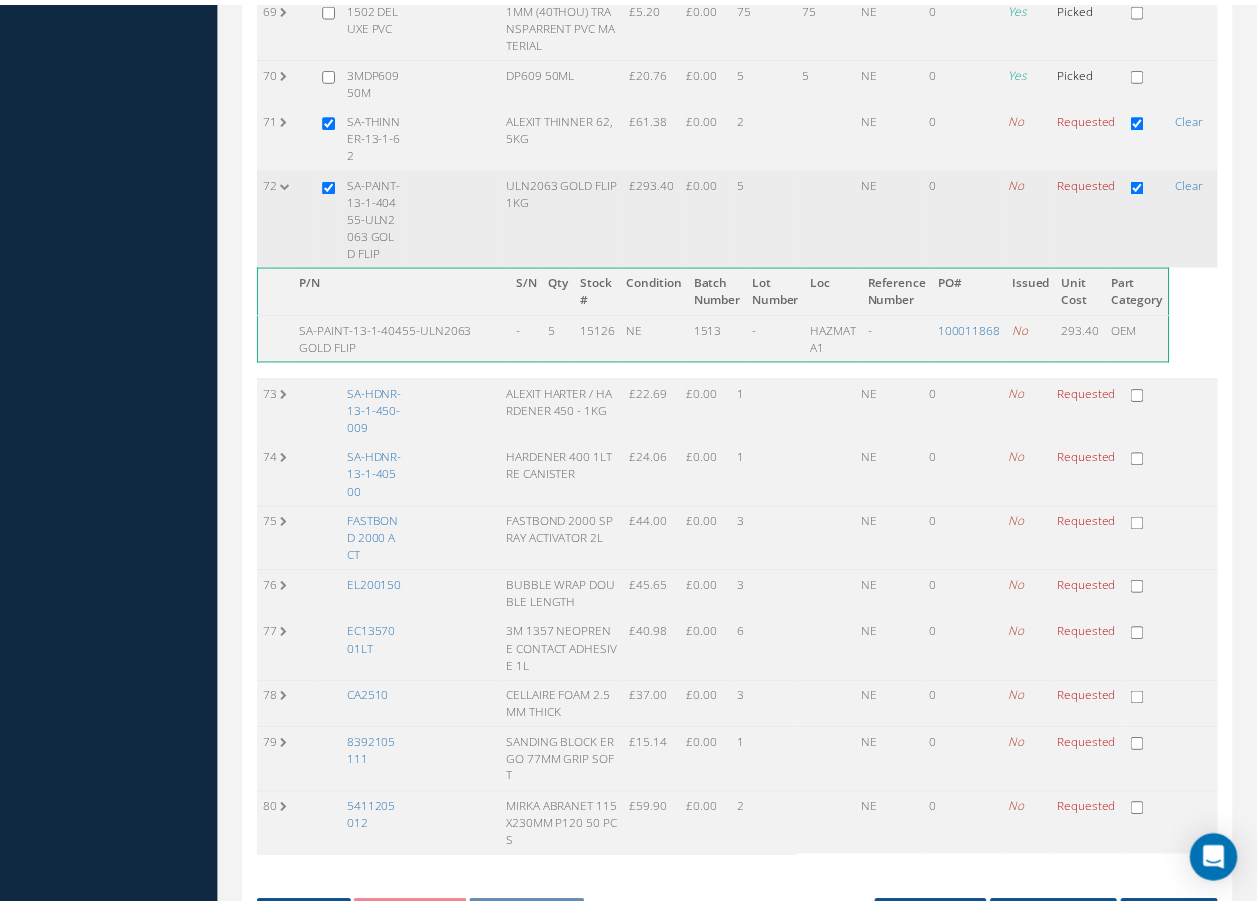 scroll, scrollTop: 3876, scrollLeft: 0, axis: vertical 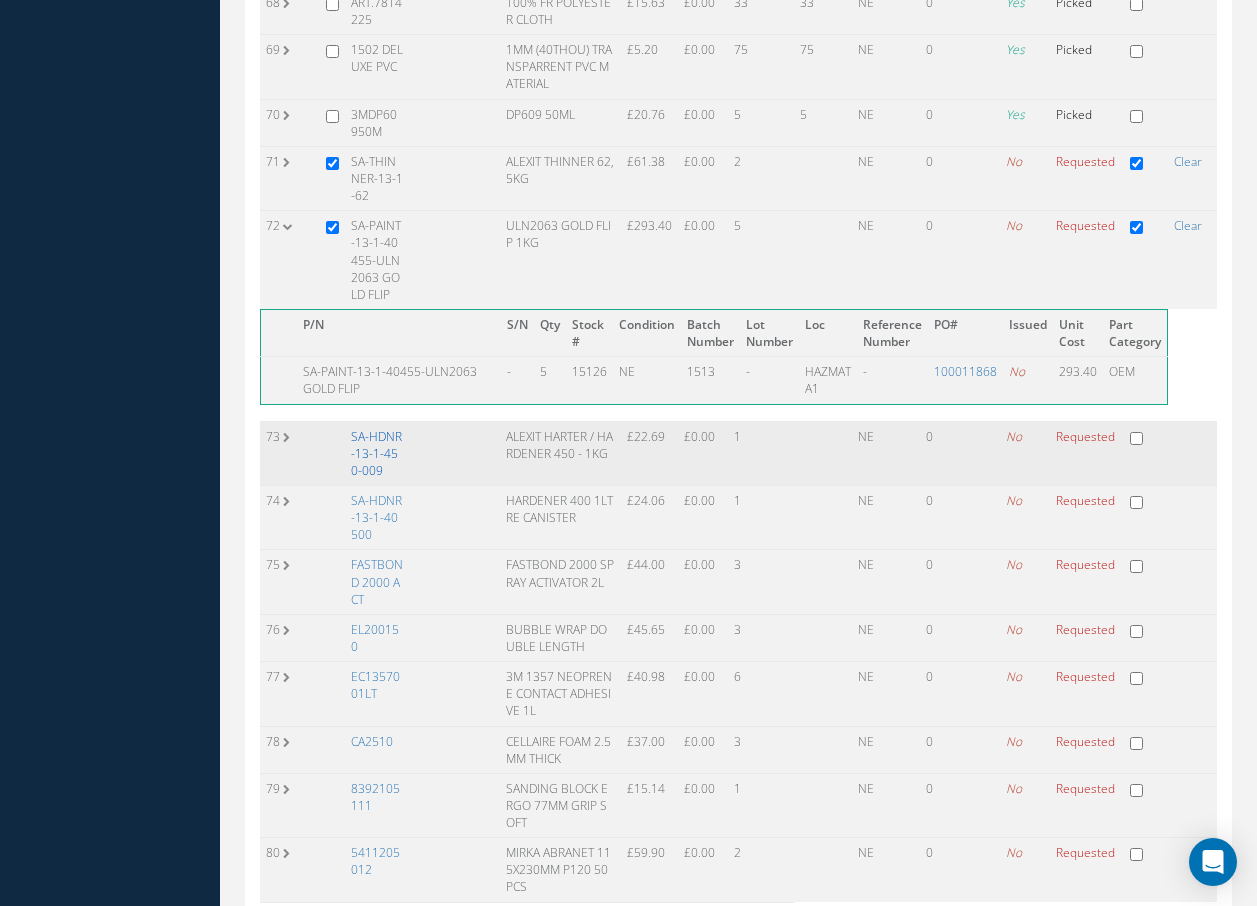click on "SA-HDNR-13-1-450-009" at bounding box center (376, 453) 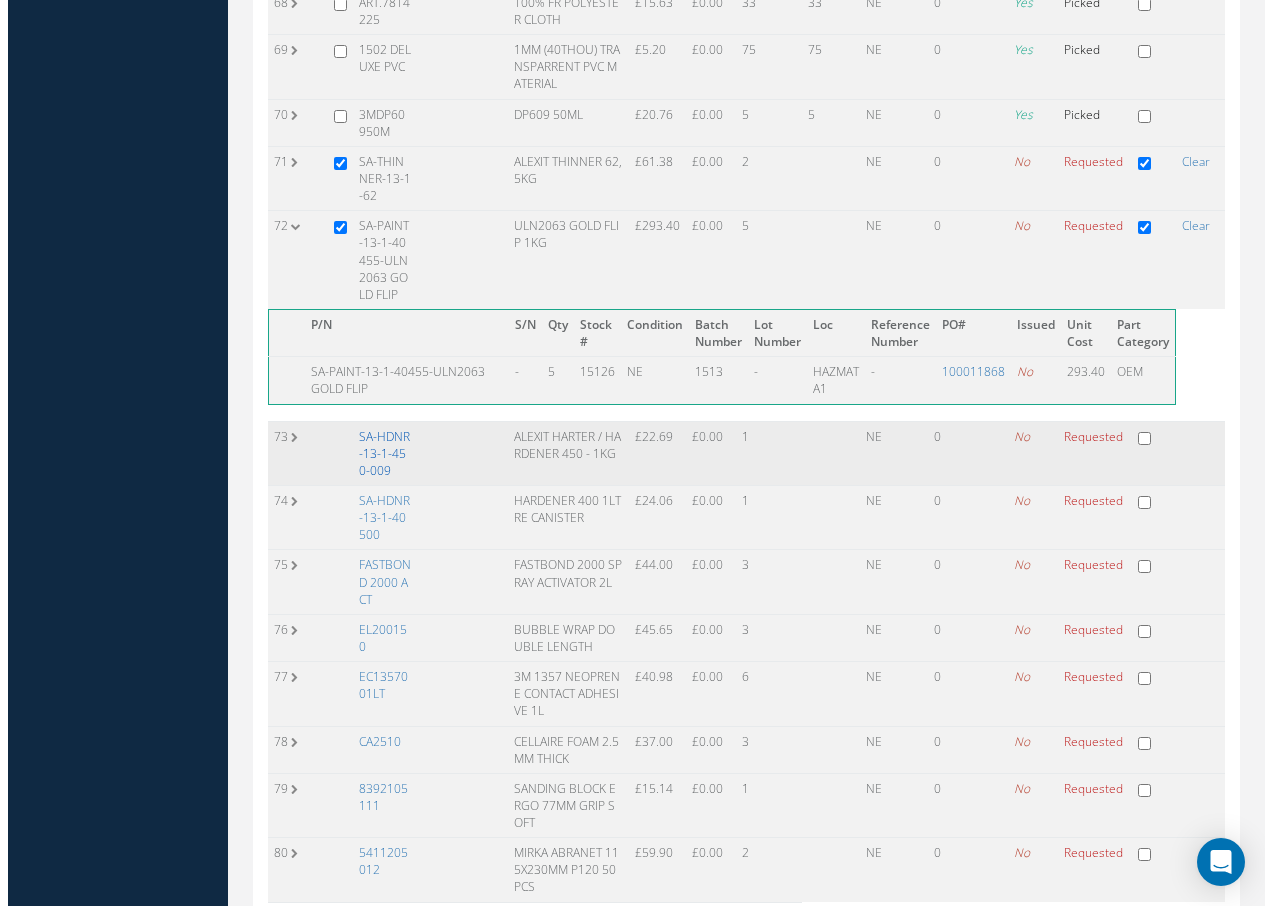 scroll, scrollTop: 3841, scrollLeft: 0, axis: vertical 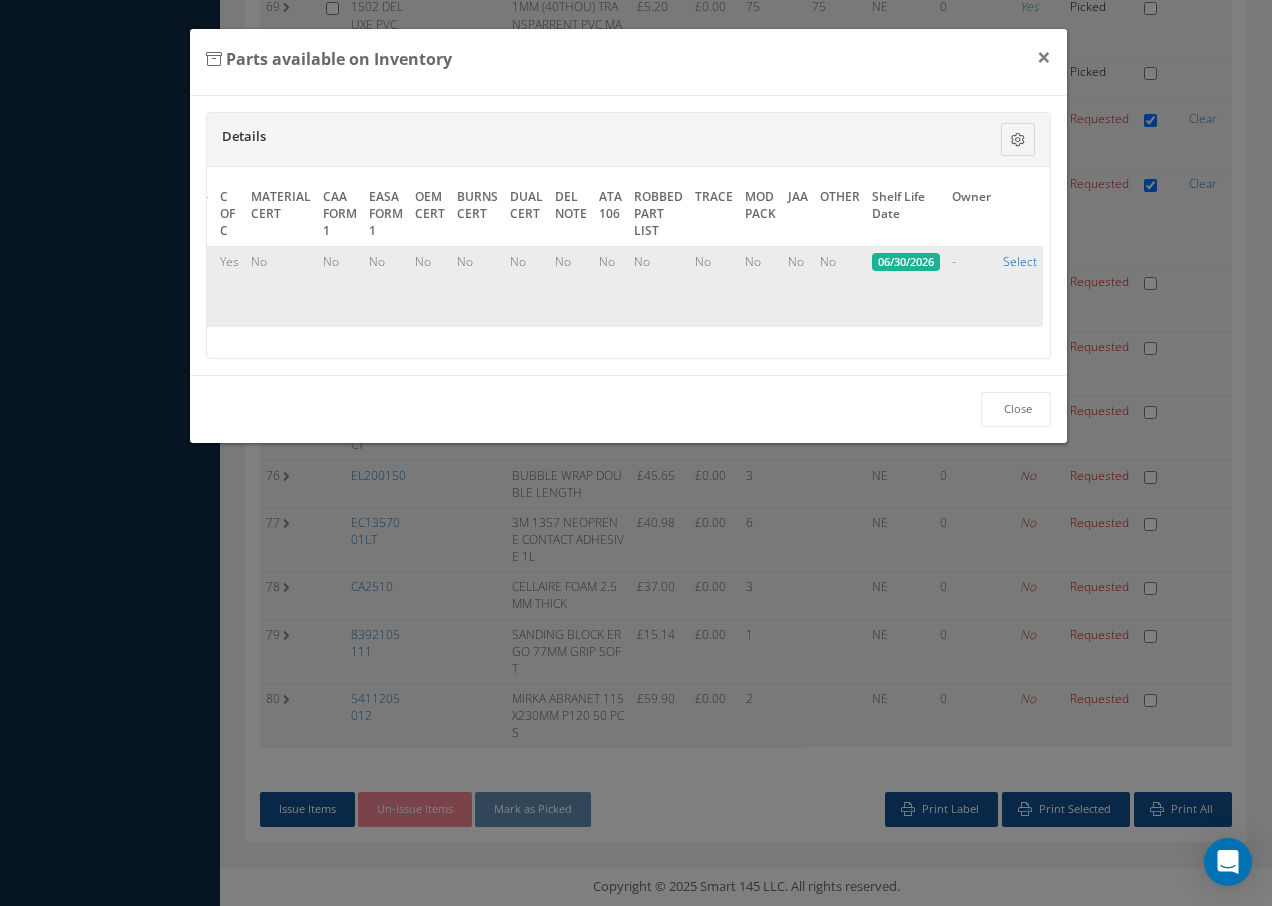 click on "Select" at bounding box center [1020, 261] 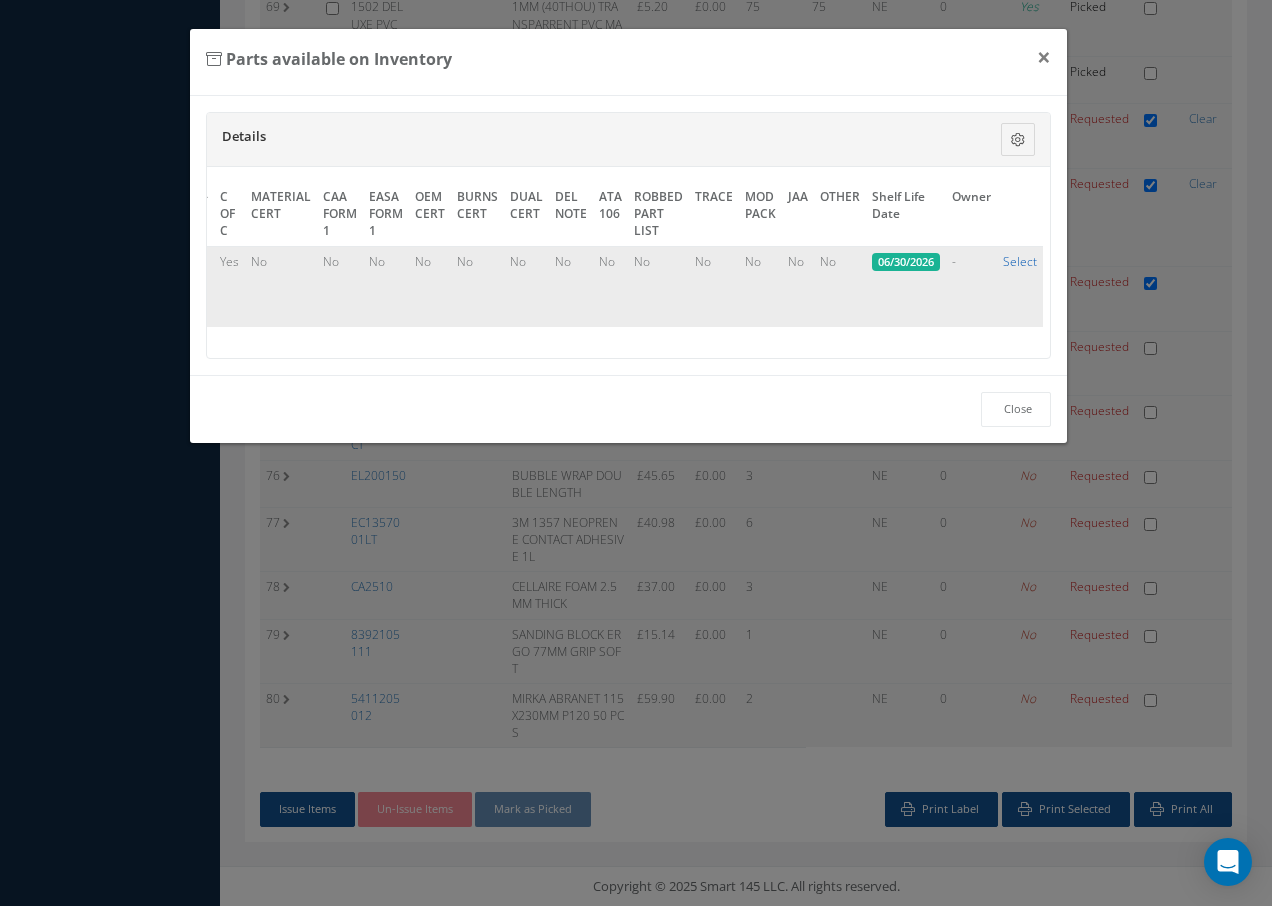 checkbox on "true" 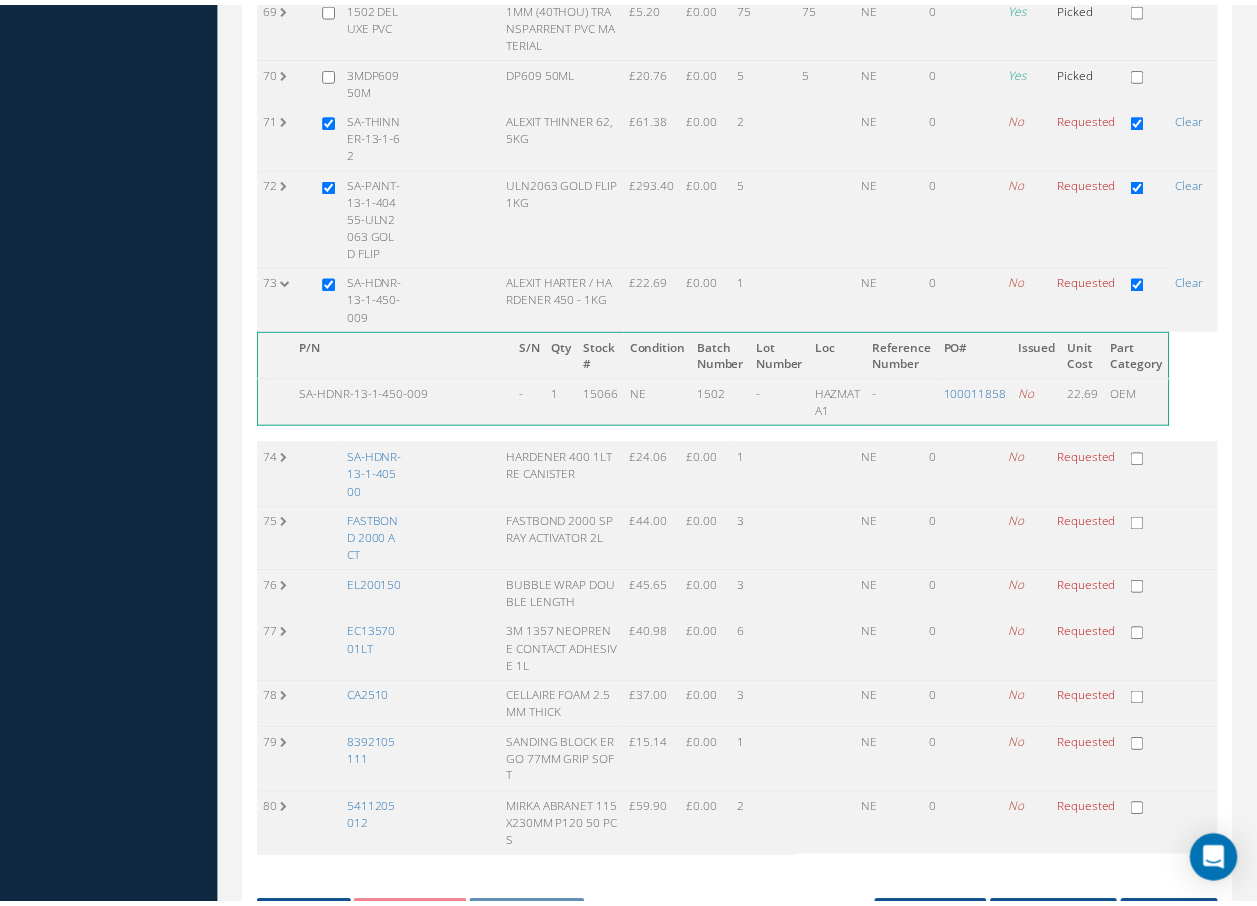 scroll, scrollTop: 3876, scrollLeft: 0, axis: vertical 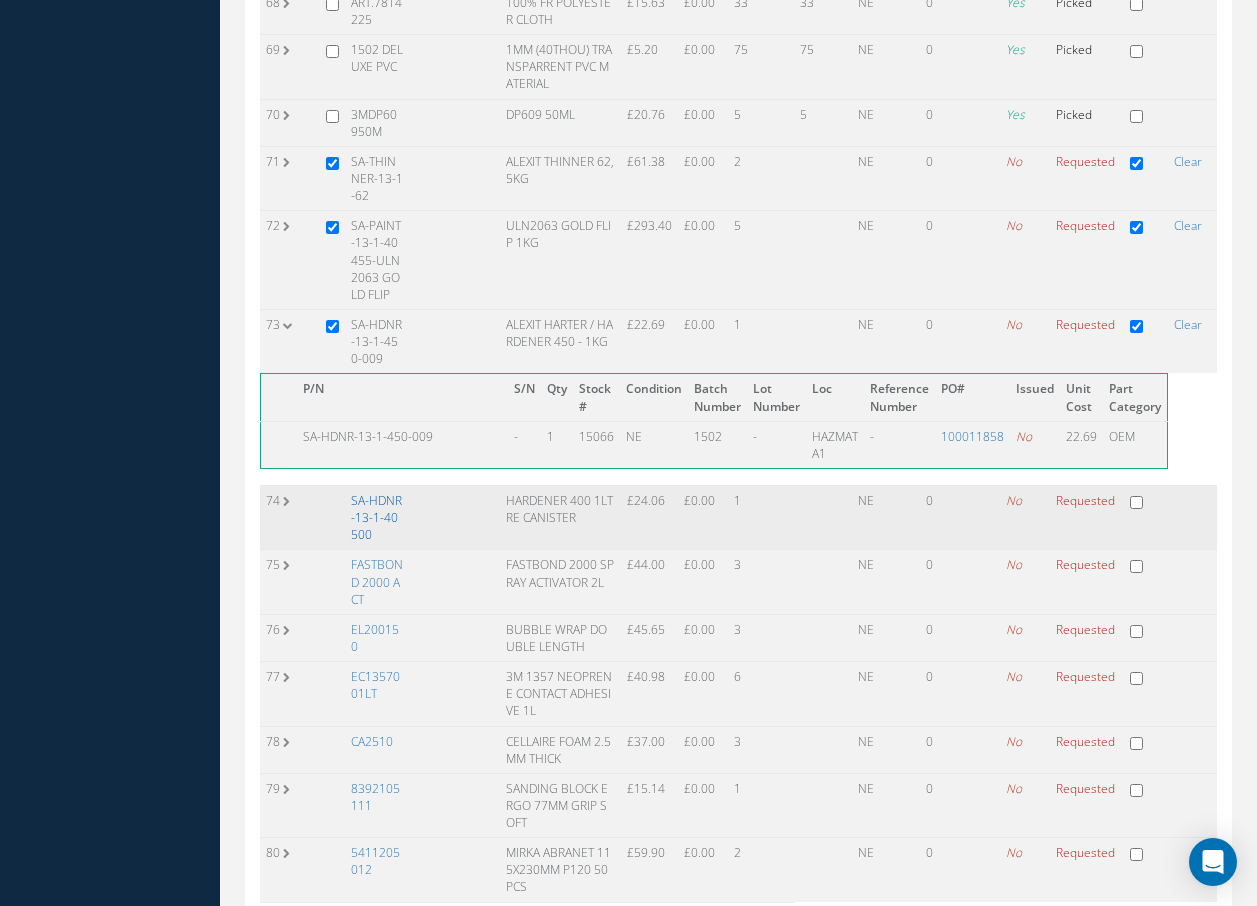 click on "SA-HDNR-13-1-40500" at bounding box center (376, 517) 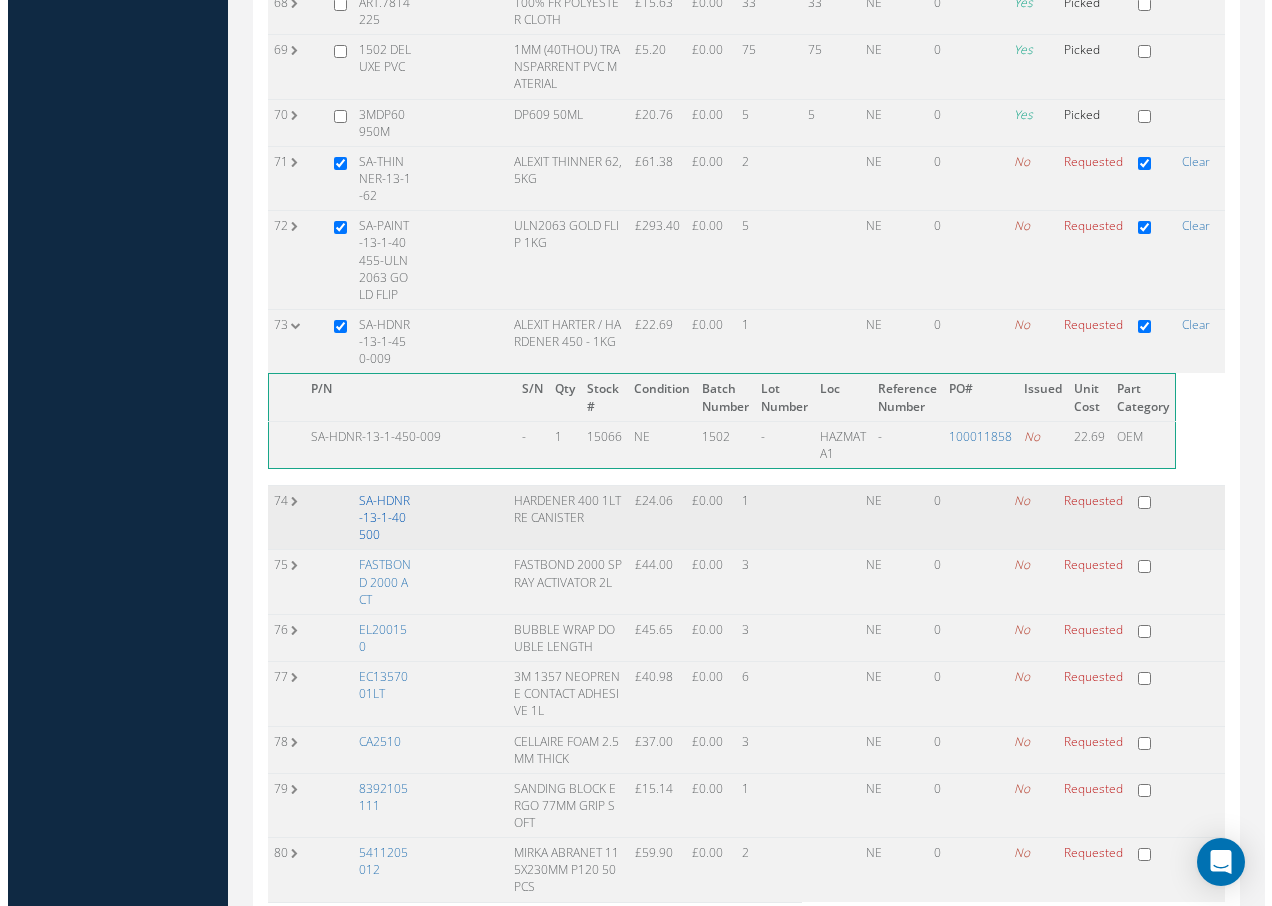 scroll, scrollTop: 3841, scrollLeft: 0, axis: vertical 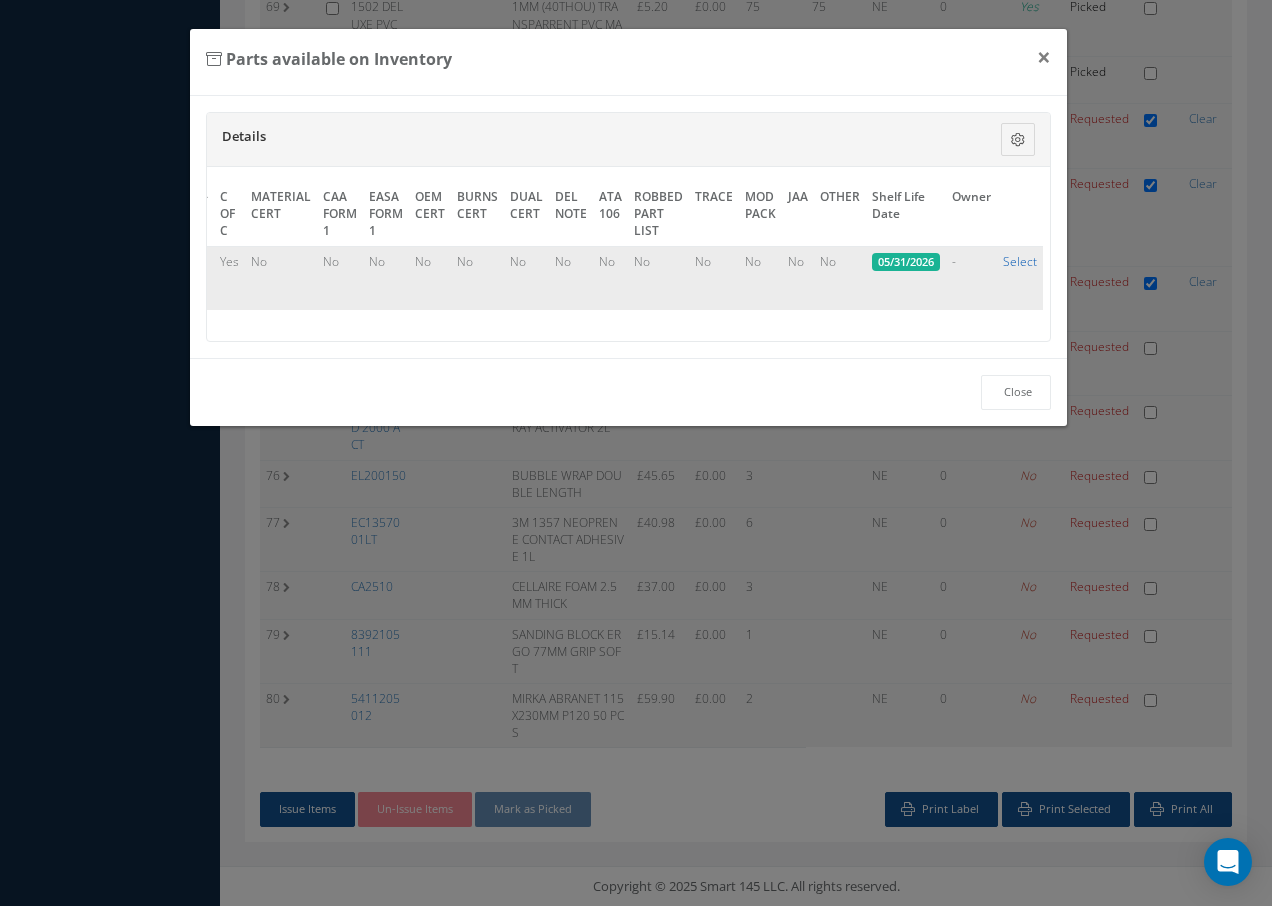 click on "Select" at bounding box center (1020, 261) 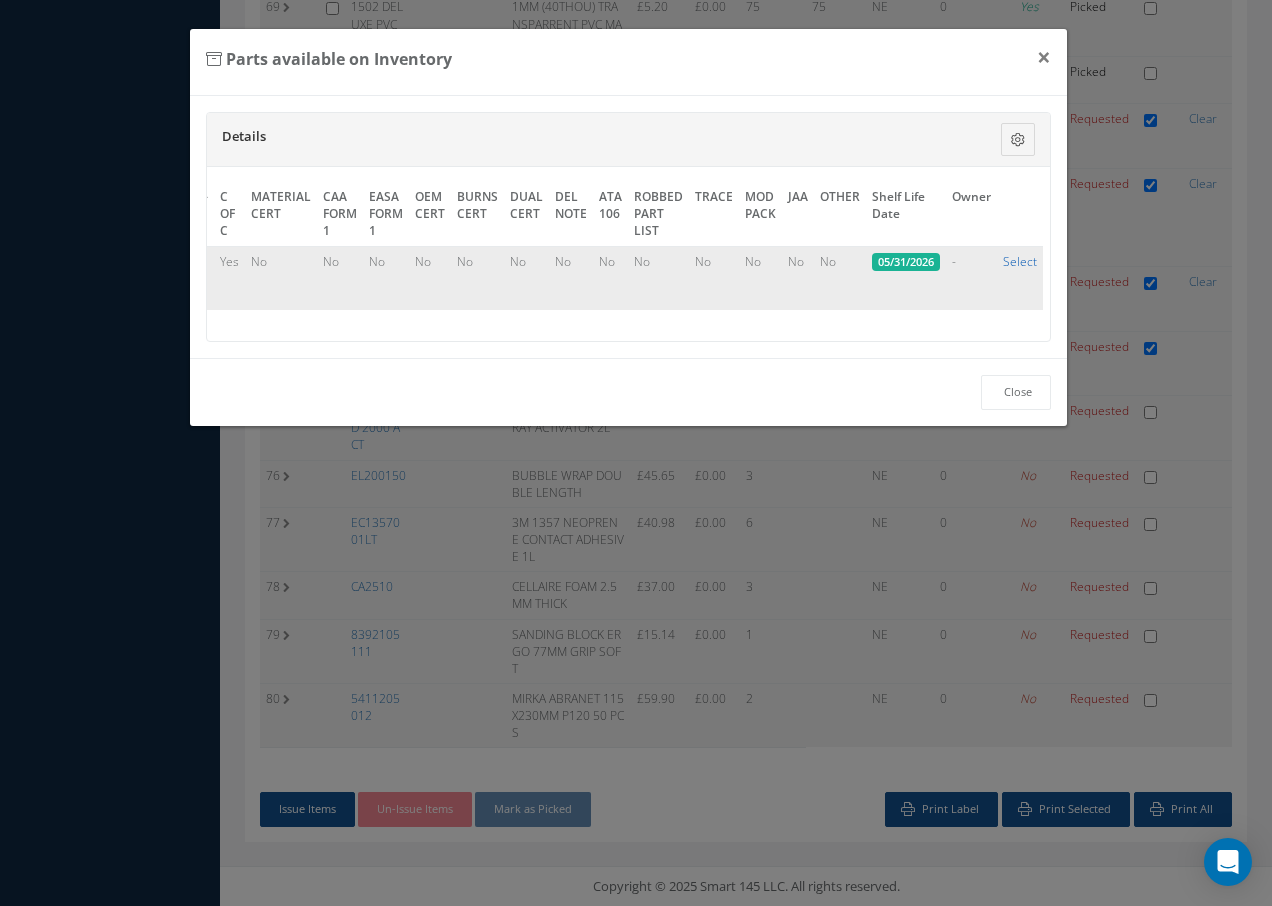 checkbox on "true" 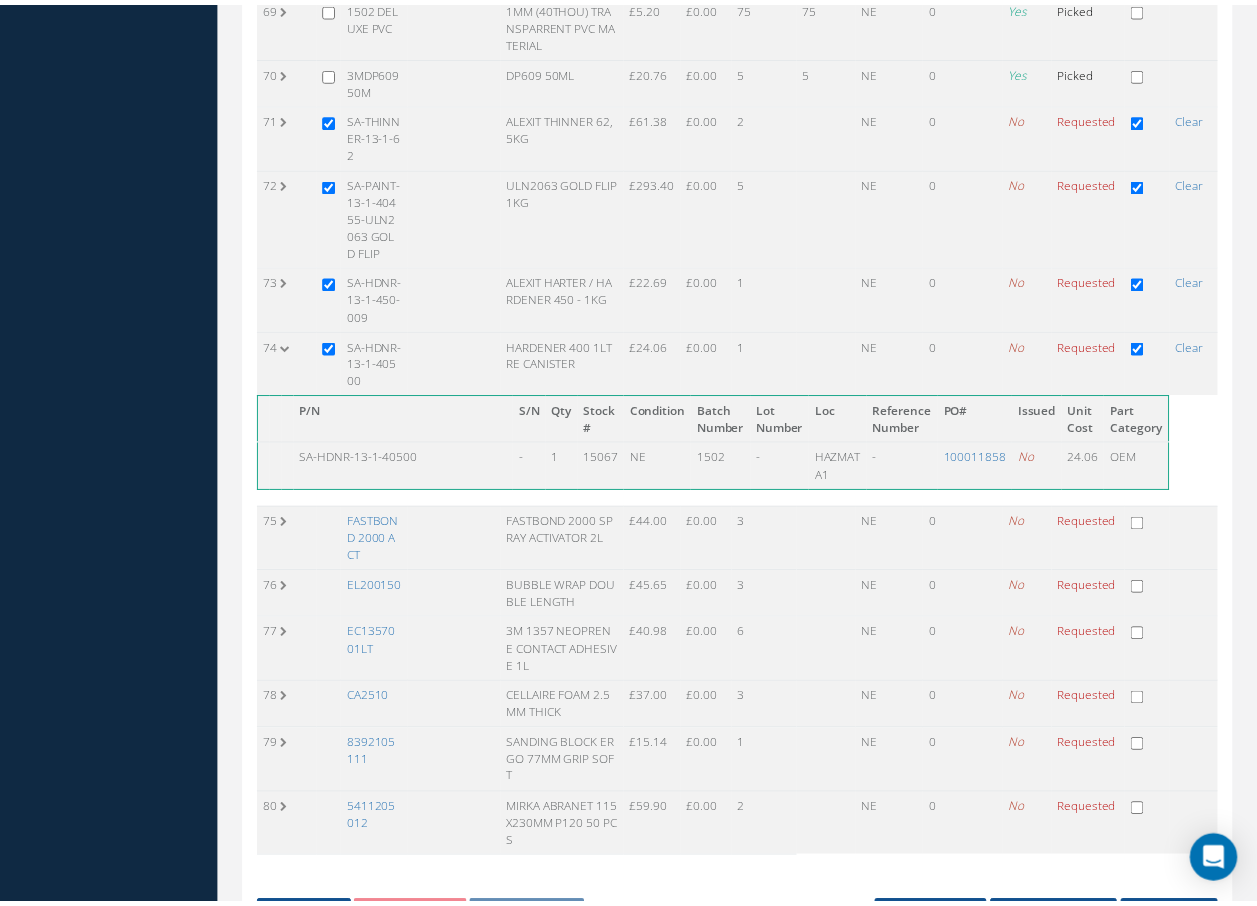 scroll, scrollTop: 3876, scrollLeft: 0, axis: vertical 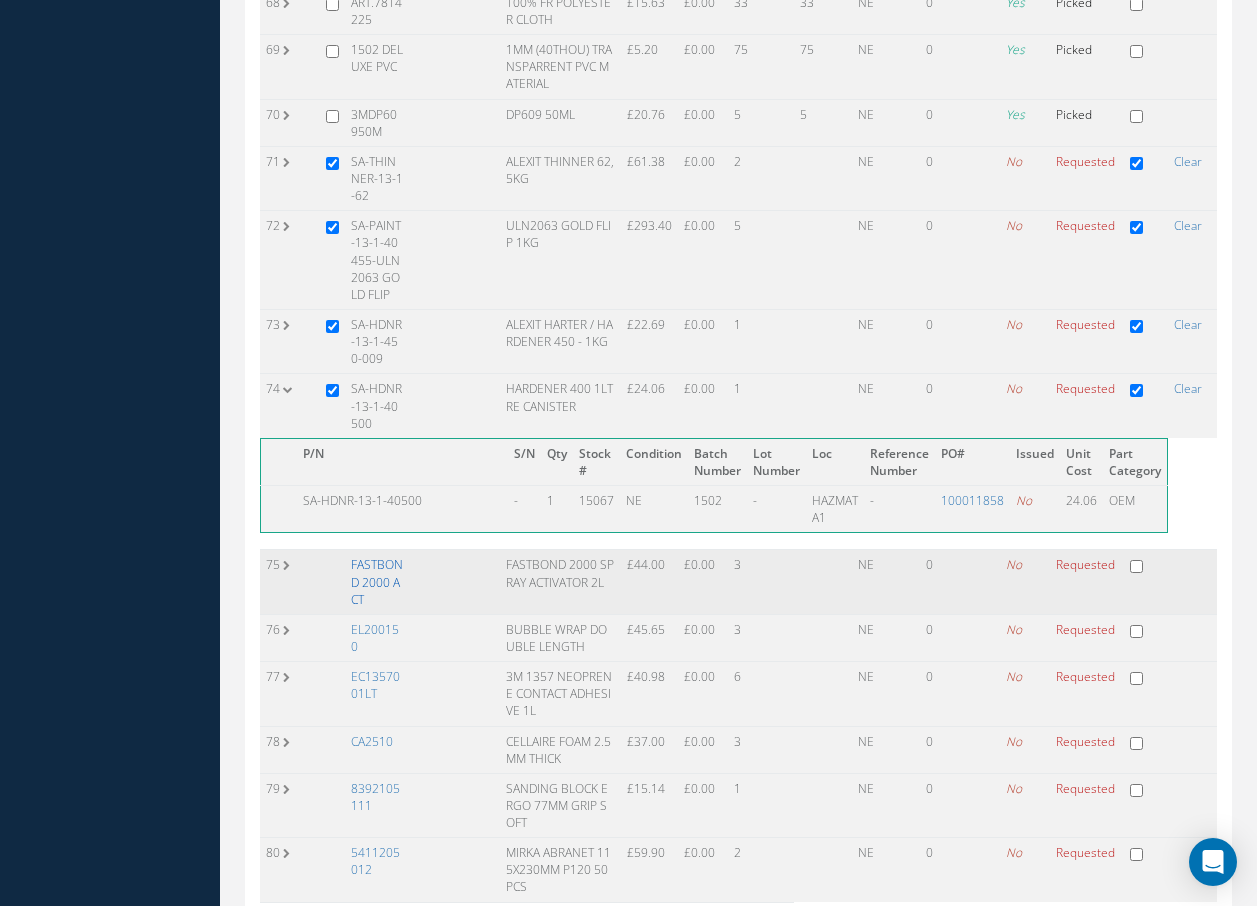 click on "FASTBOND 2000 ACT" at bounding box center [377, 581] 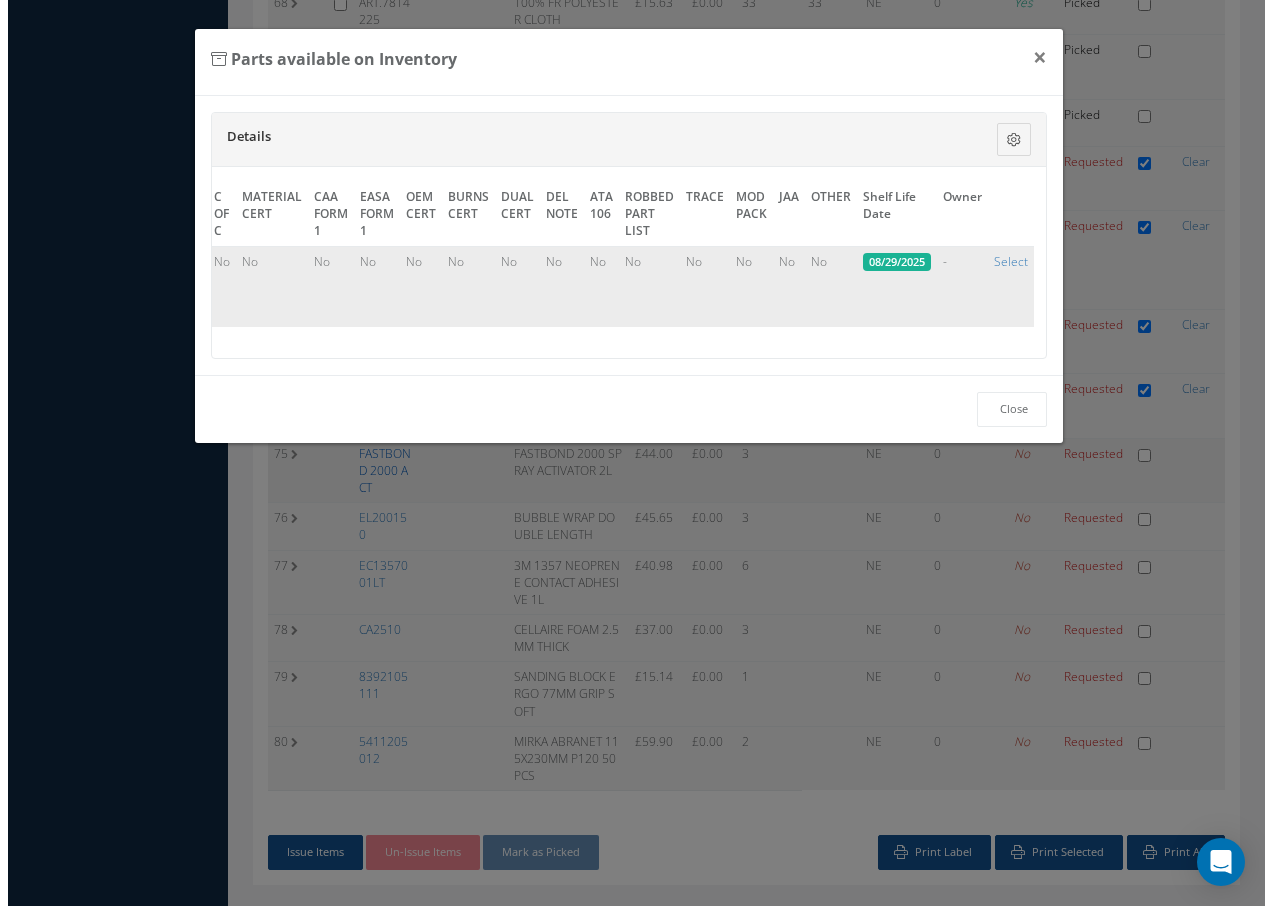 scroll, scrollTop: 3841, scrollLeft: 0, axis: vertical 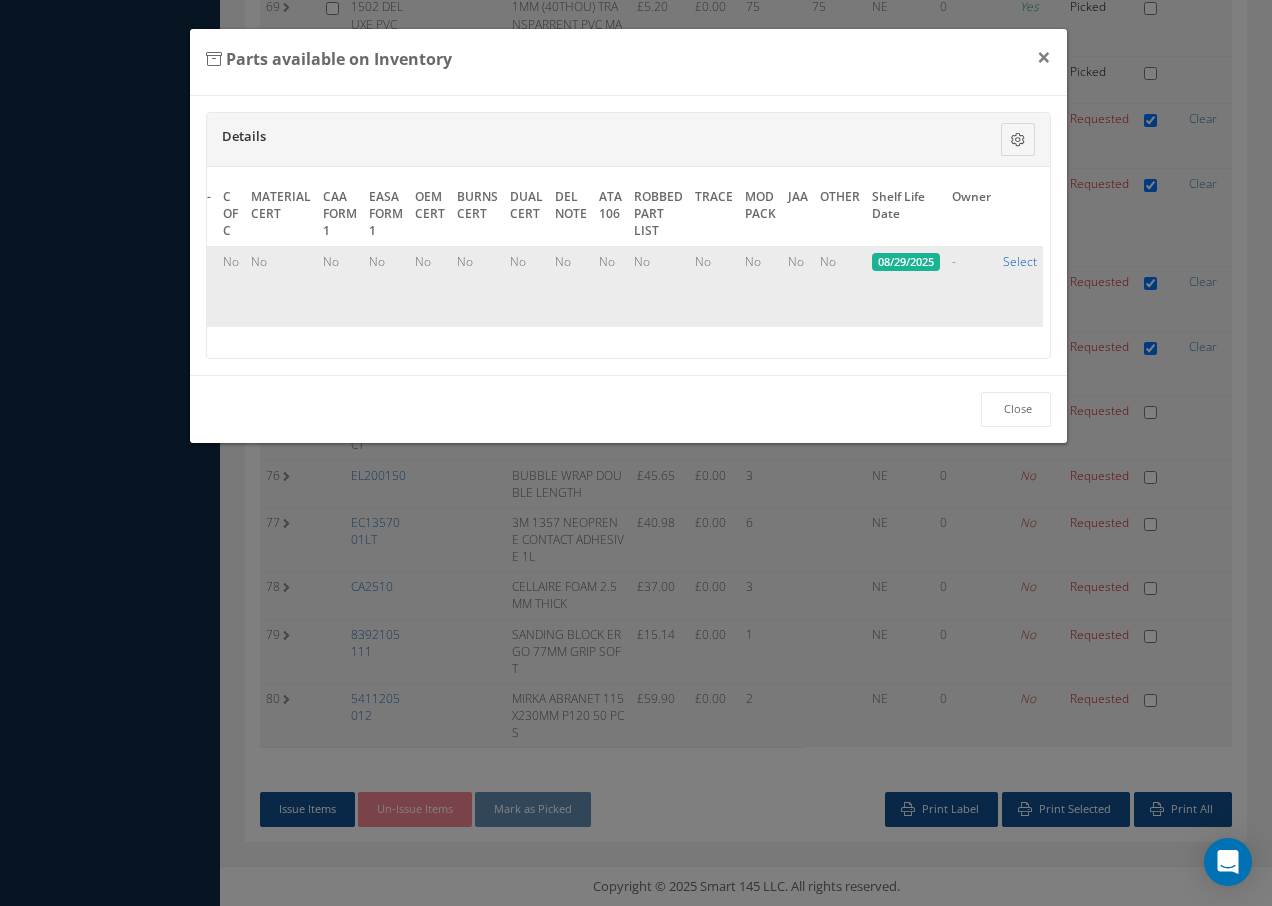 click on "Select" at bounding box center [1020, 261] 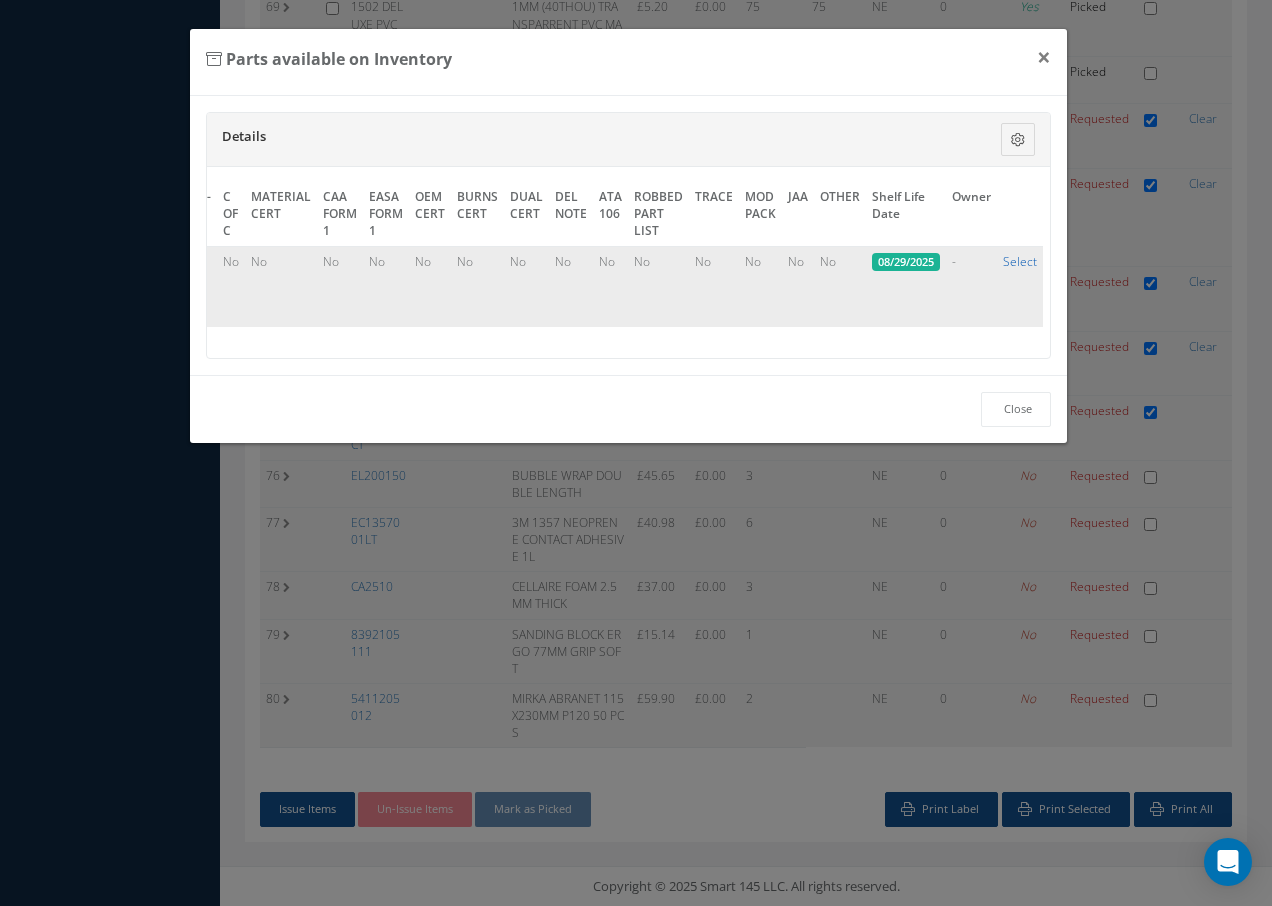 checkbox on "true" 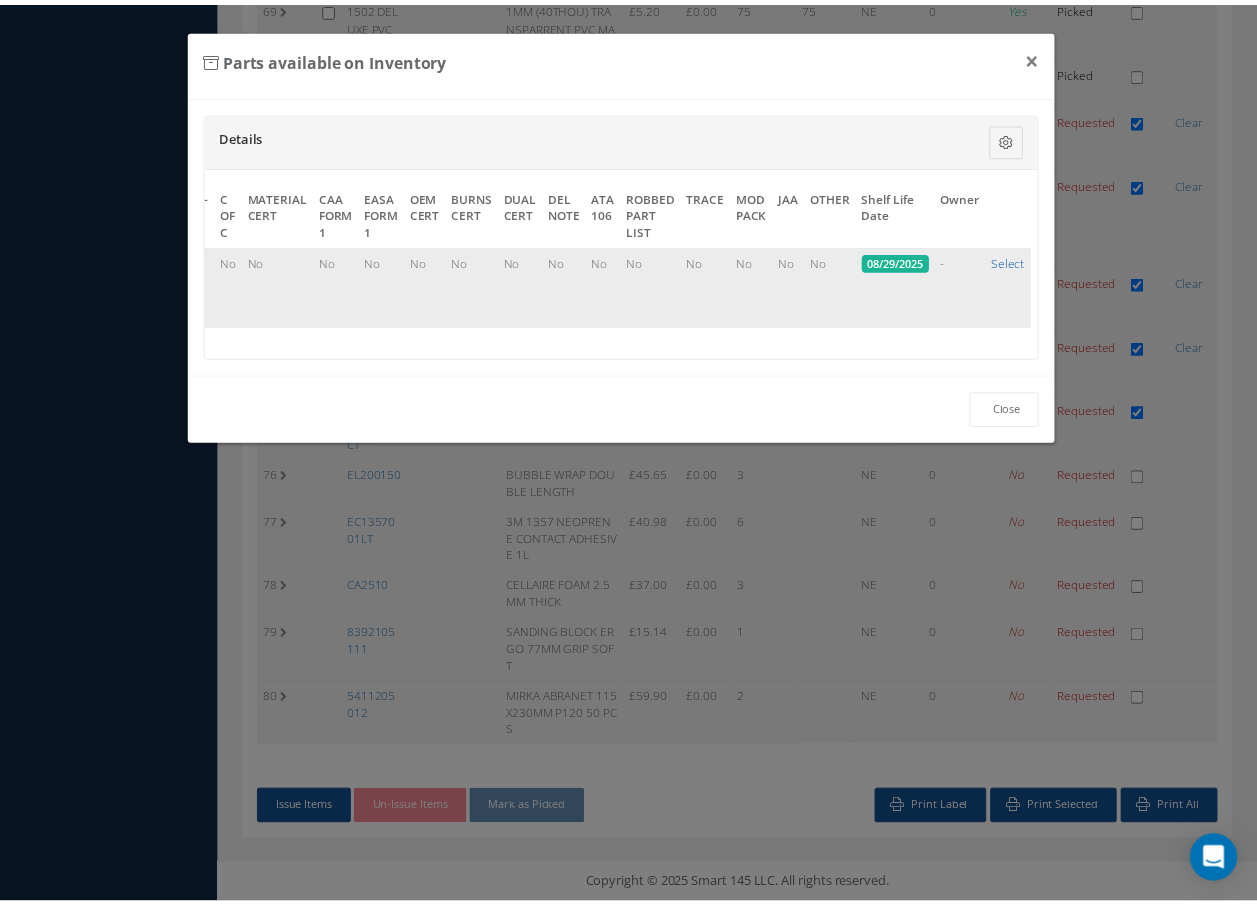 scroll, scrollTop: 3876, scrollLeft: 0, axis: vertical 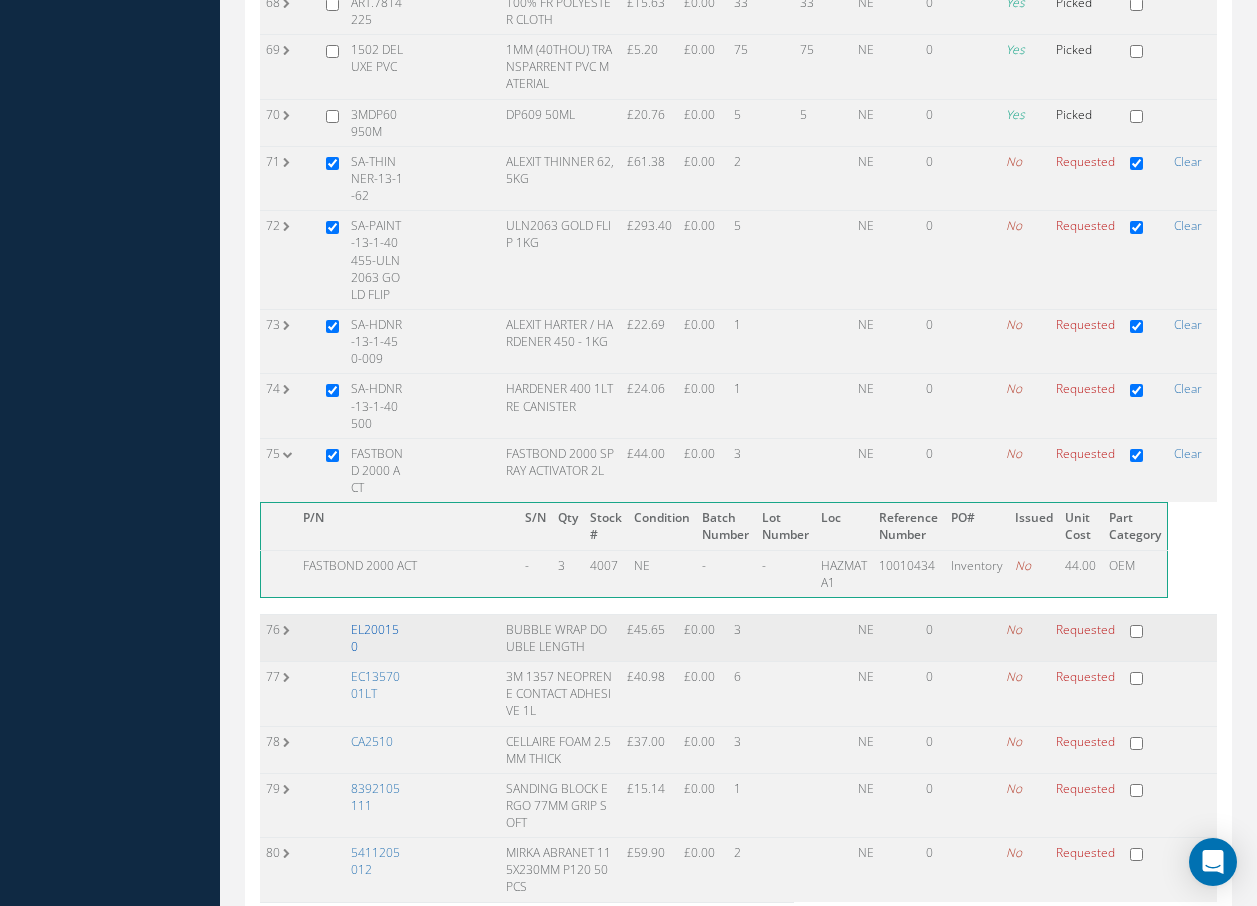 click on "EL200150" at bounding box center (375, 638) 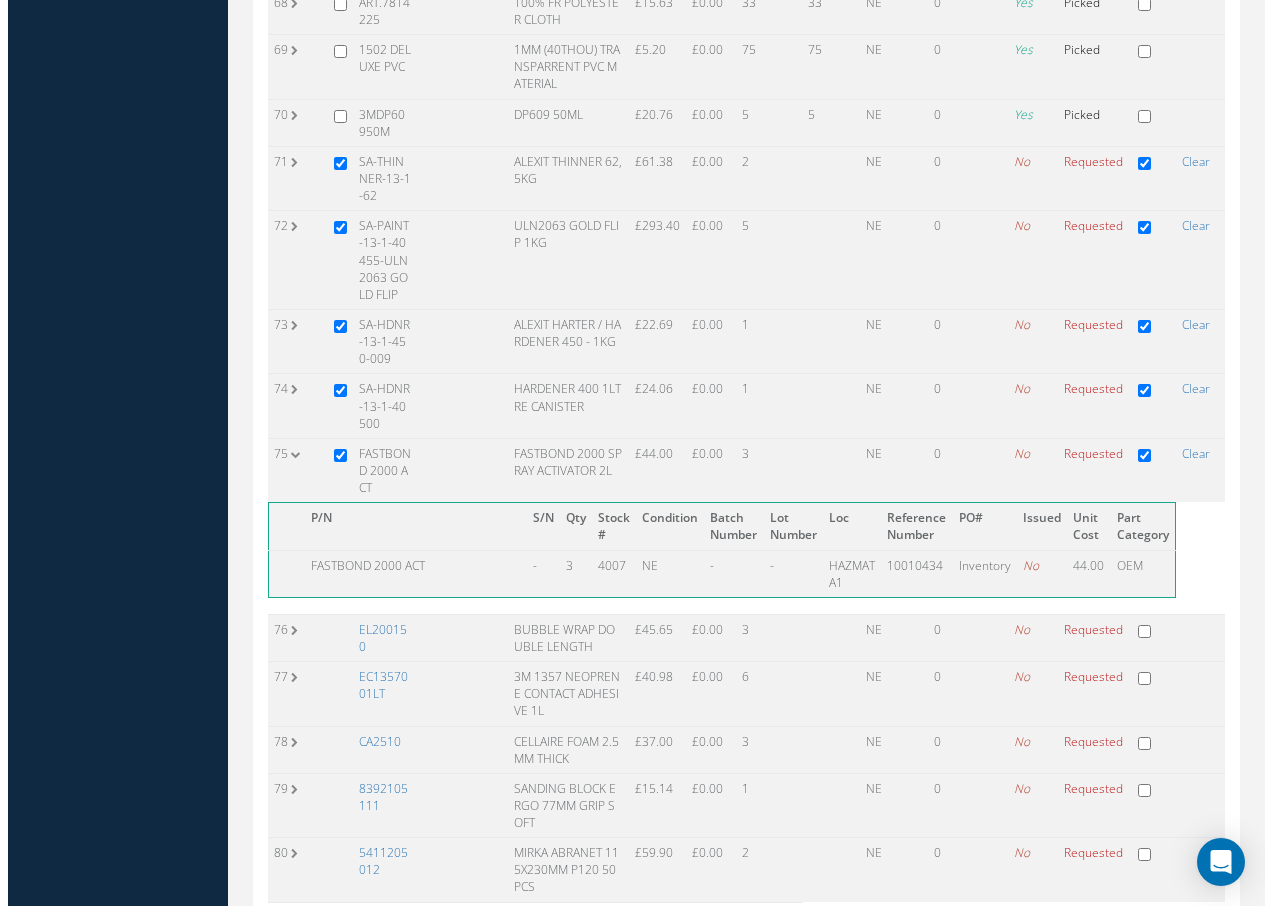 scroll, scrollTop: 3841, scrollLeft: 0, axis: vertical 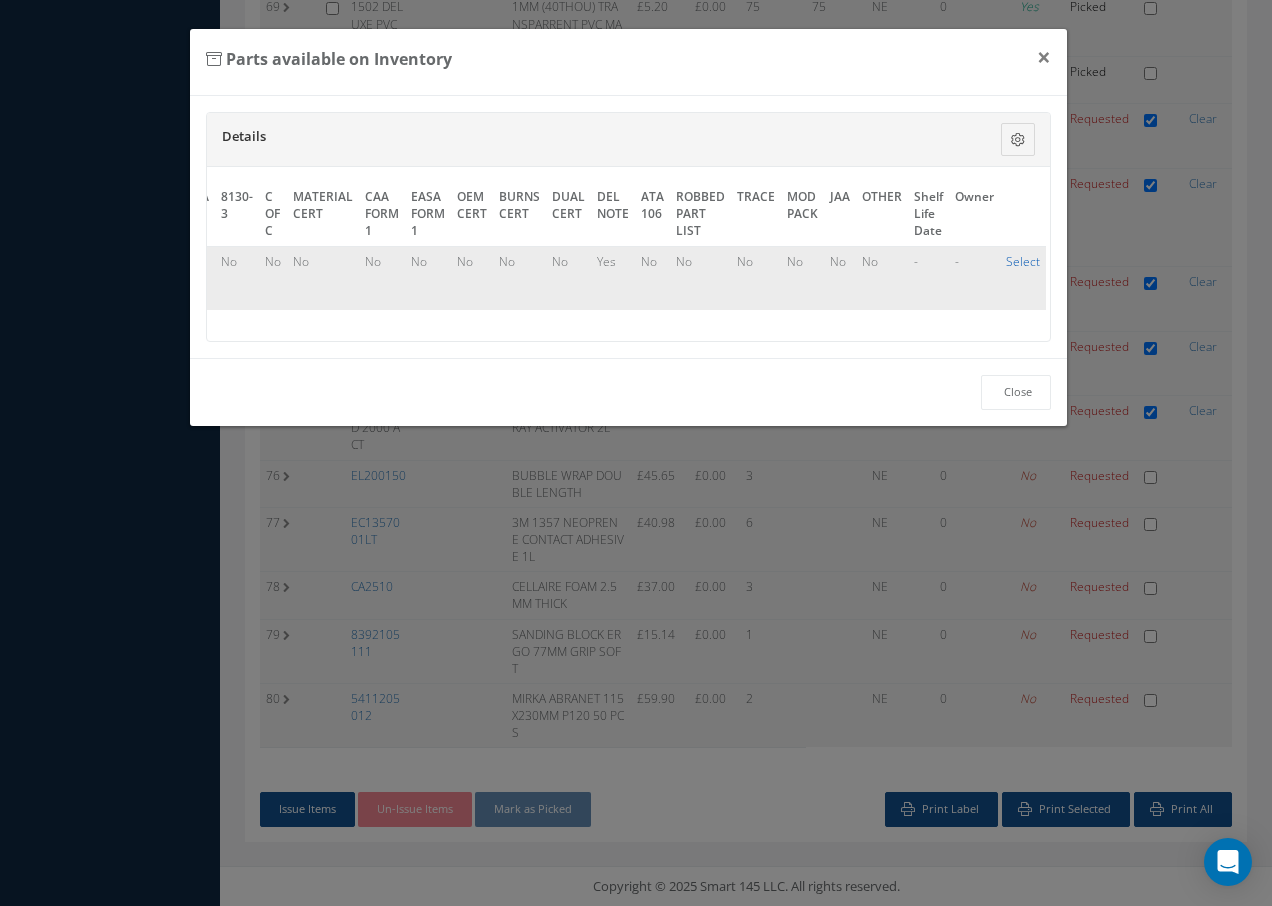 click on "Select" at bounding box center (1023, 261) 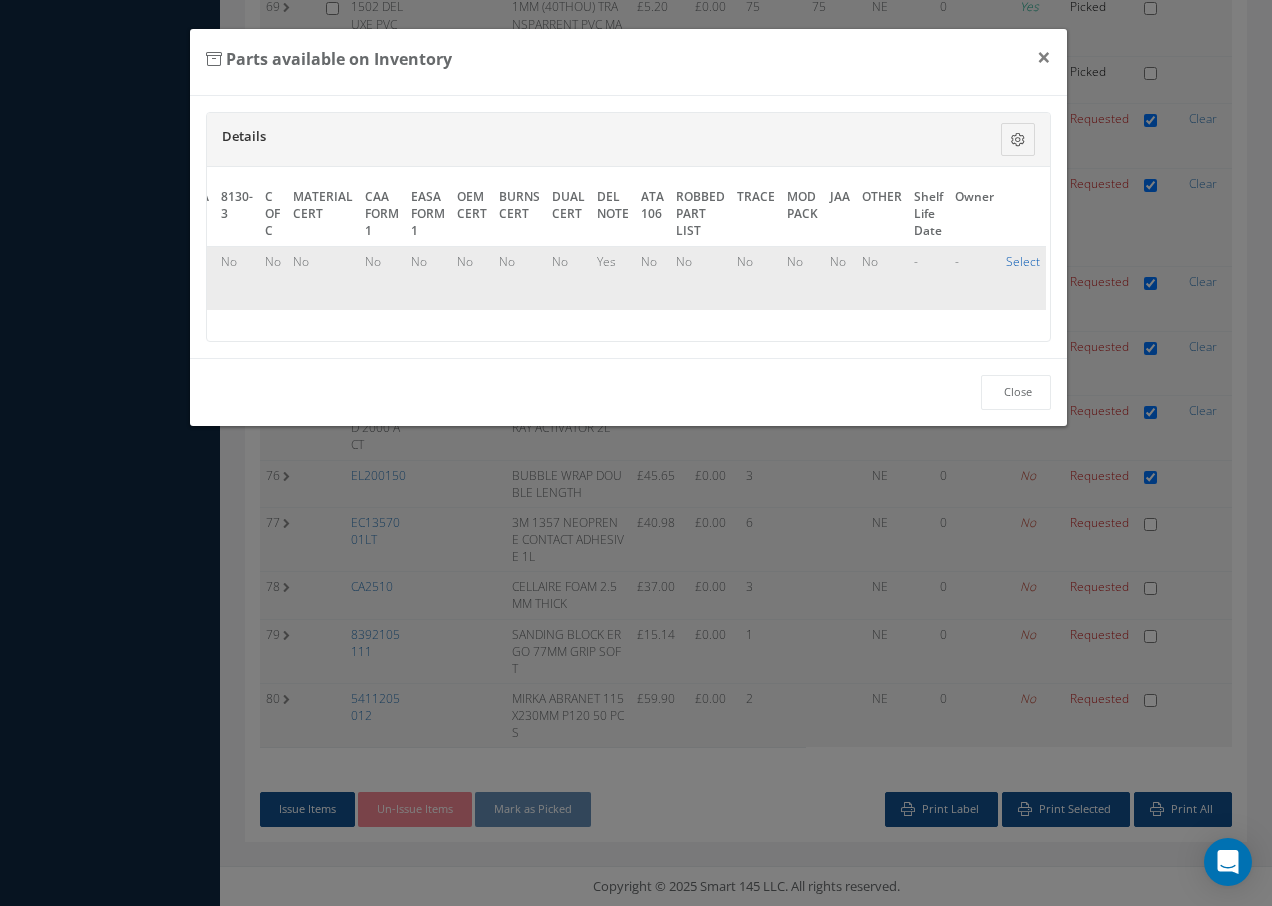 checkbox on "true" 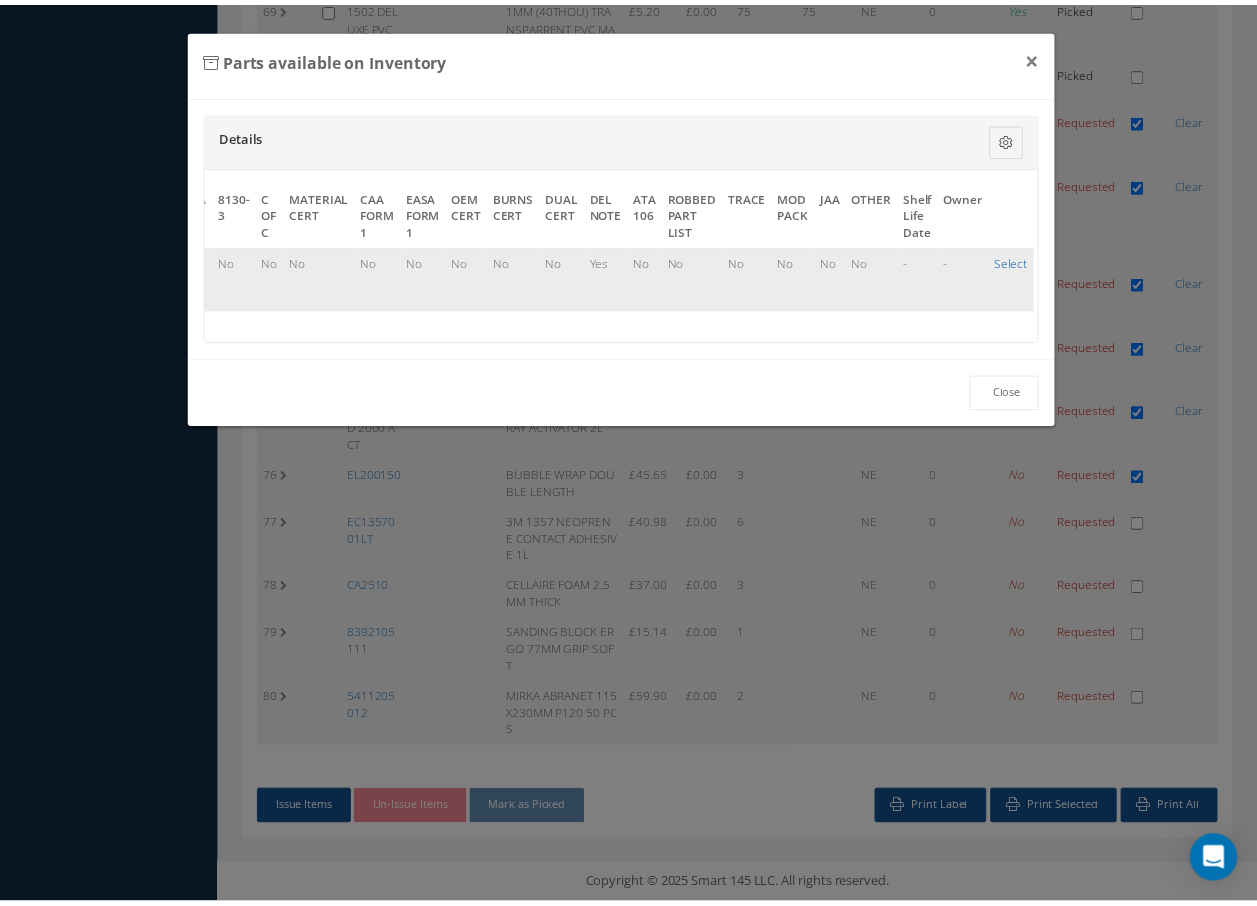 scroll, scrollTop: 3876, scrollLeft: 0, axis: vertical 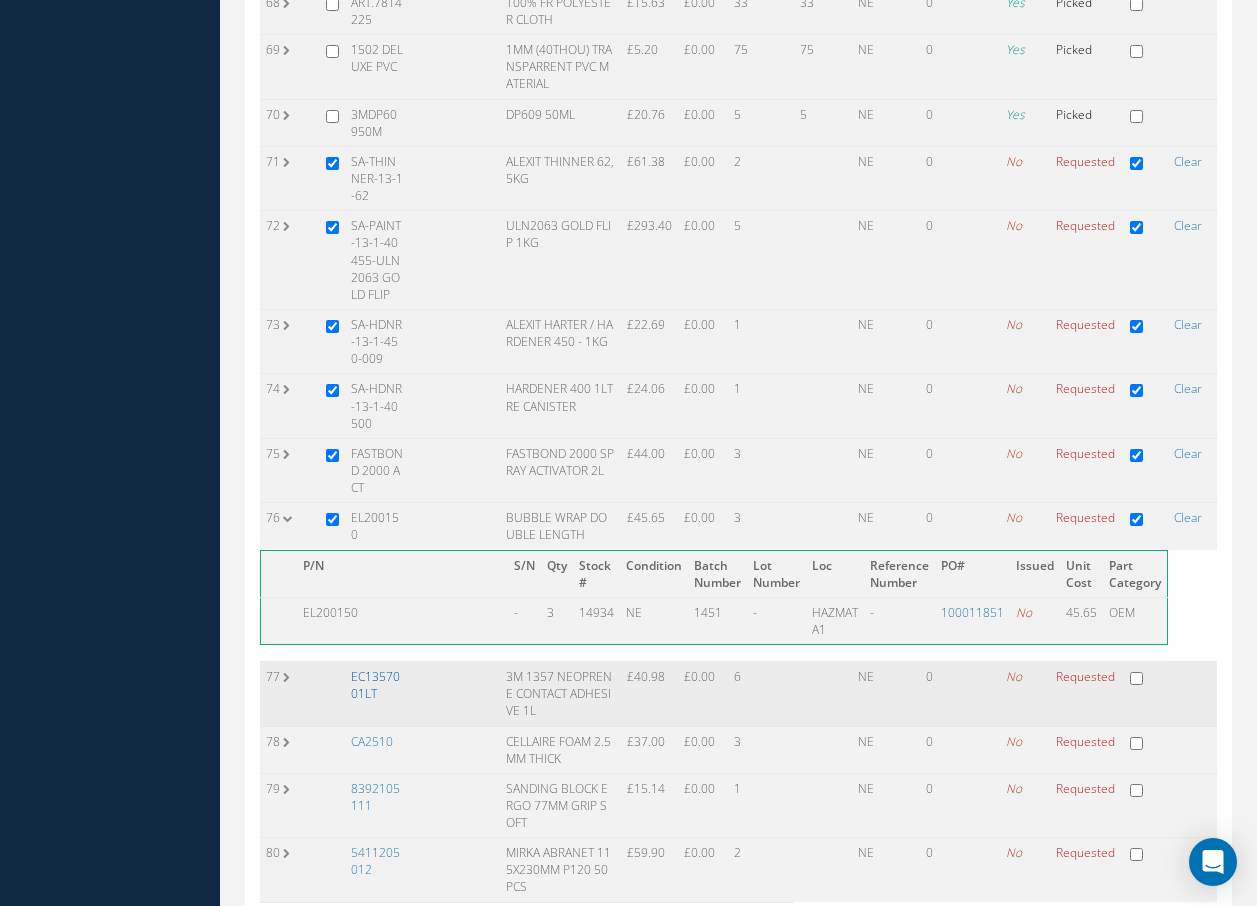 click on "EC1357001LT" at bounding box center [375, 685] 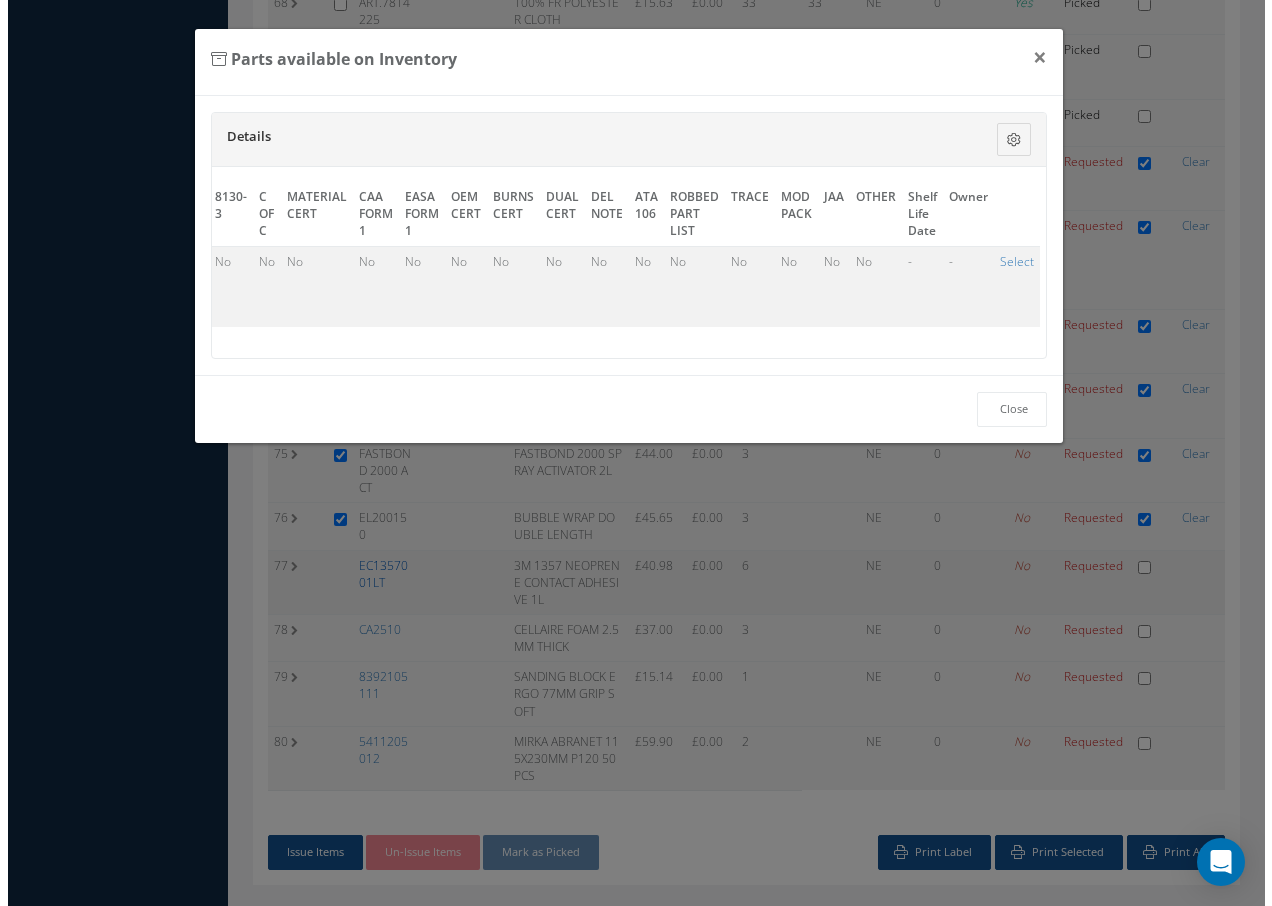 scroll, scrollTop: 3841, scrollLeft: 0, axis: vertical 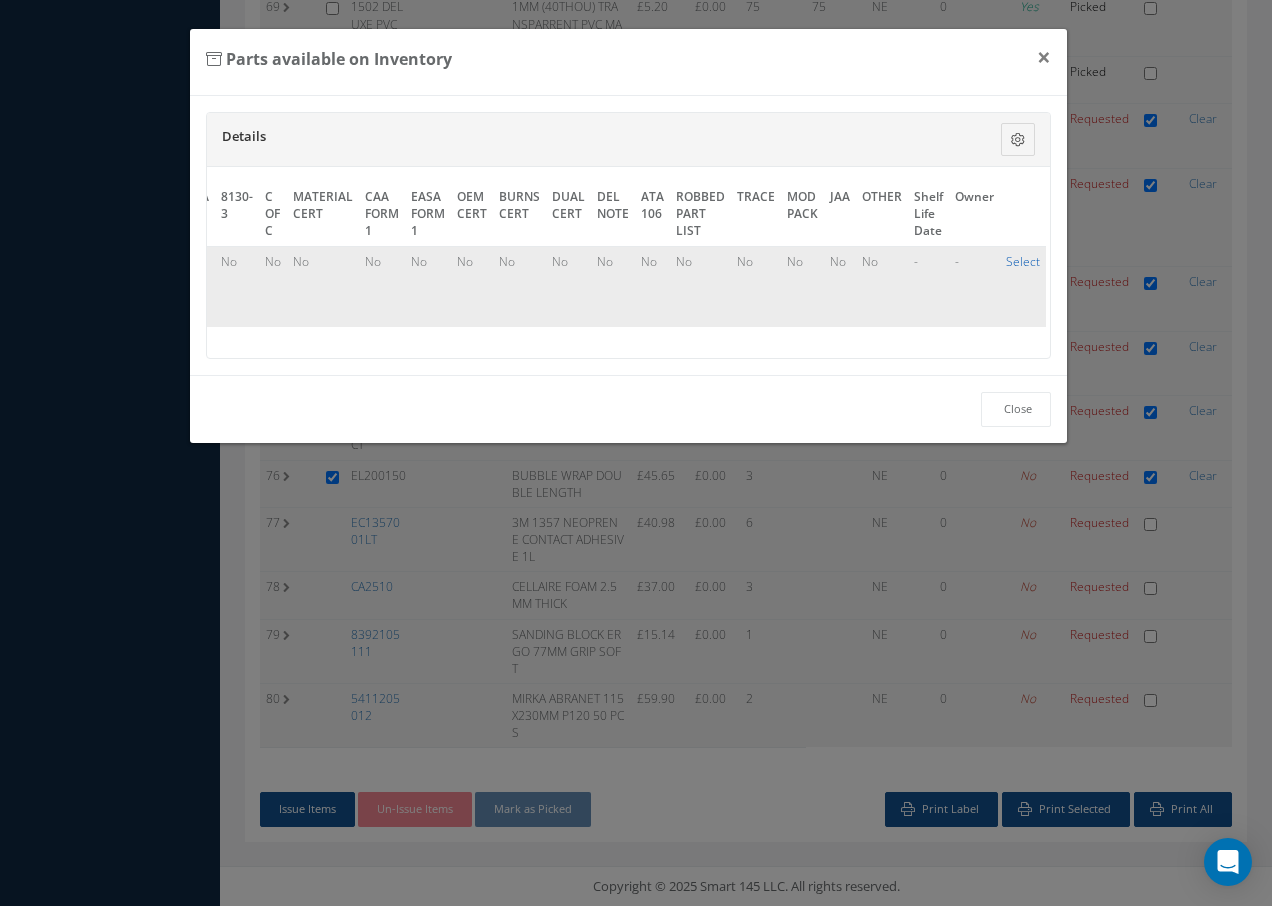 click on "Select" at bounding box center [1023, 261] 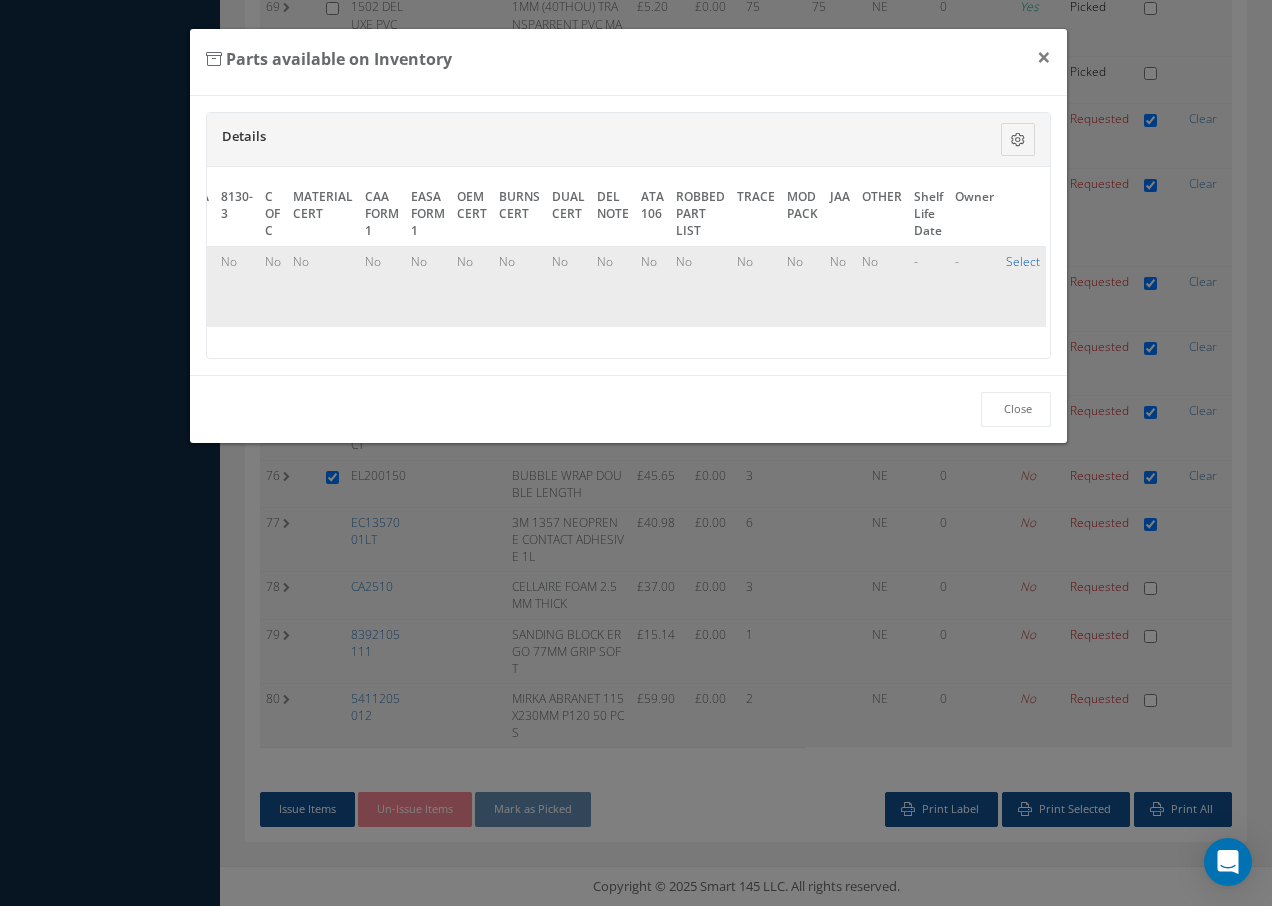 checkbox on "true" 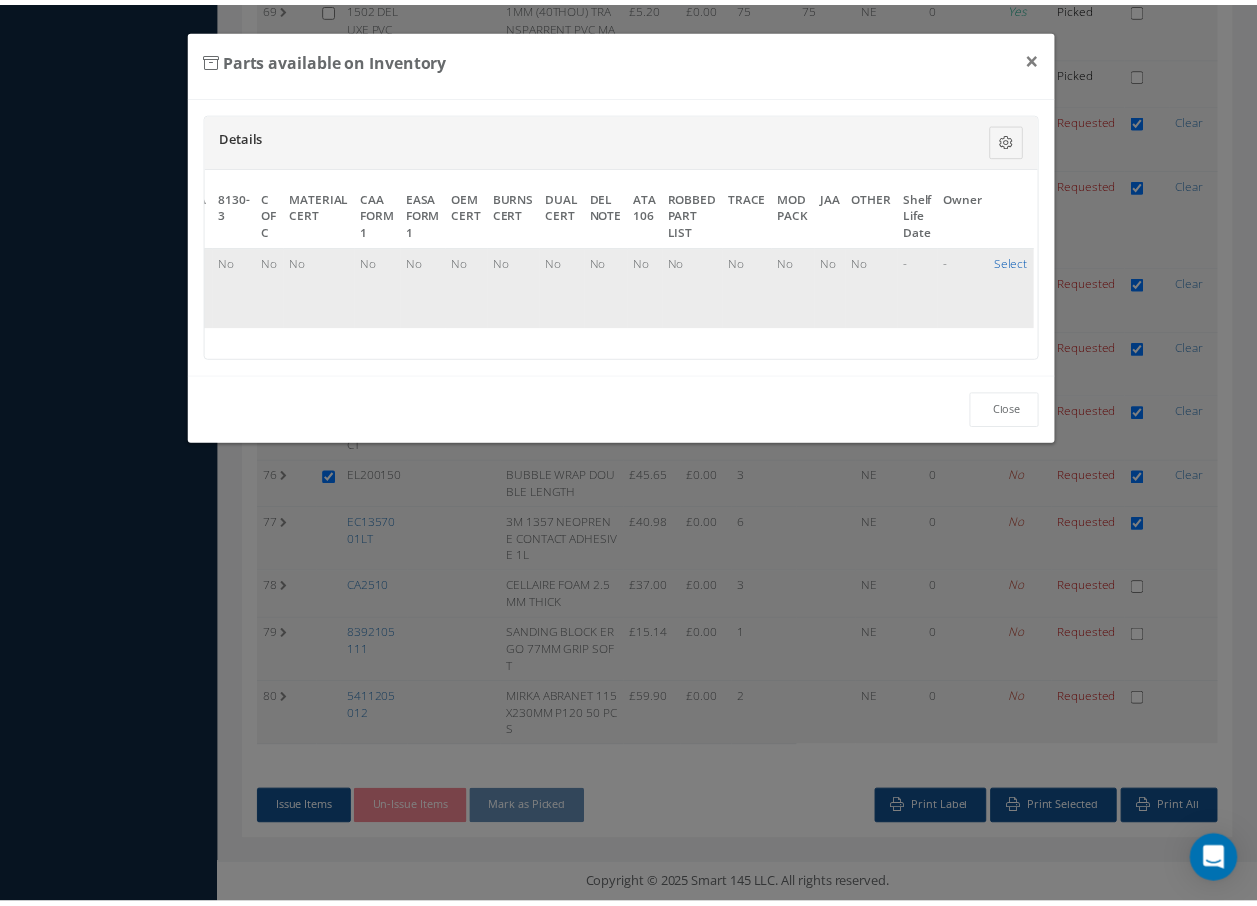scroll, scrollTop: 3876, scrollLeft: 0, axis: vertical 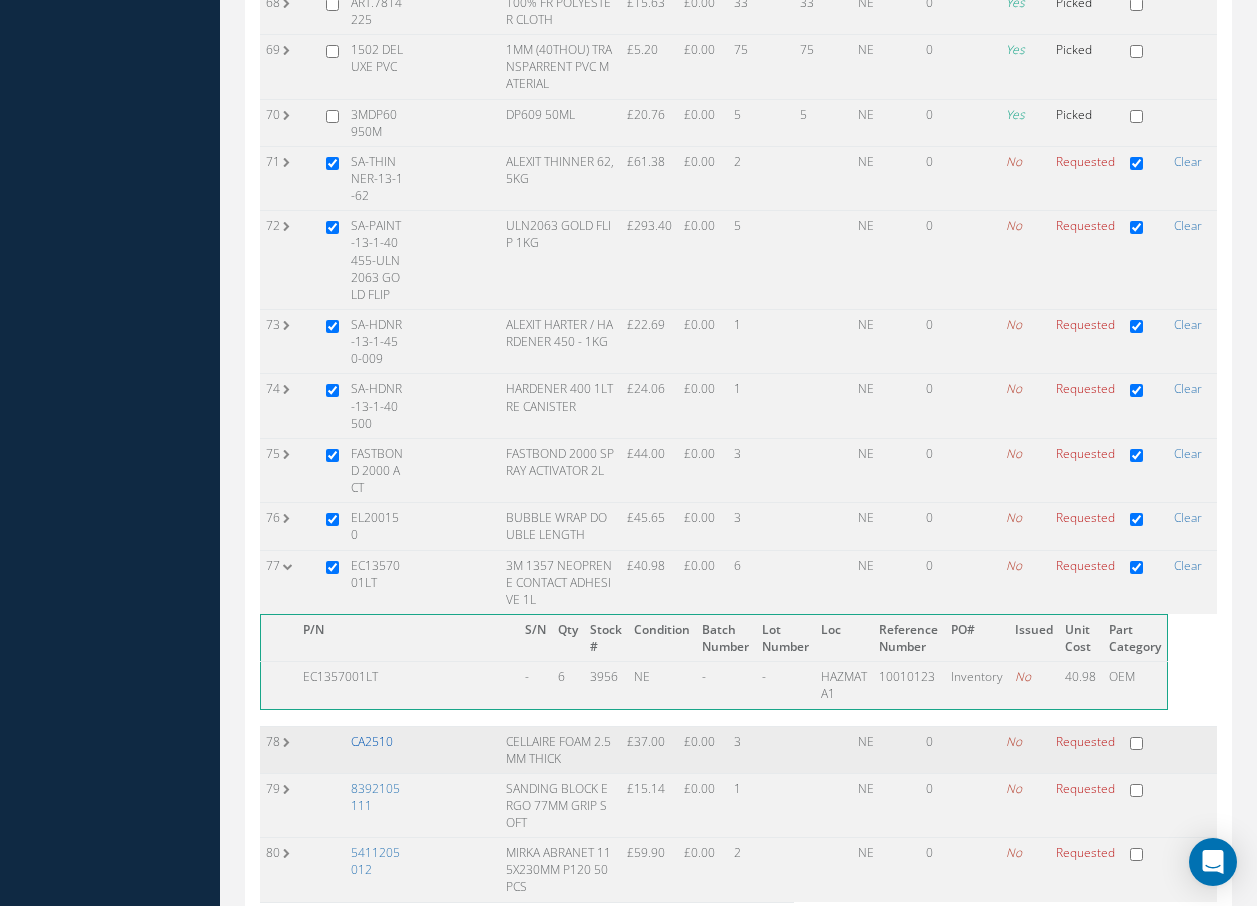 click on "CA2510" at bounding box center [372, 741] 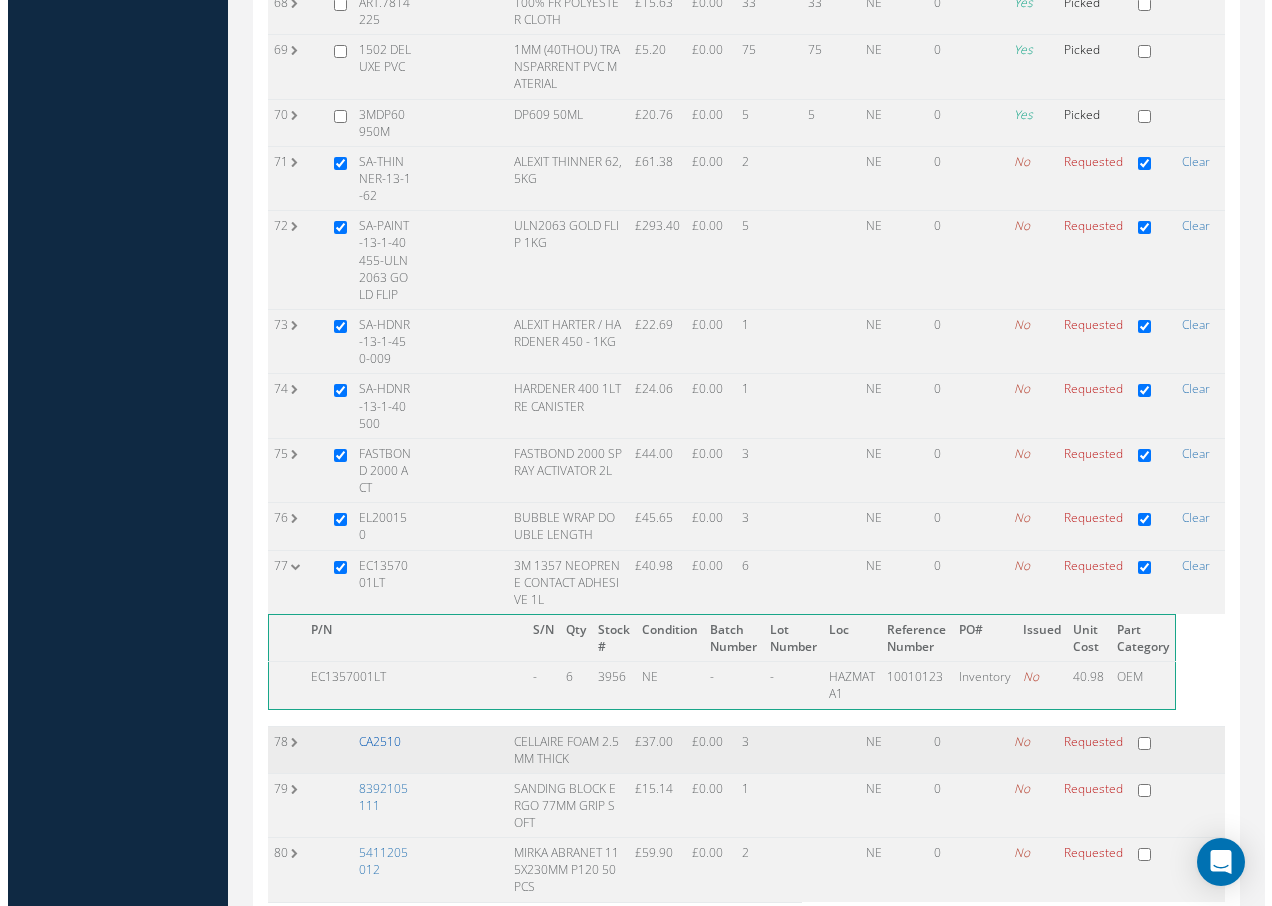 scroll, scrollTop: 3841, scrollLeft: 0, axis: vertical 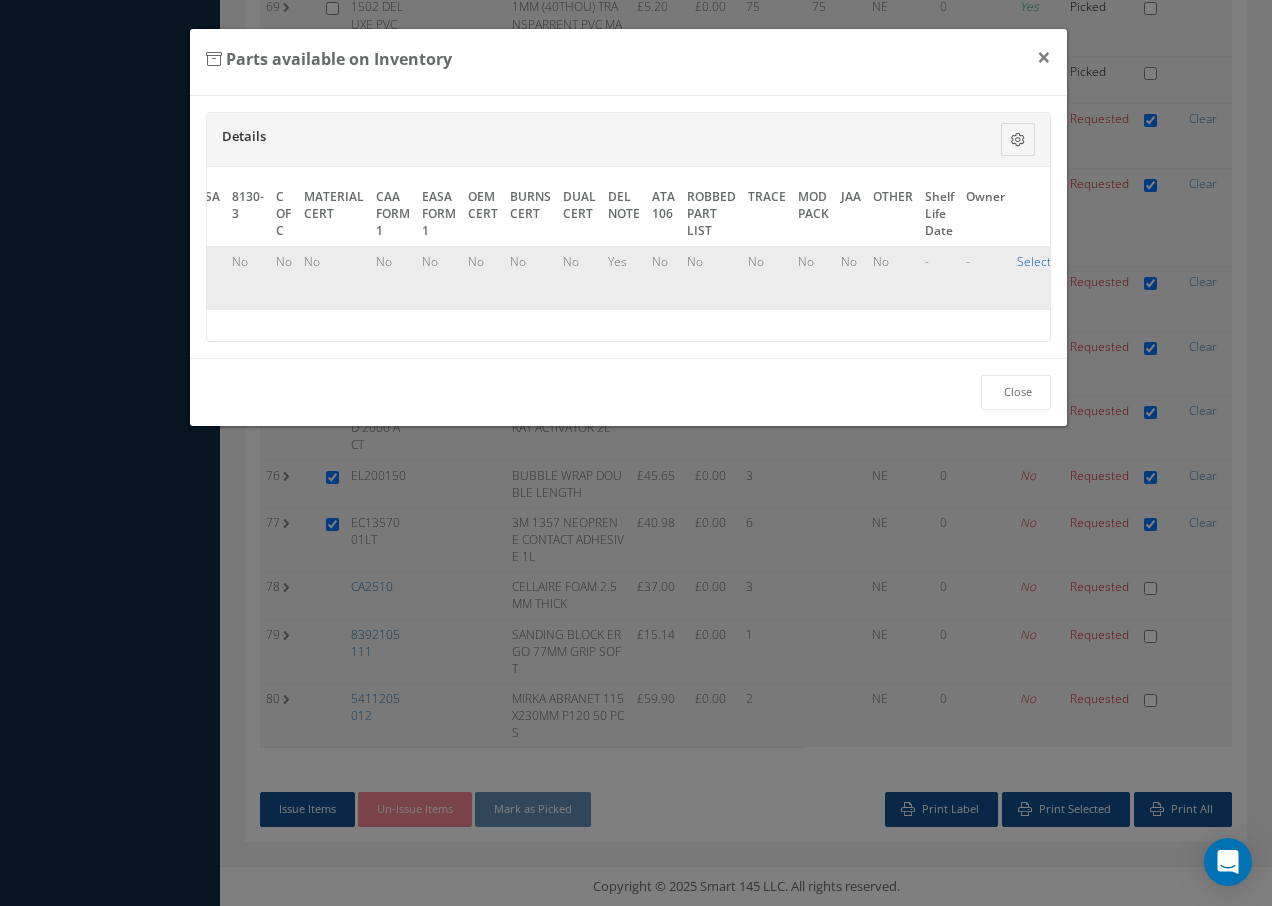 click on "Select" at bounding box center (1034, 261) 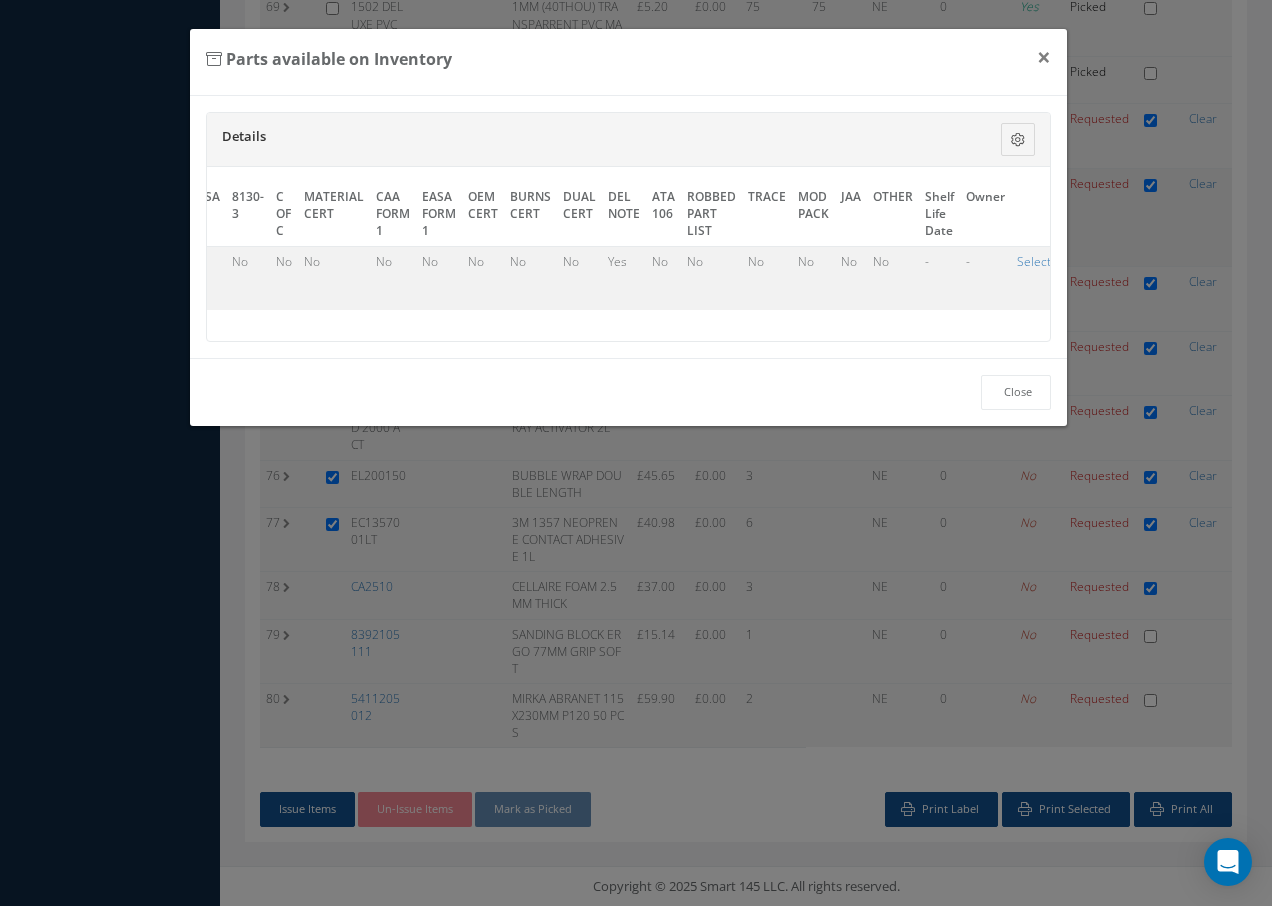 checkbox on "true" 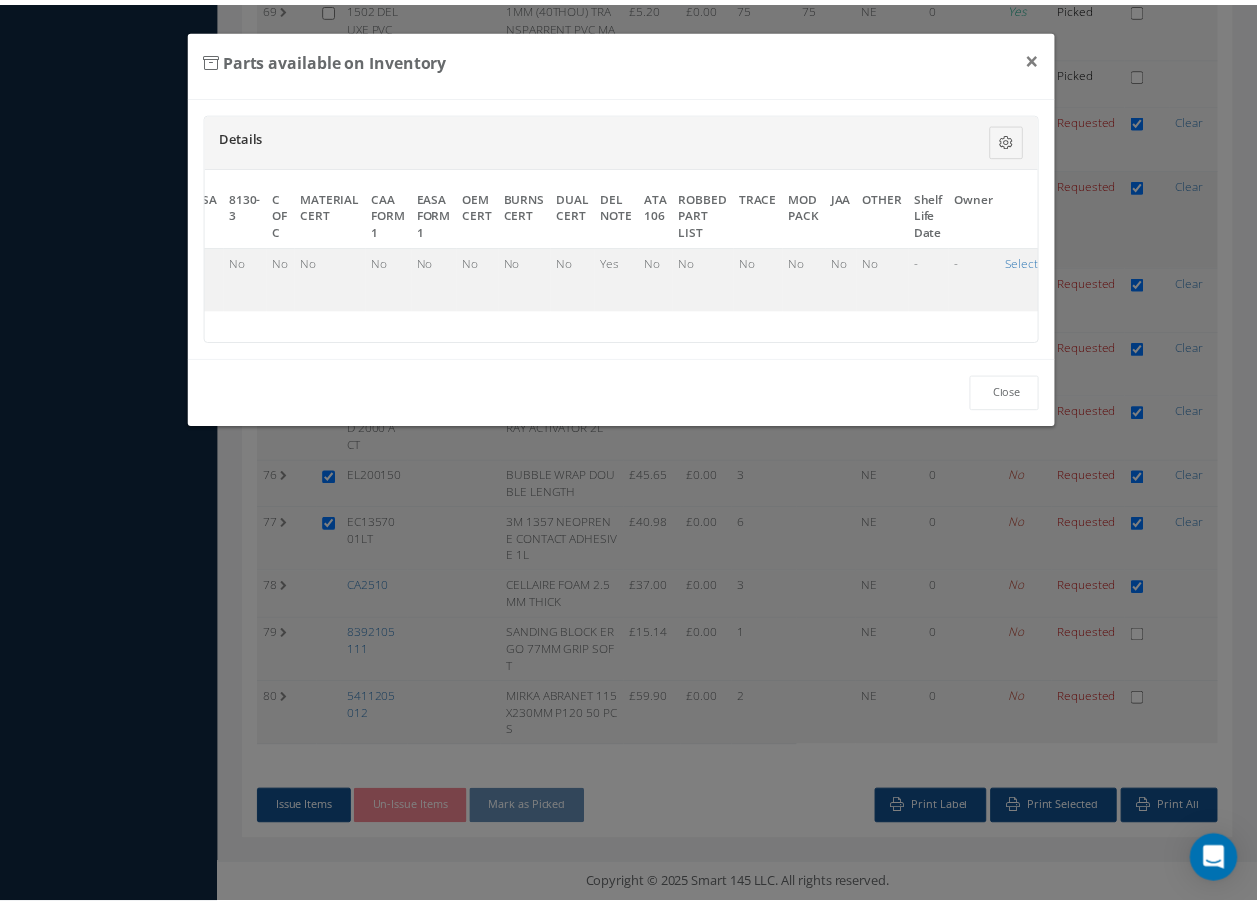 scroll, scrollTop: 3876, scrollLeft: 0, axis: vertical 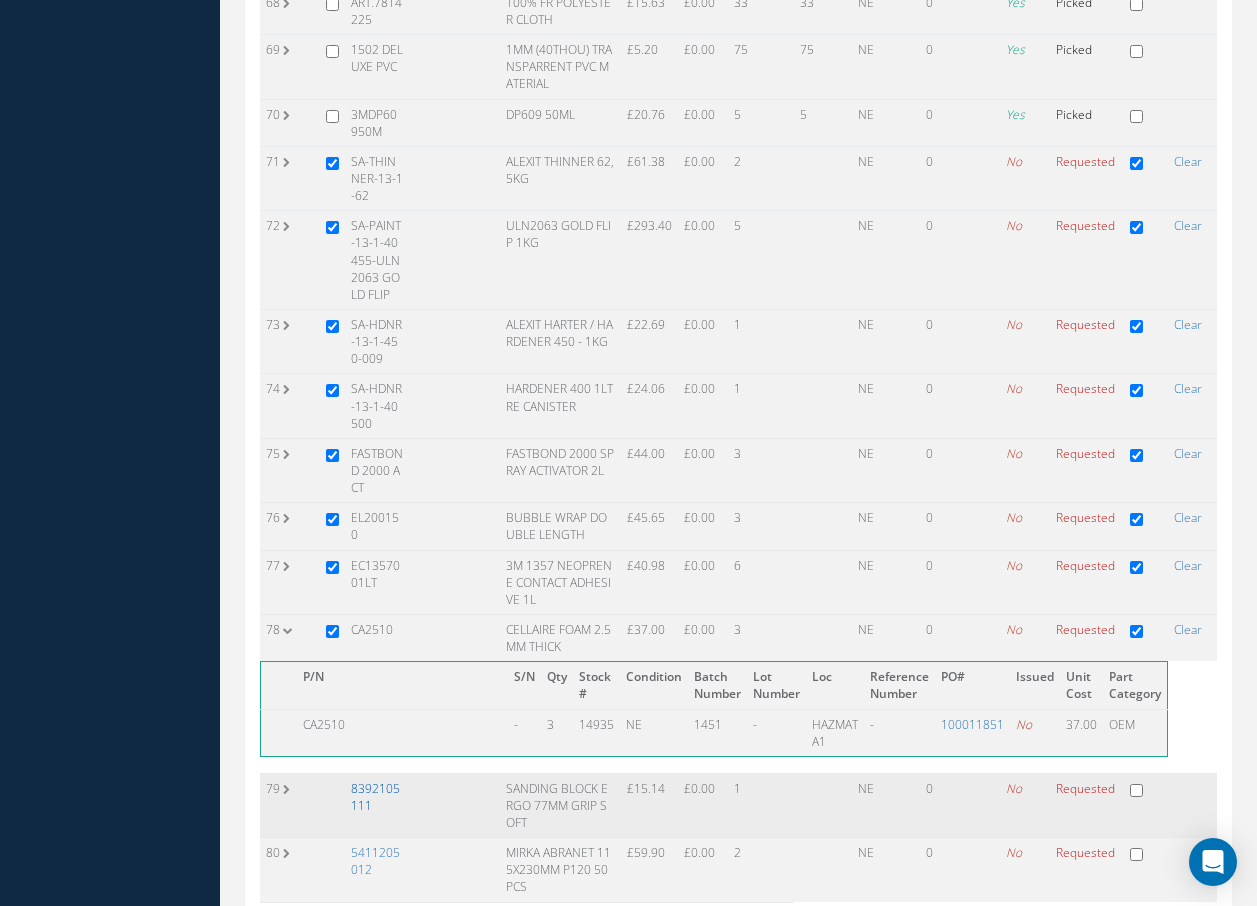 click on "8392105111" at bounding box center [375, 797] 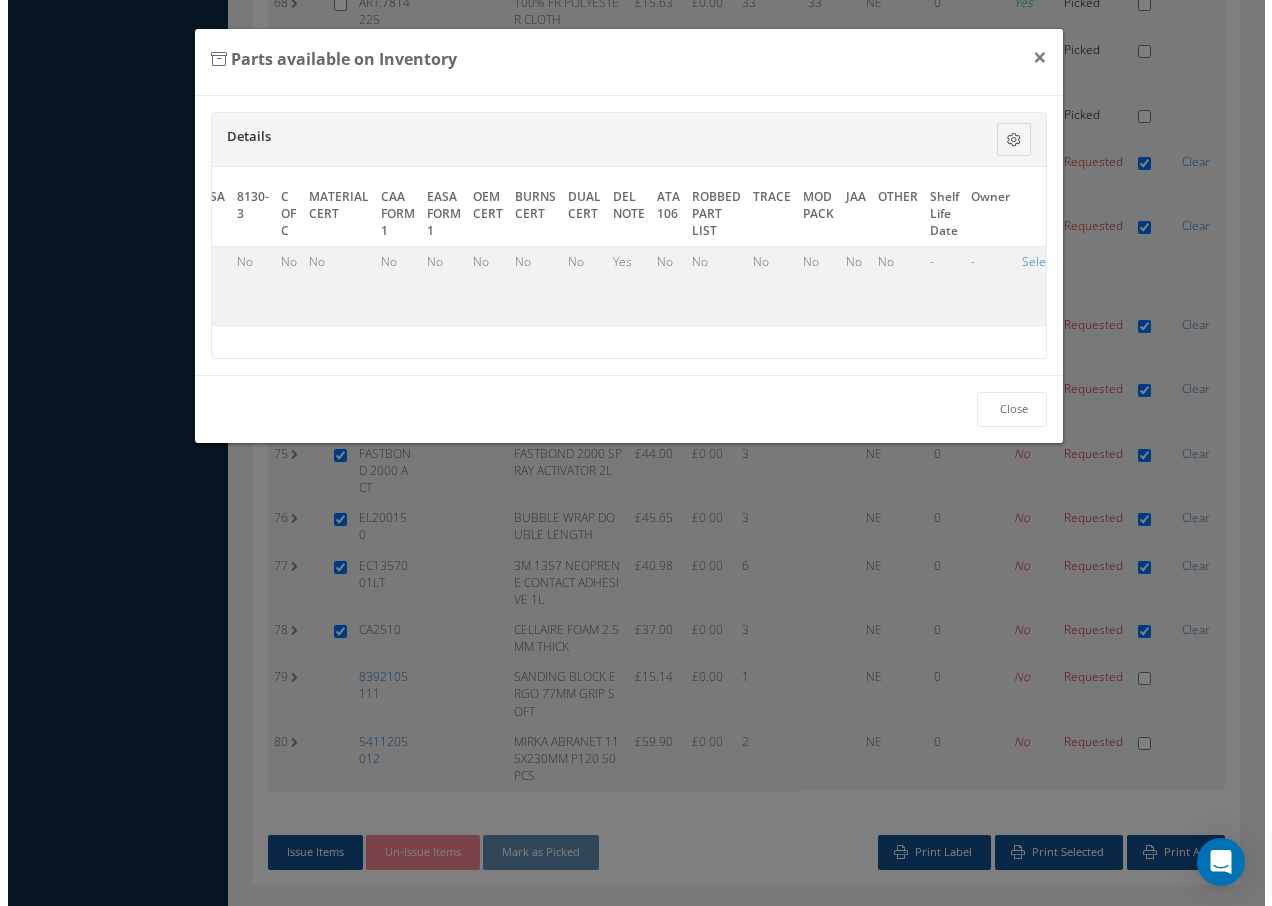 scroll, scrollTop: 3841, scrollLeft: 0, axis: vertical 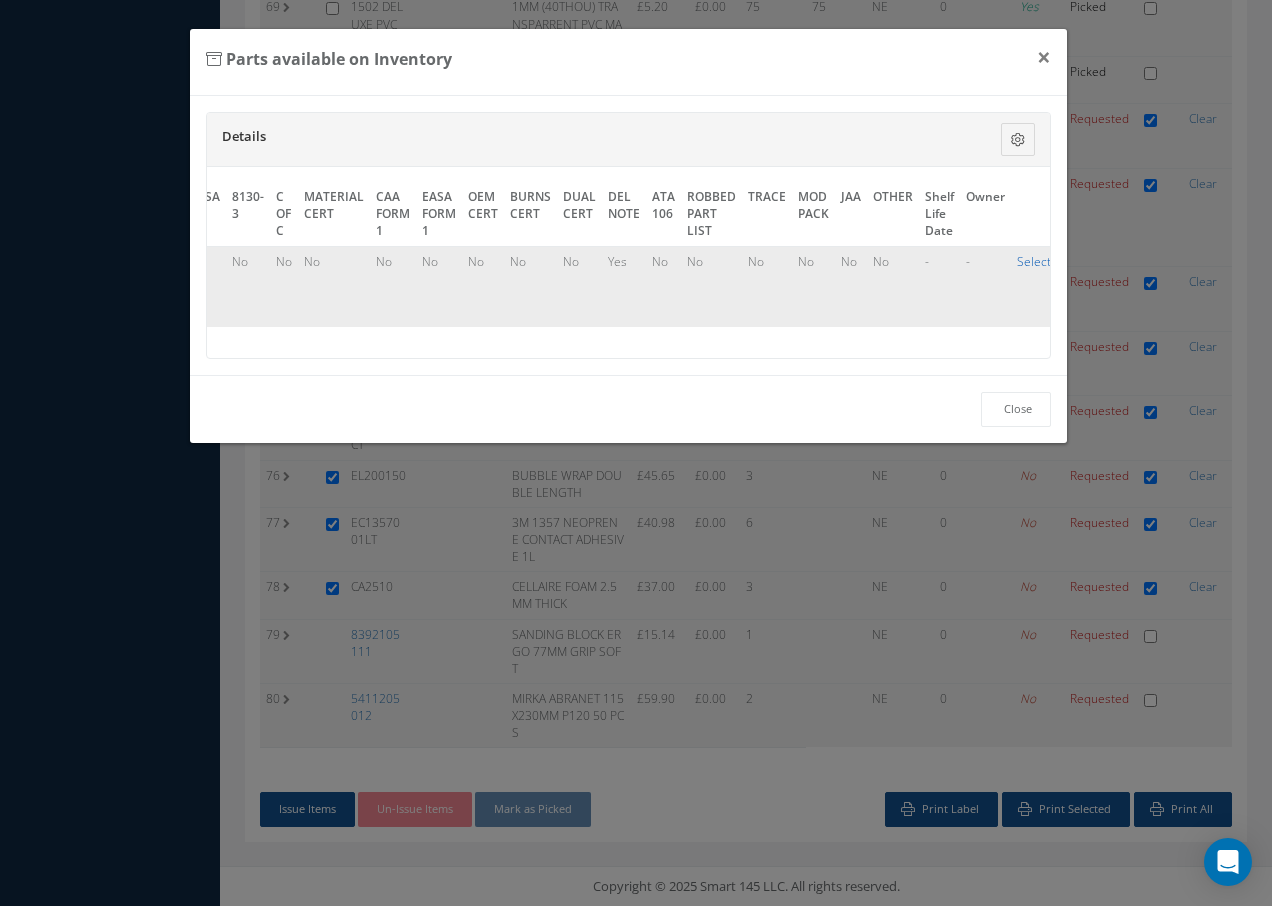 click on "Select" at bounding box center [1034, 261] 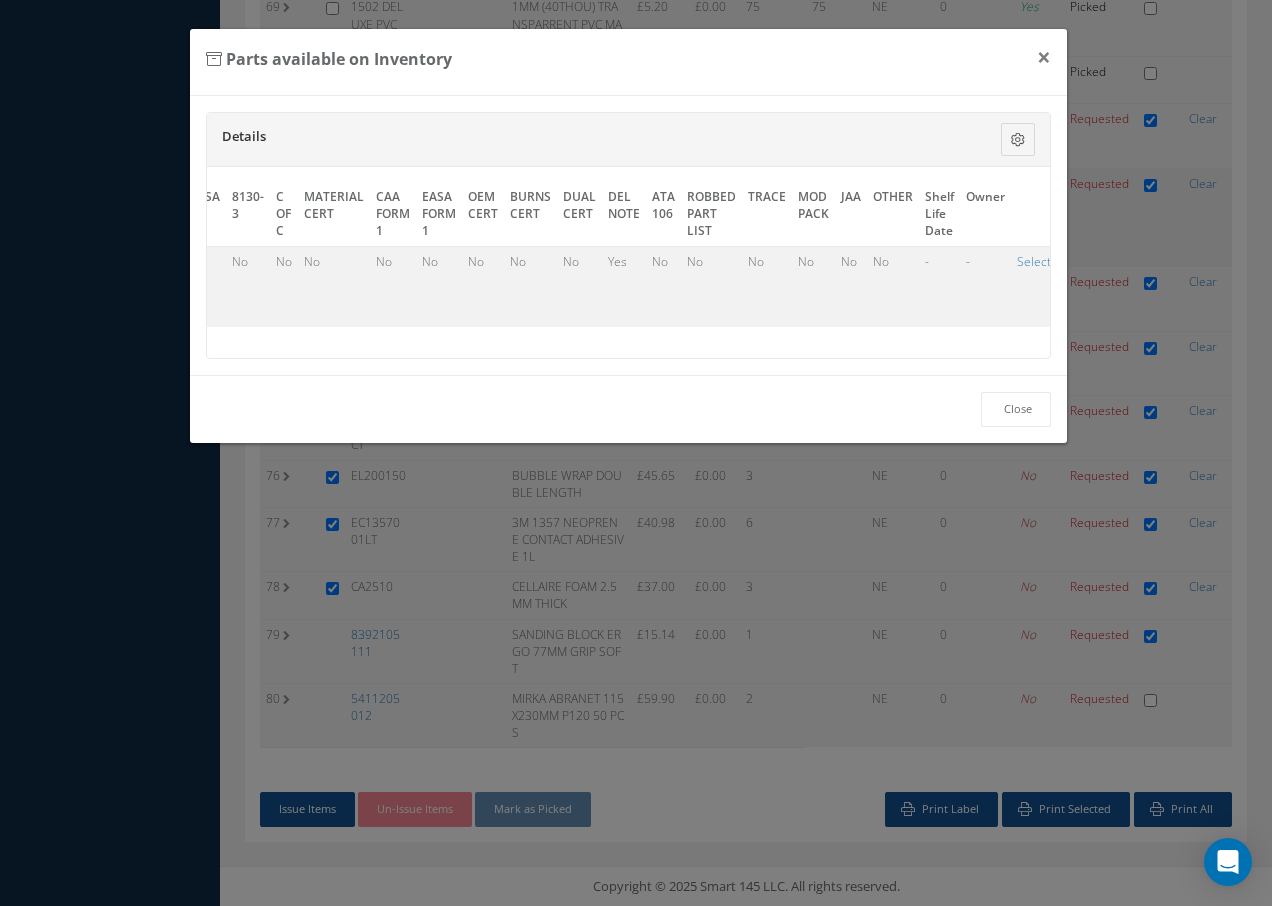 checkbox on "true" 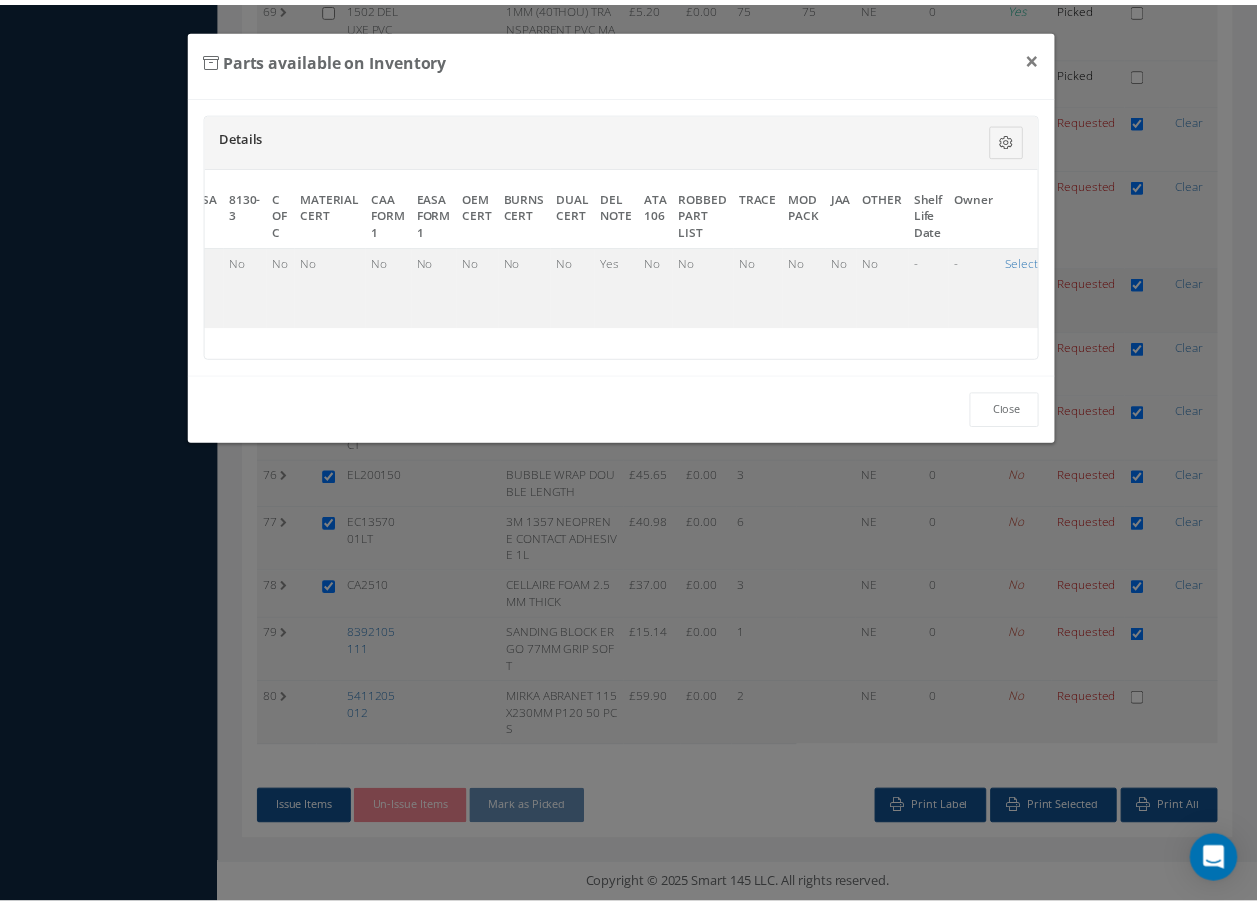 scroll, scrollTop: 3876, scrollLeft: 0, axis: vertical 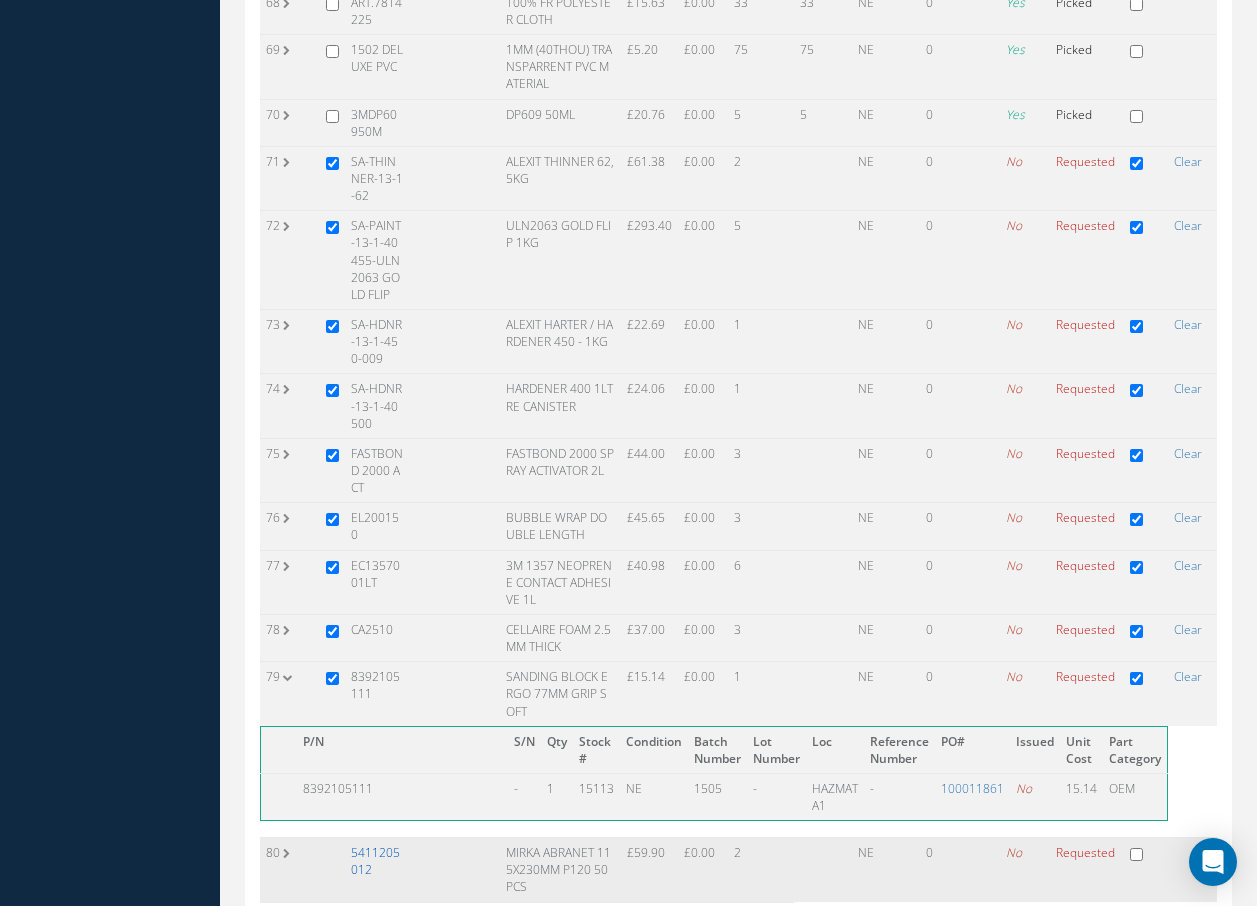 click on "5411205012" at bounding box center [375, 861] 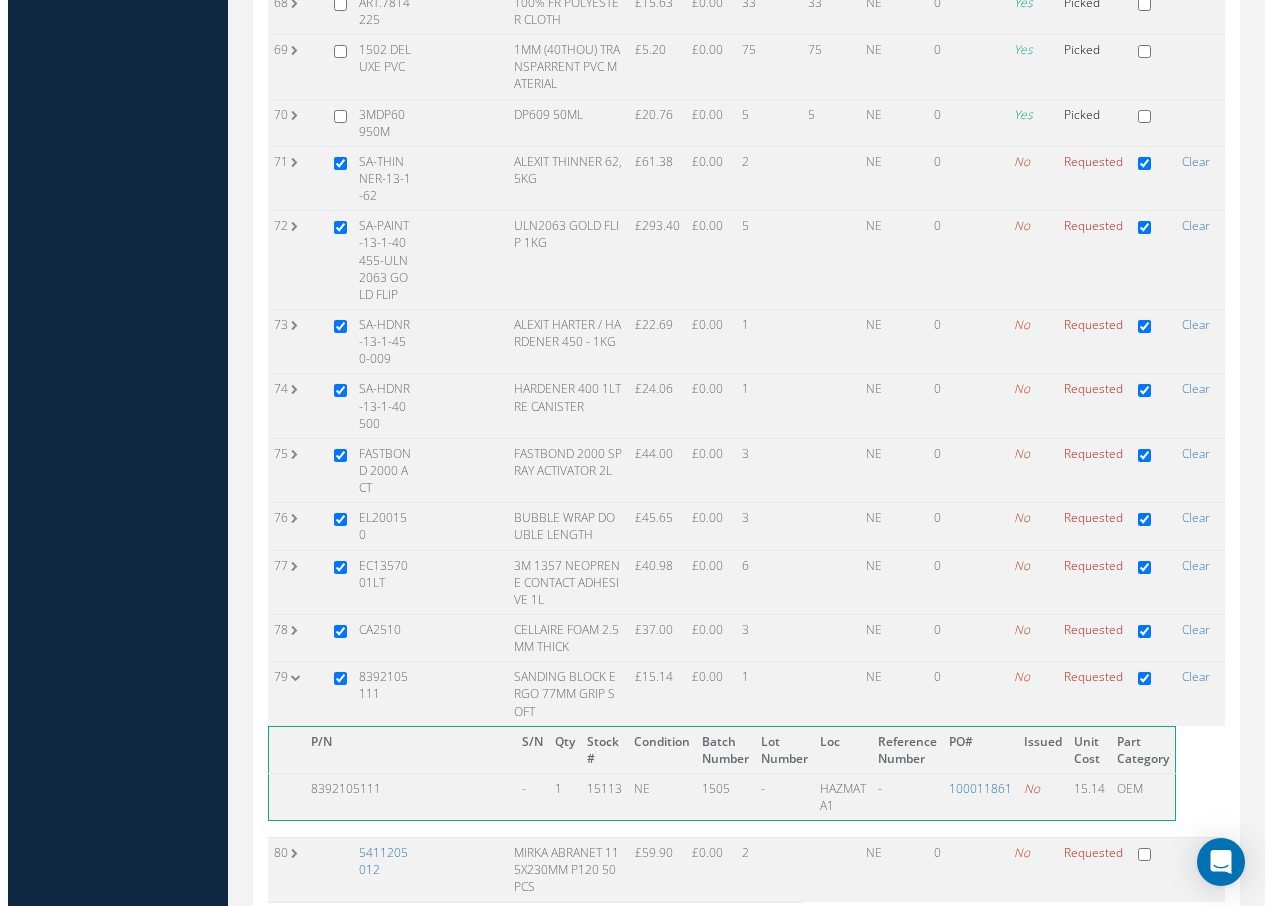 scroll, scrollTop: 3841, scrollLeft: 0, axis: vertical 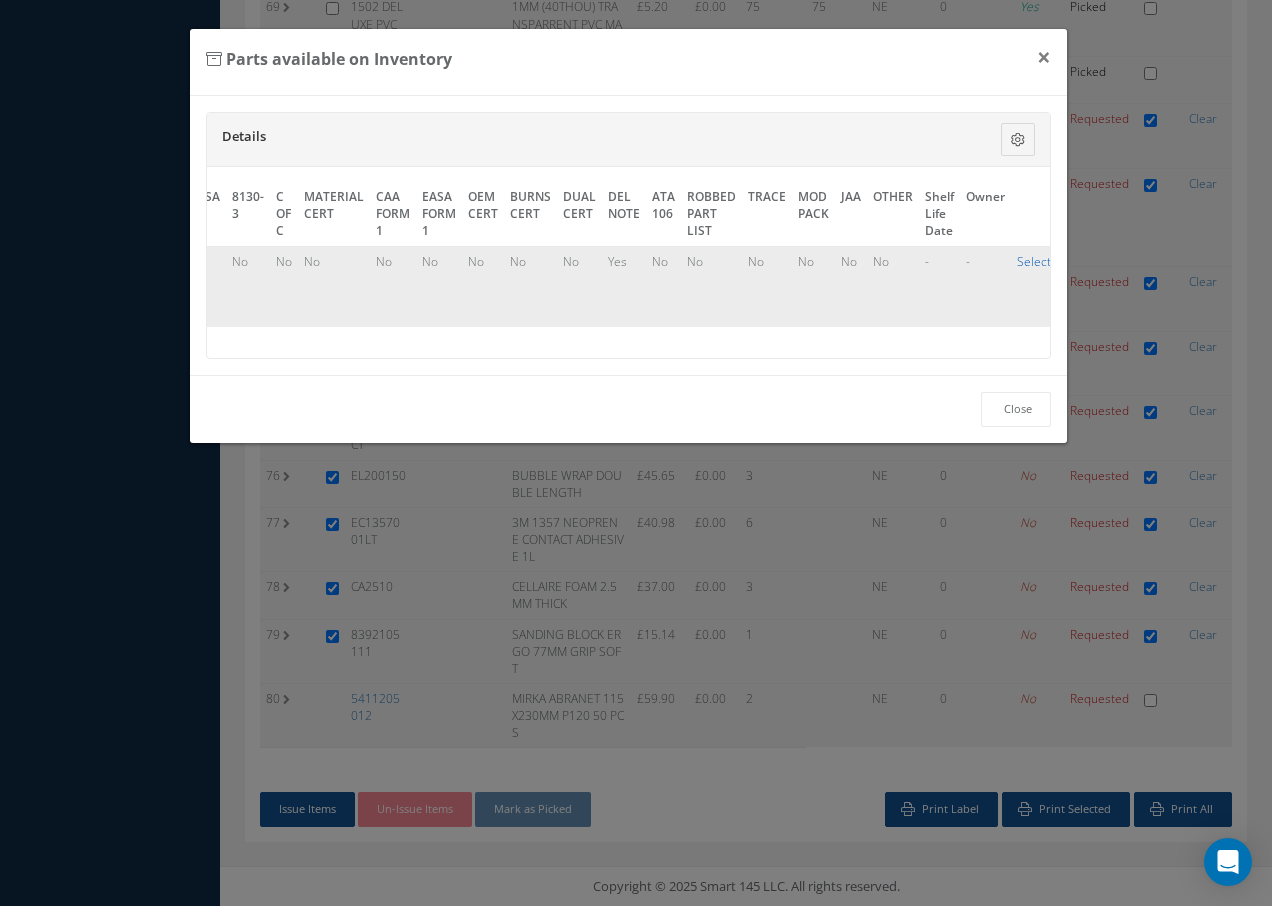 click on "Select" at bounding box center (1034, 261) 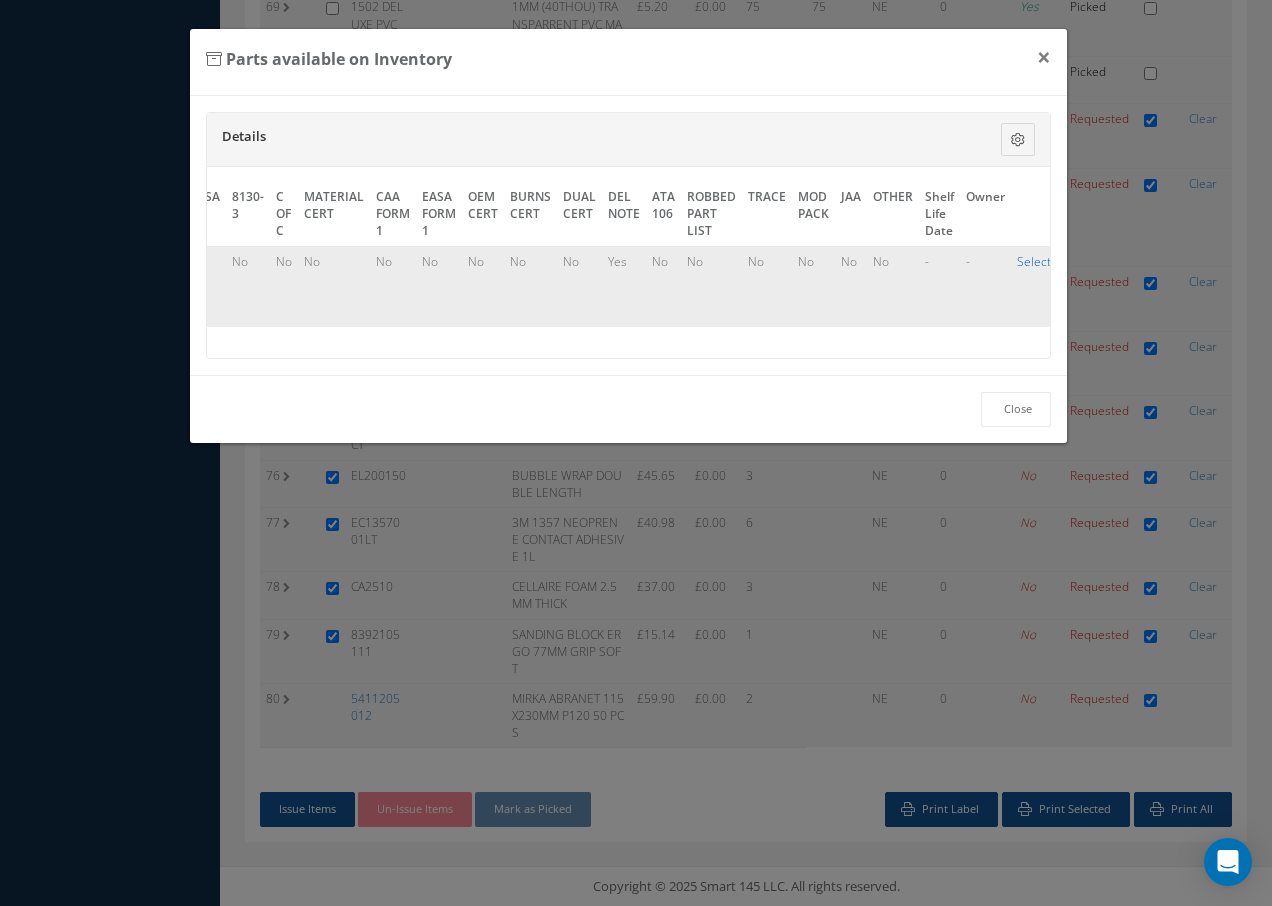 checkbox on "true" 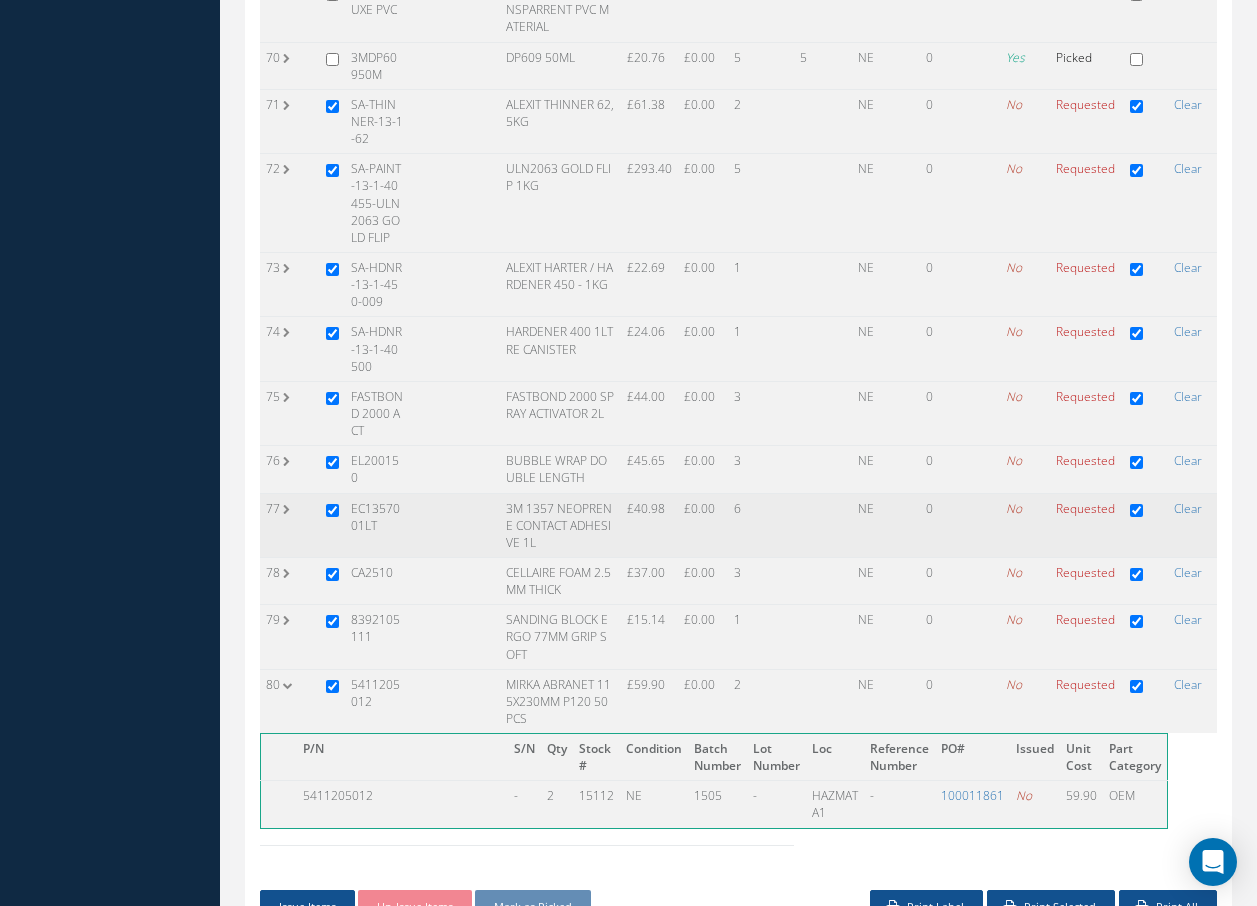 scroll, scrollTop: 3988, scrollLeft: 0, axis: vertical 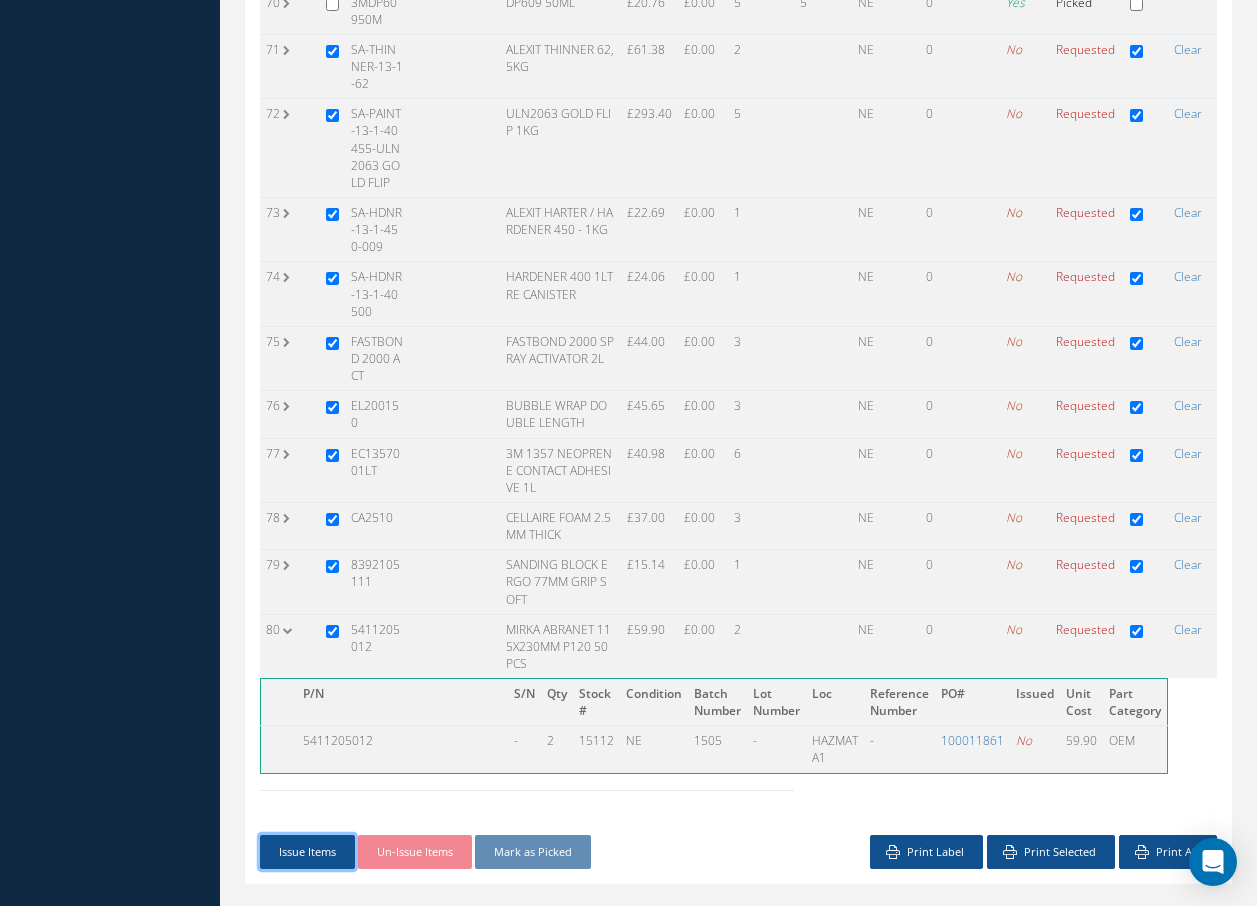 click on "Issue Items" at bounding box center (307, 852) 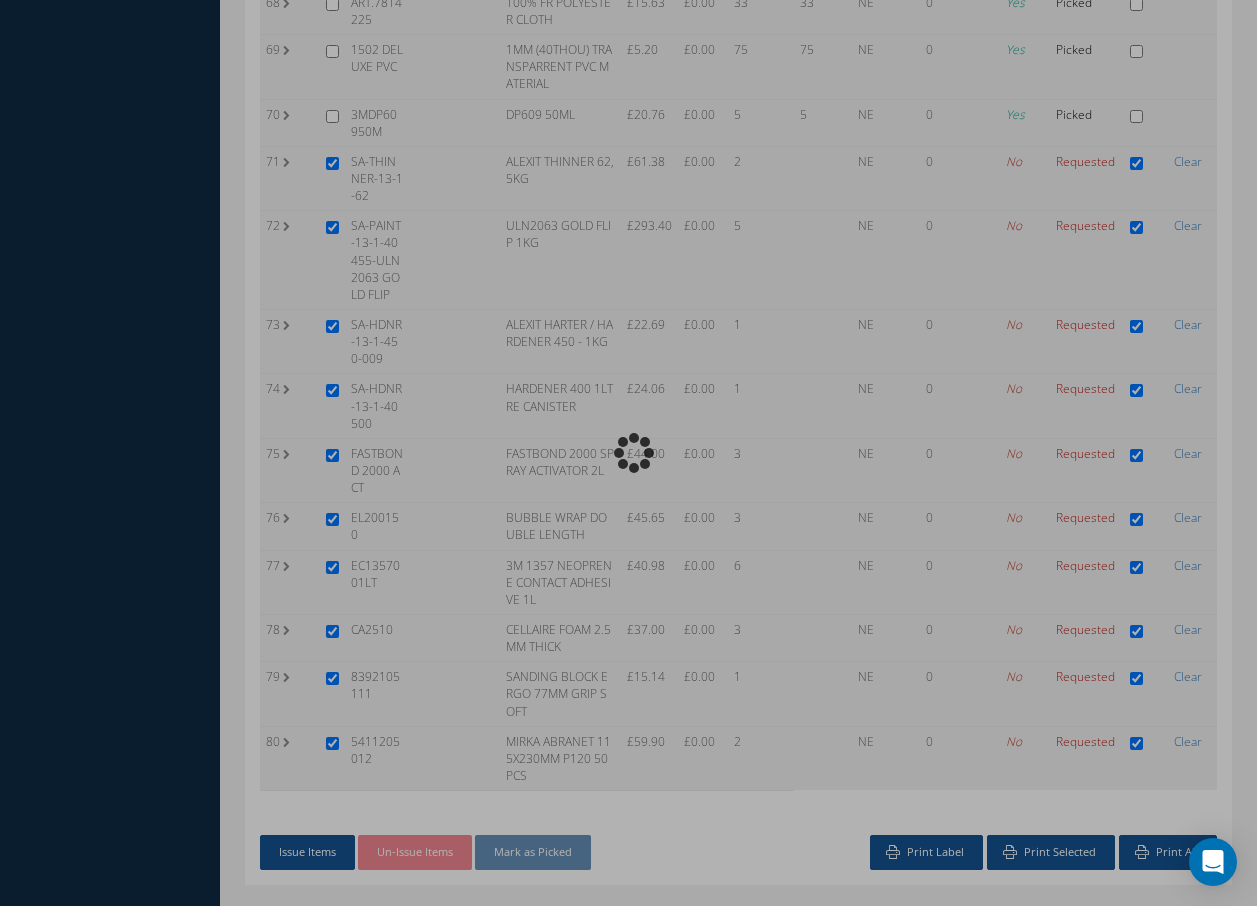 scroll, scrollTop: 3842, scrollLeft: 0, axis: vertical 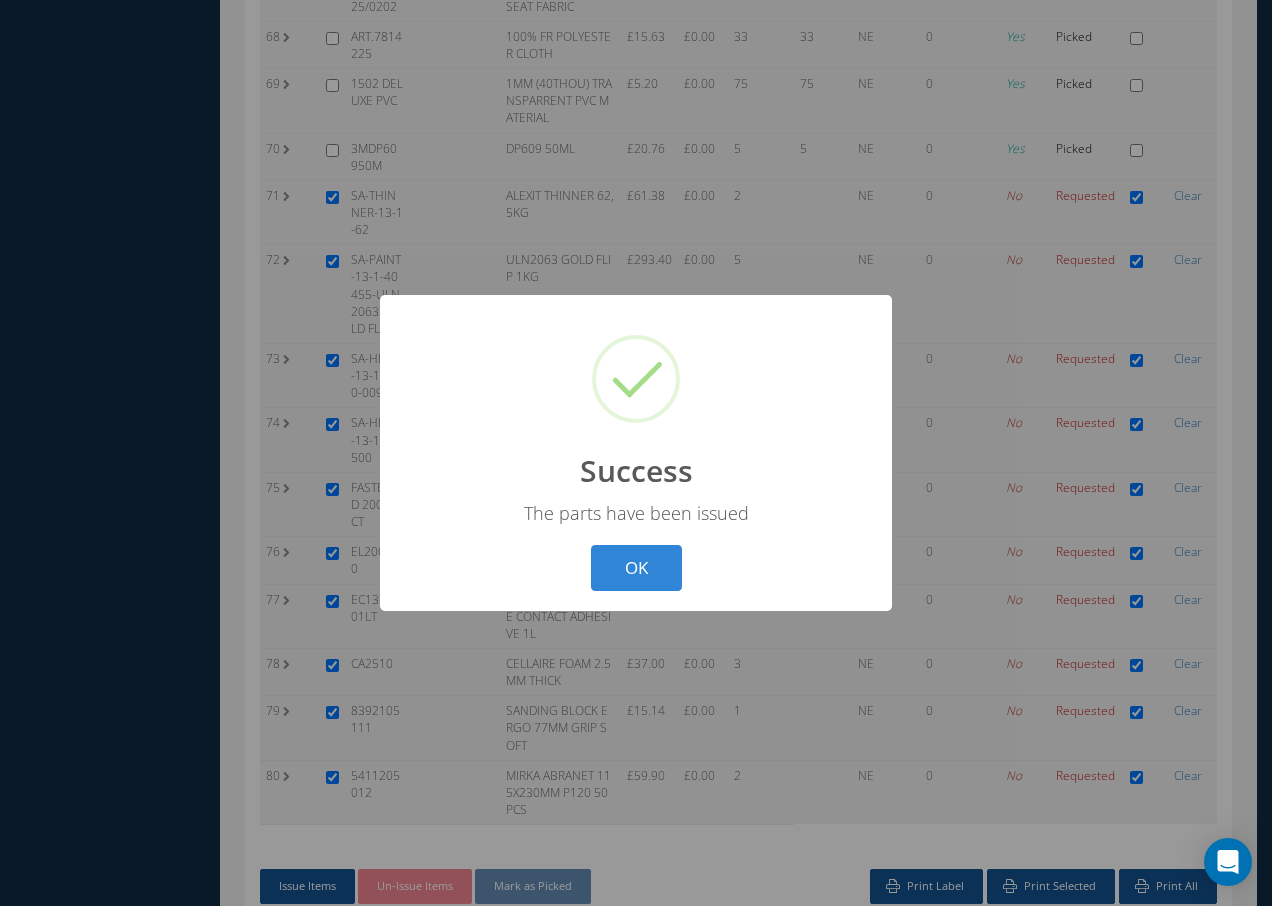click on "OK" at bounding box center [636, 568] 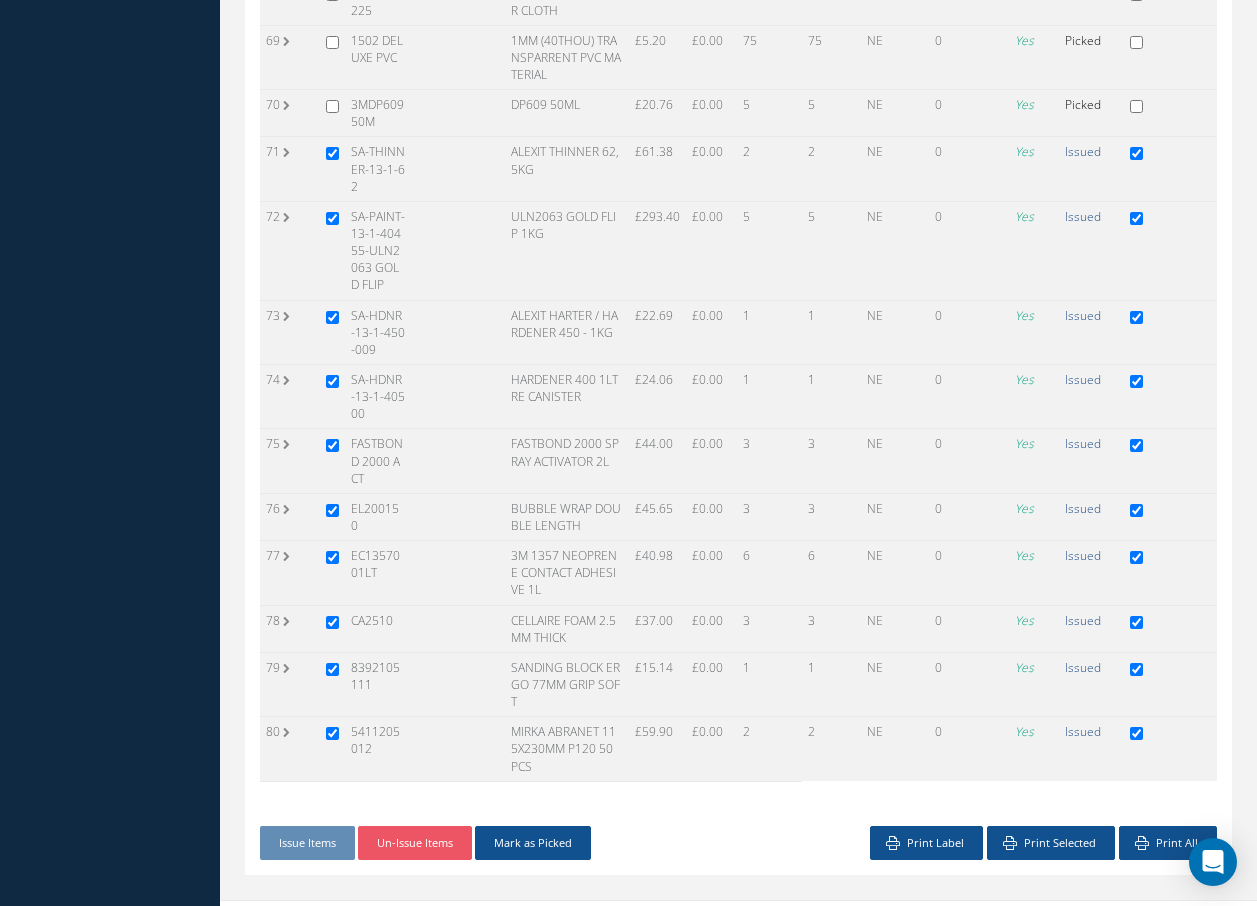 scroll, scrollTop: 3808, scrollLeft: 0, axis: vertical 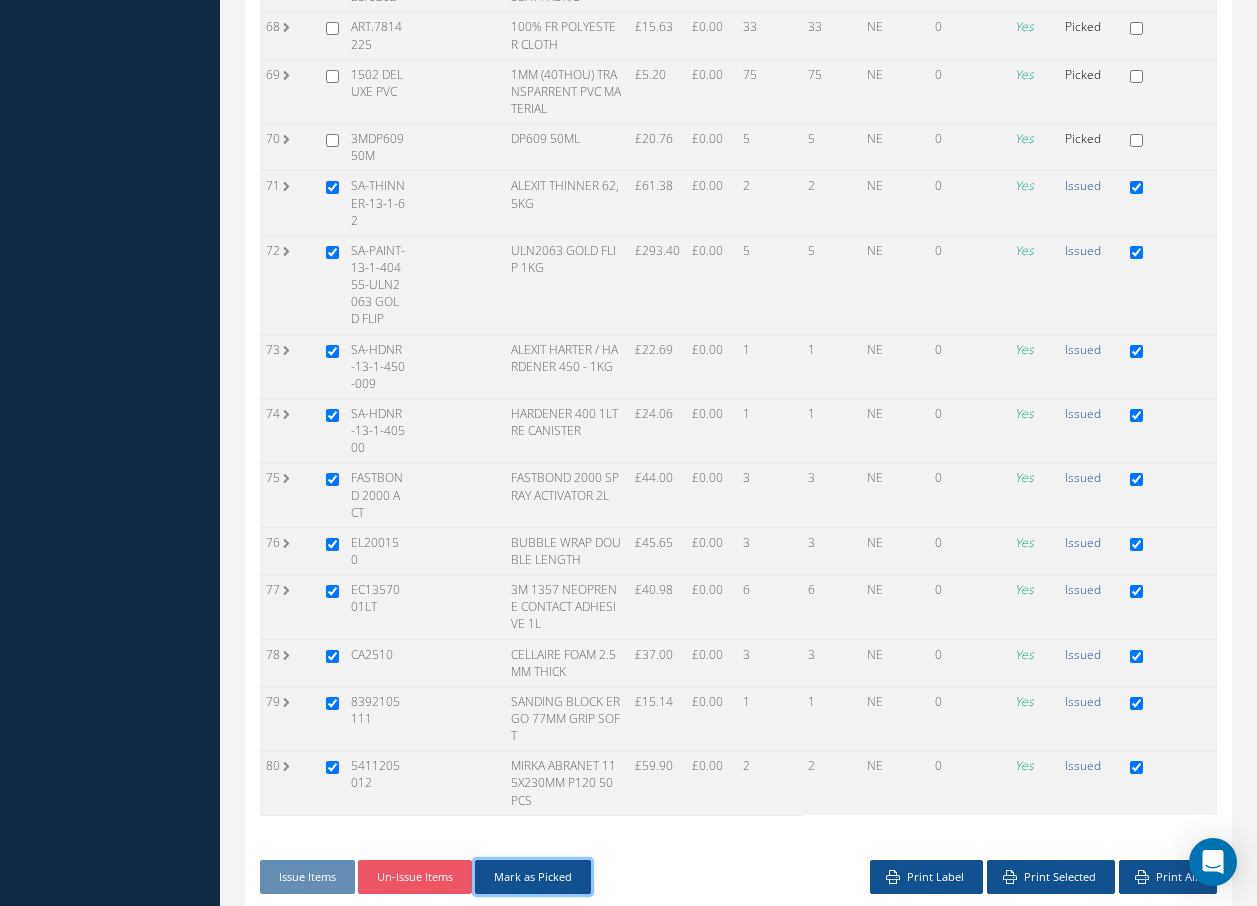 click on "Mark as Picked" at bounding box center (533, 877) 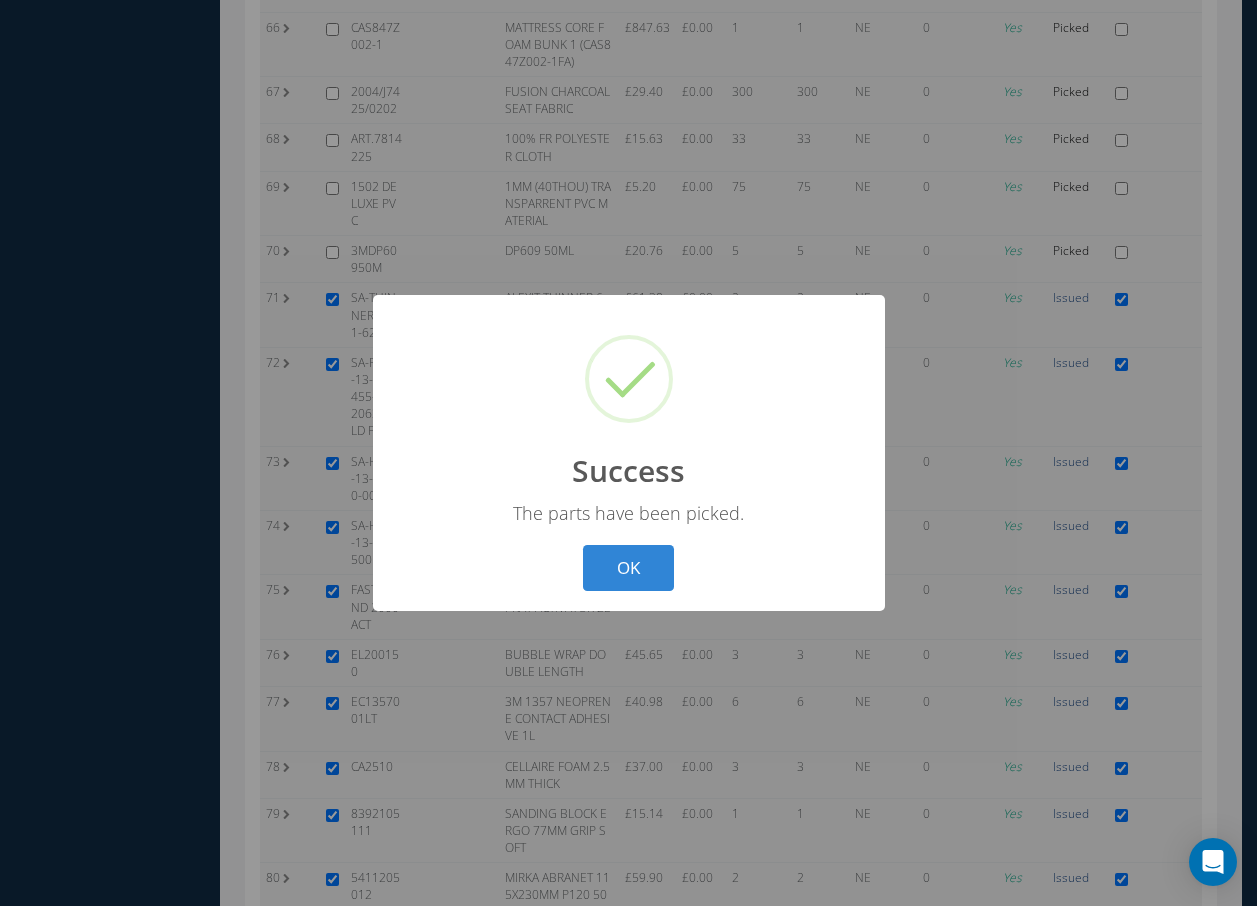 scroll 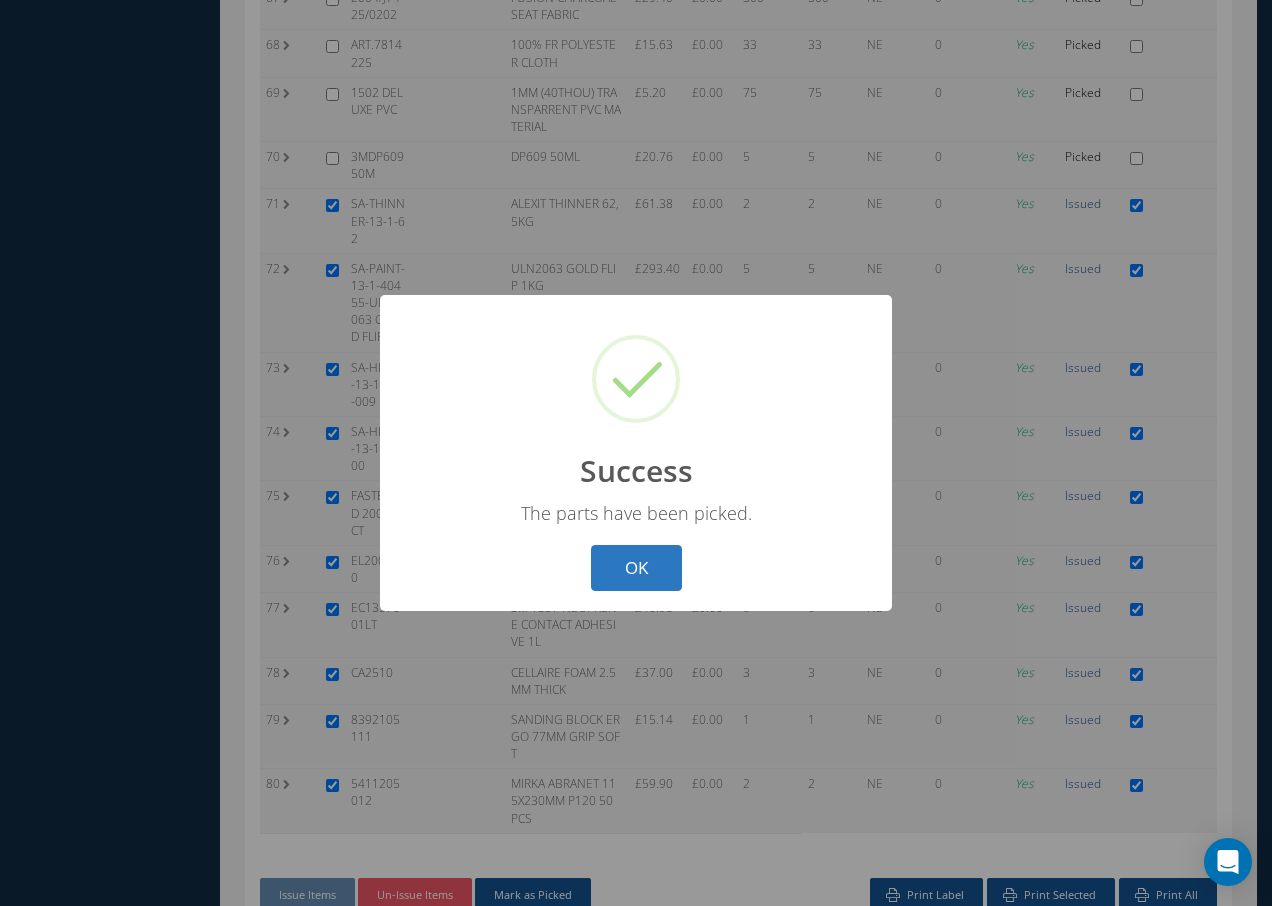 click on "OK" at bounding box center [636, 568] 